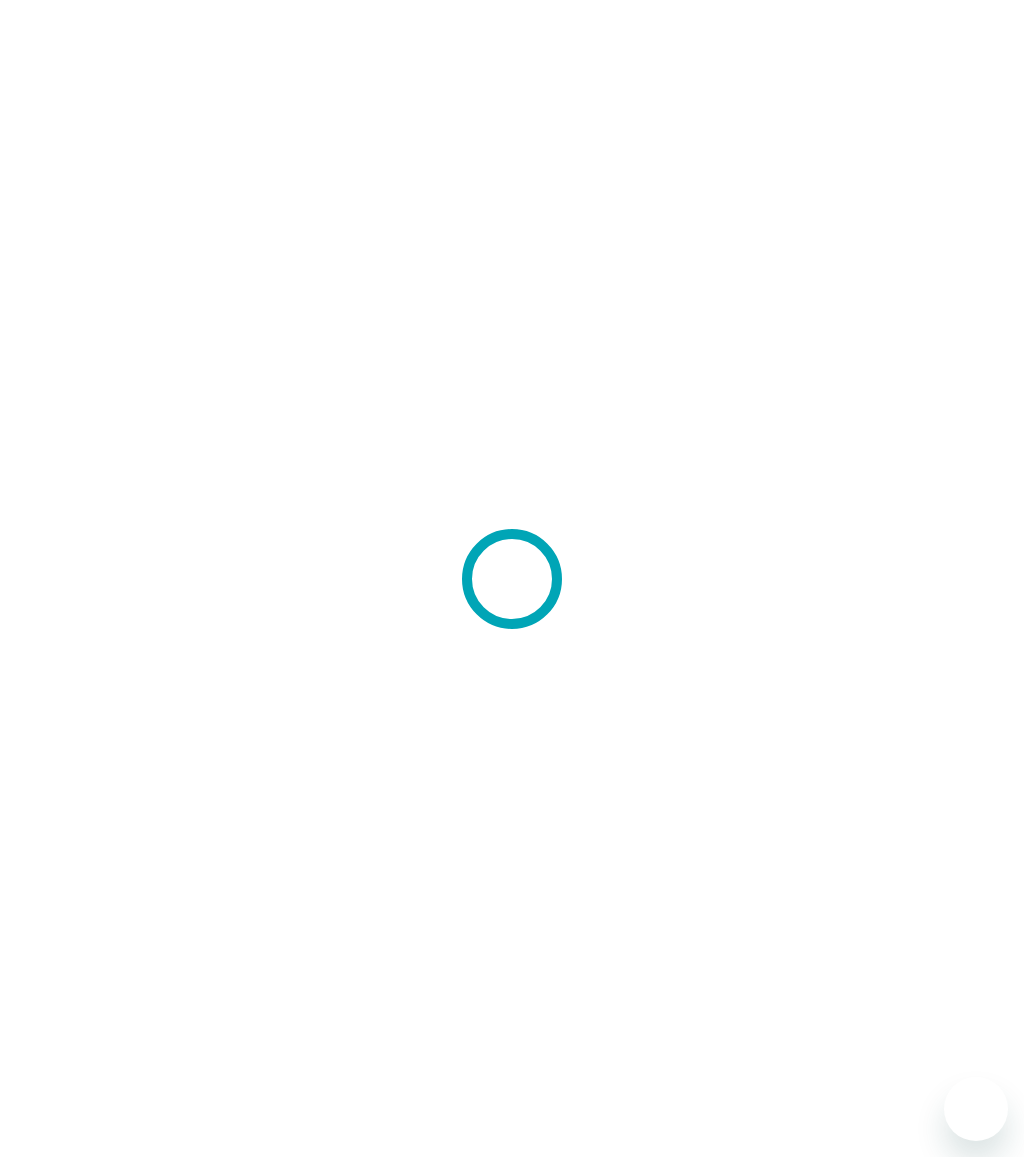 scroll, scrollTop: 0, scrollLeft: 0, axis: both 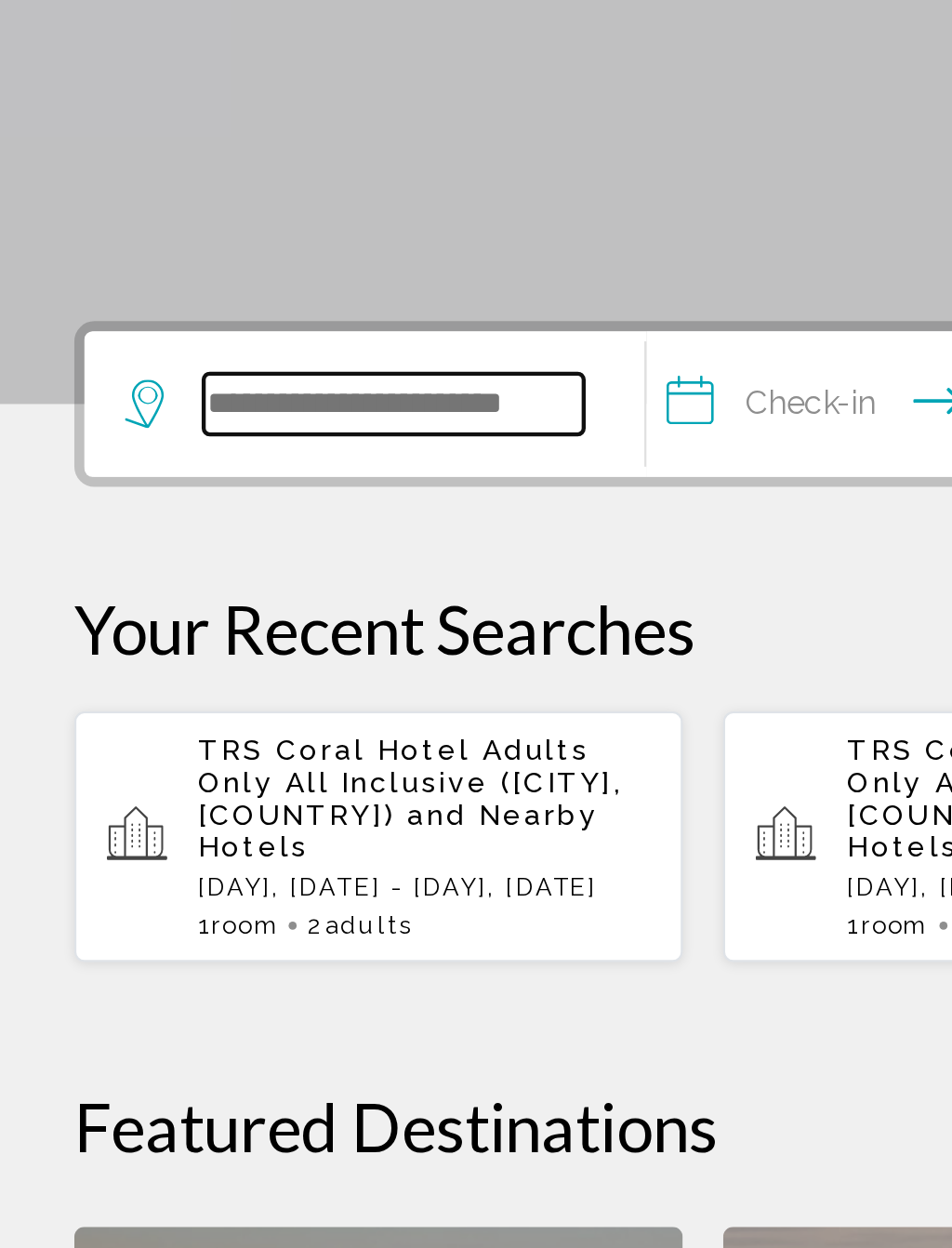 click at bounding box center (184, 558) 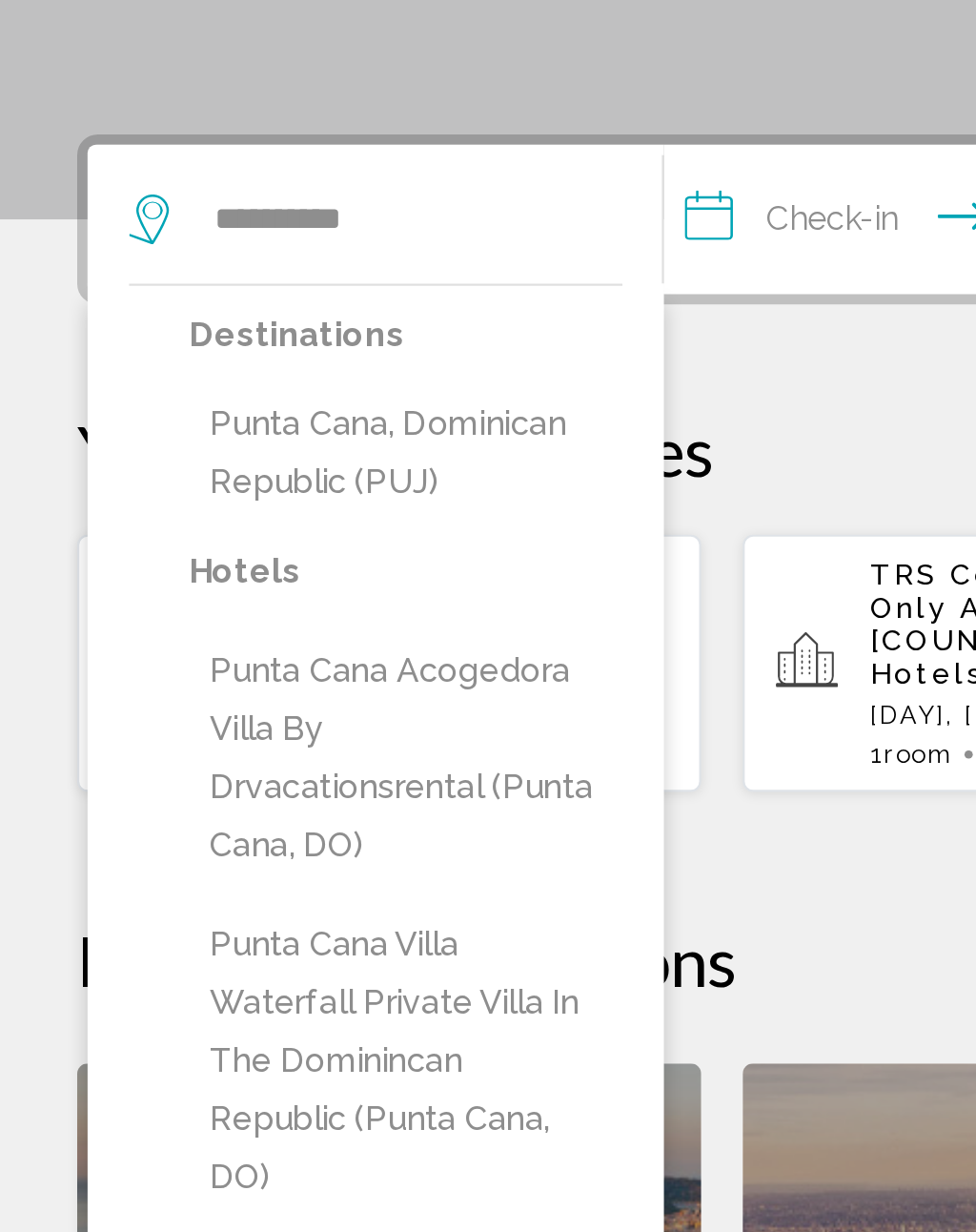 click on "Punta Cana, Dominican Republic (PUJ)" at bounding box center [189, 680] 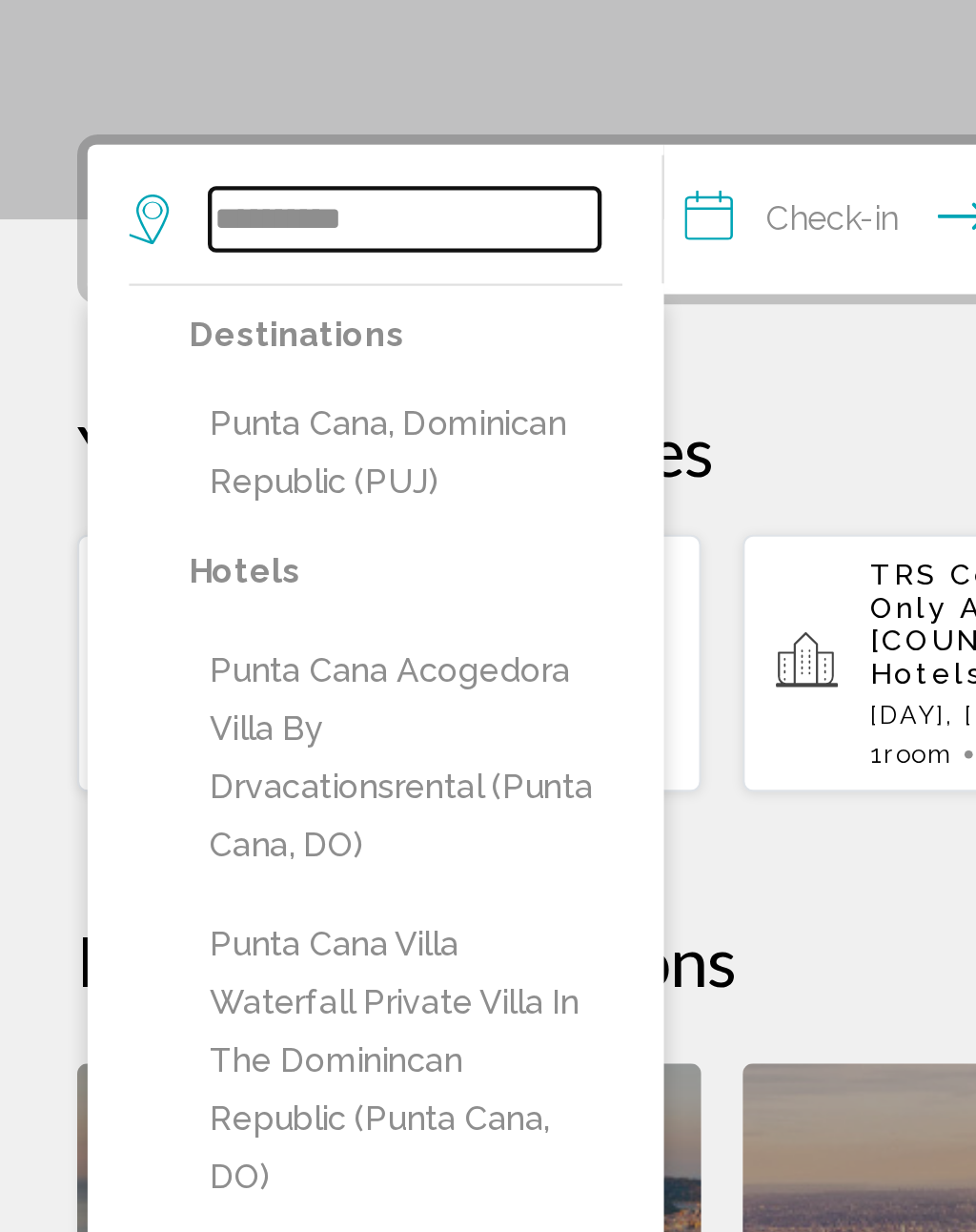 type on "**********" 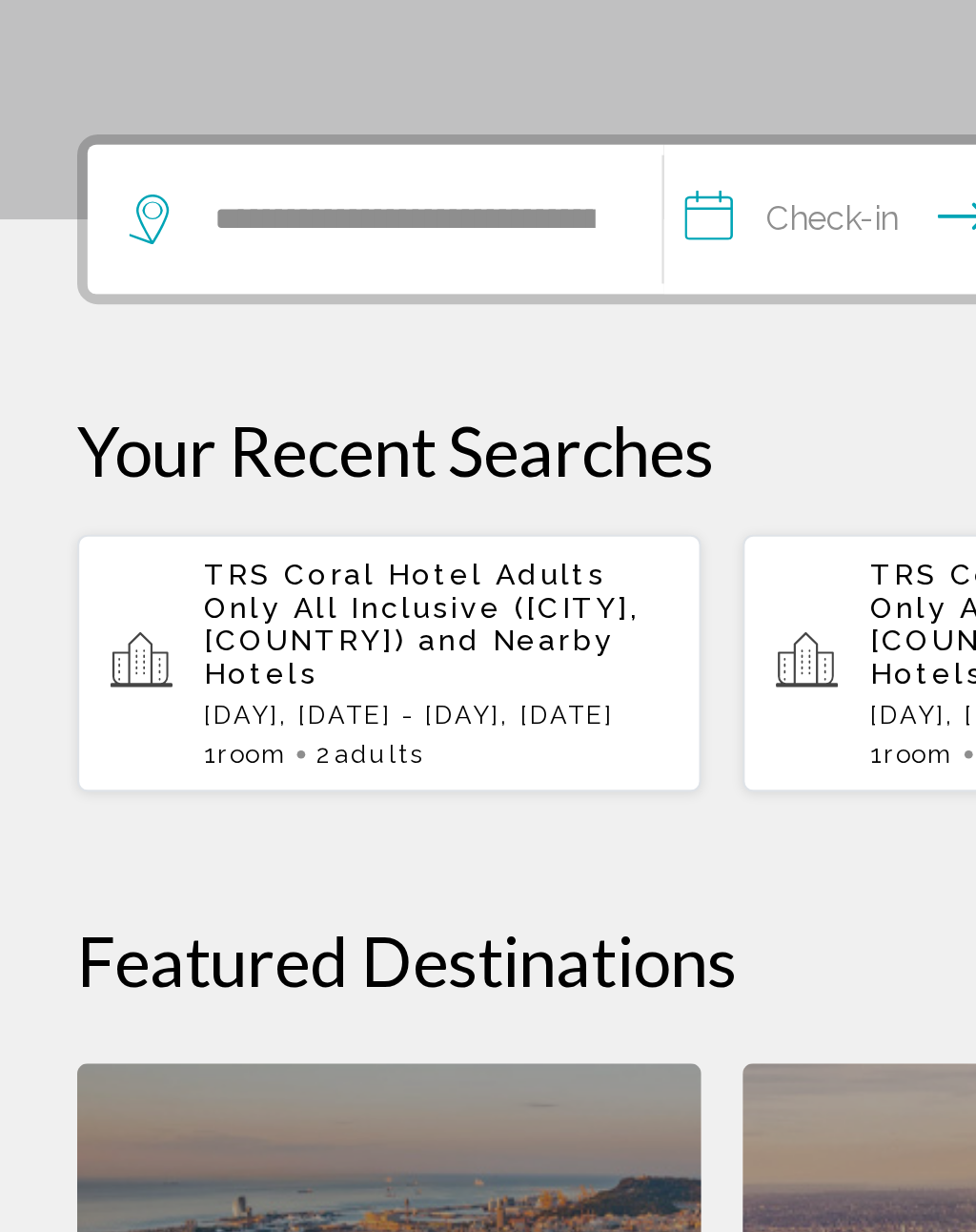 click on "**********" at bounding box center [439, 575] 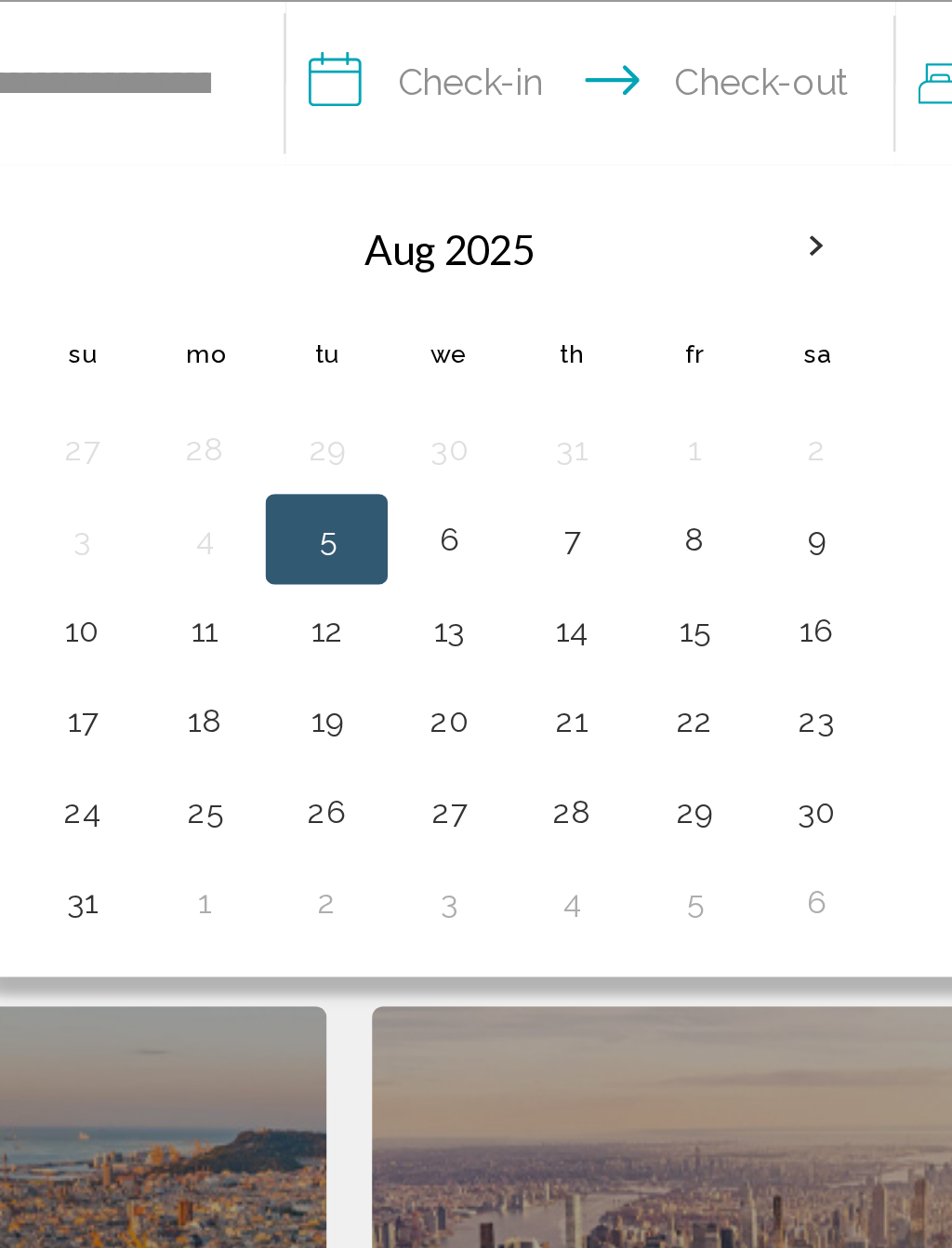 click on "19" at bounding box center [317, 819] 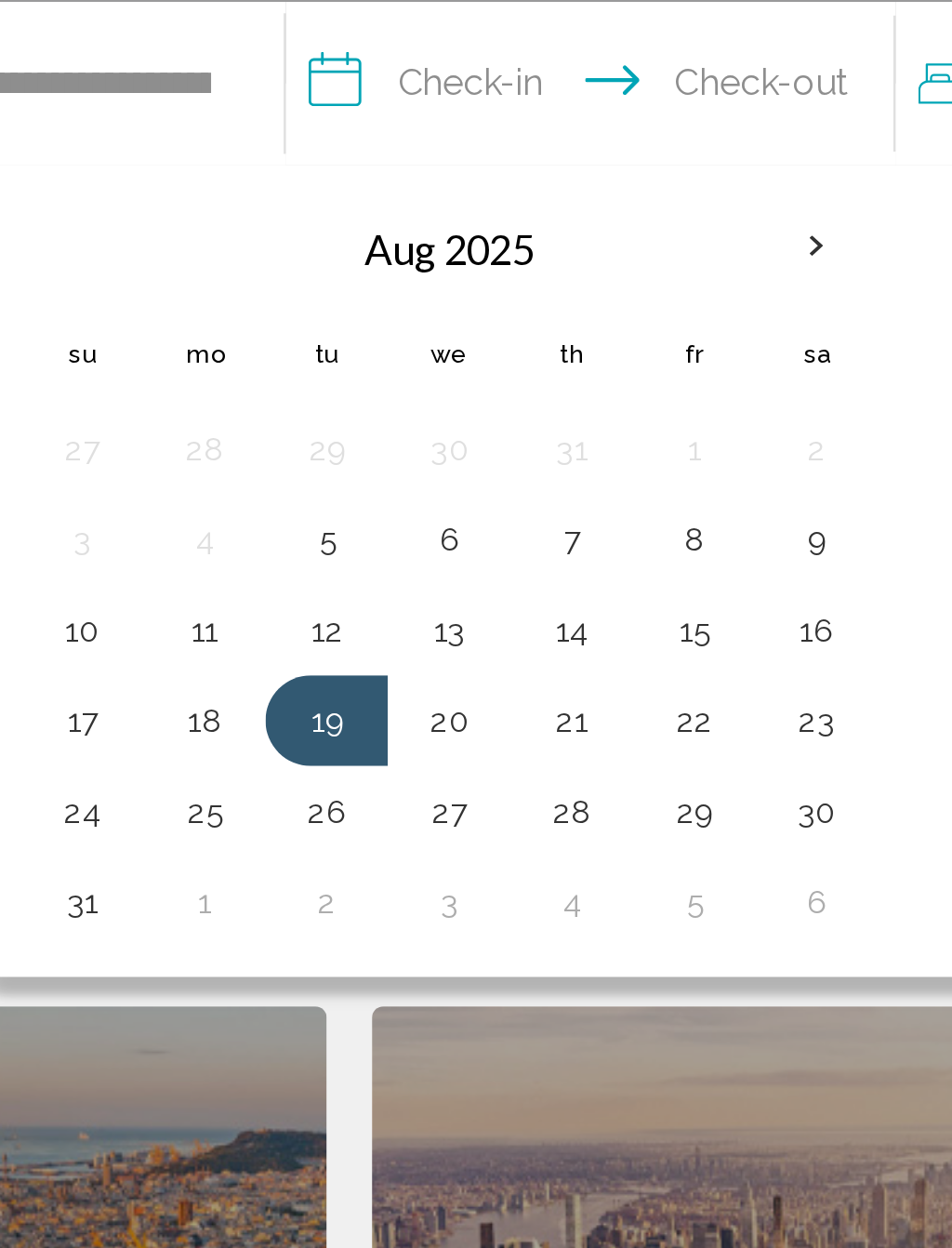 click on "25" at bounding box center (267, 856) 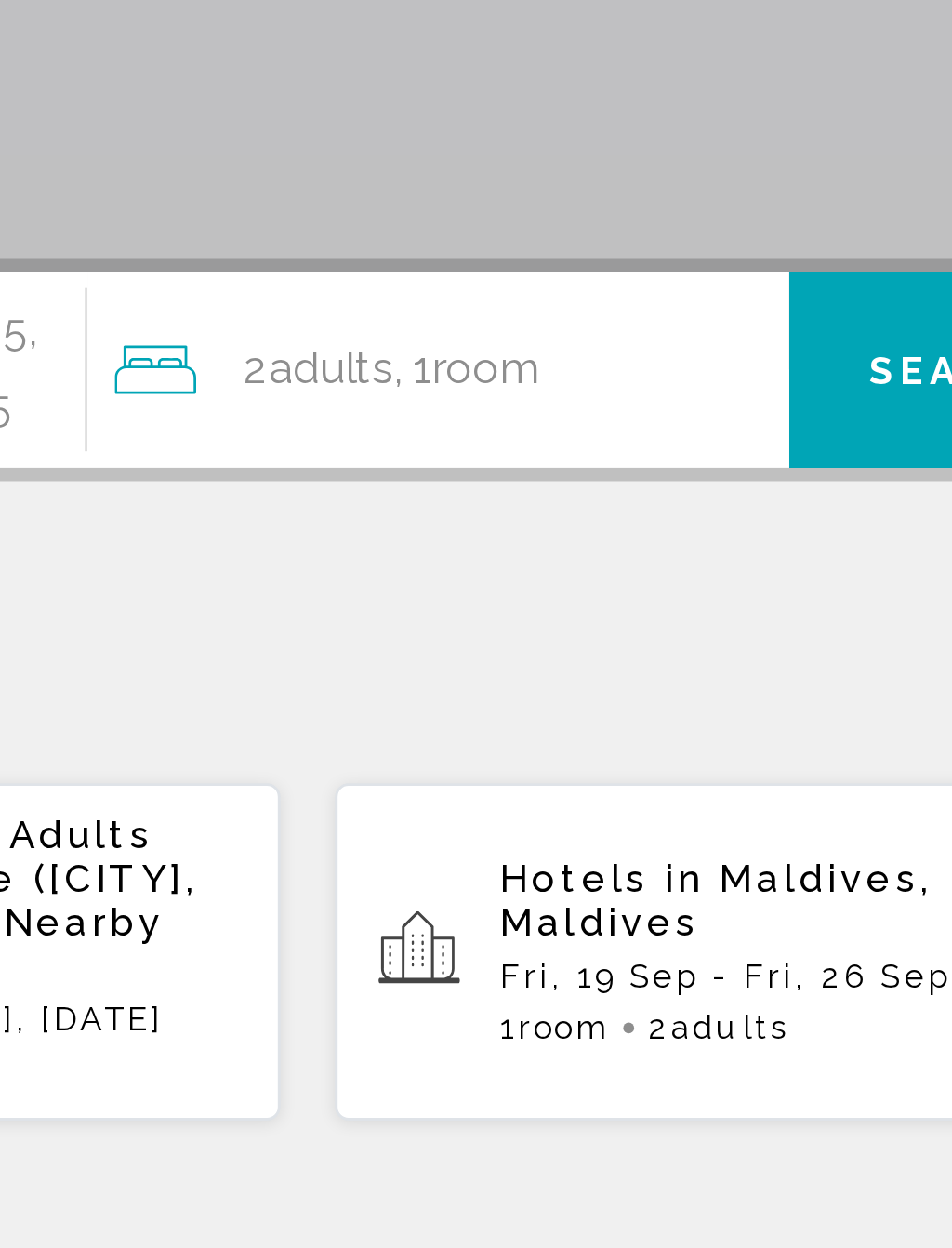 click on "Room" 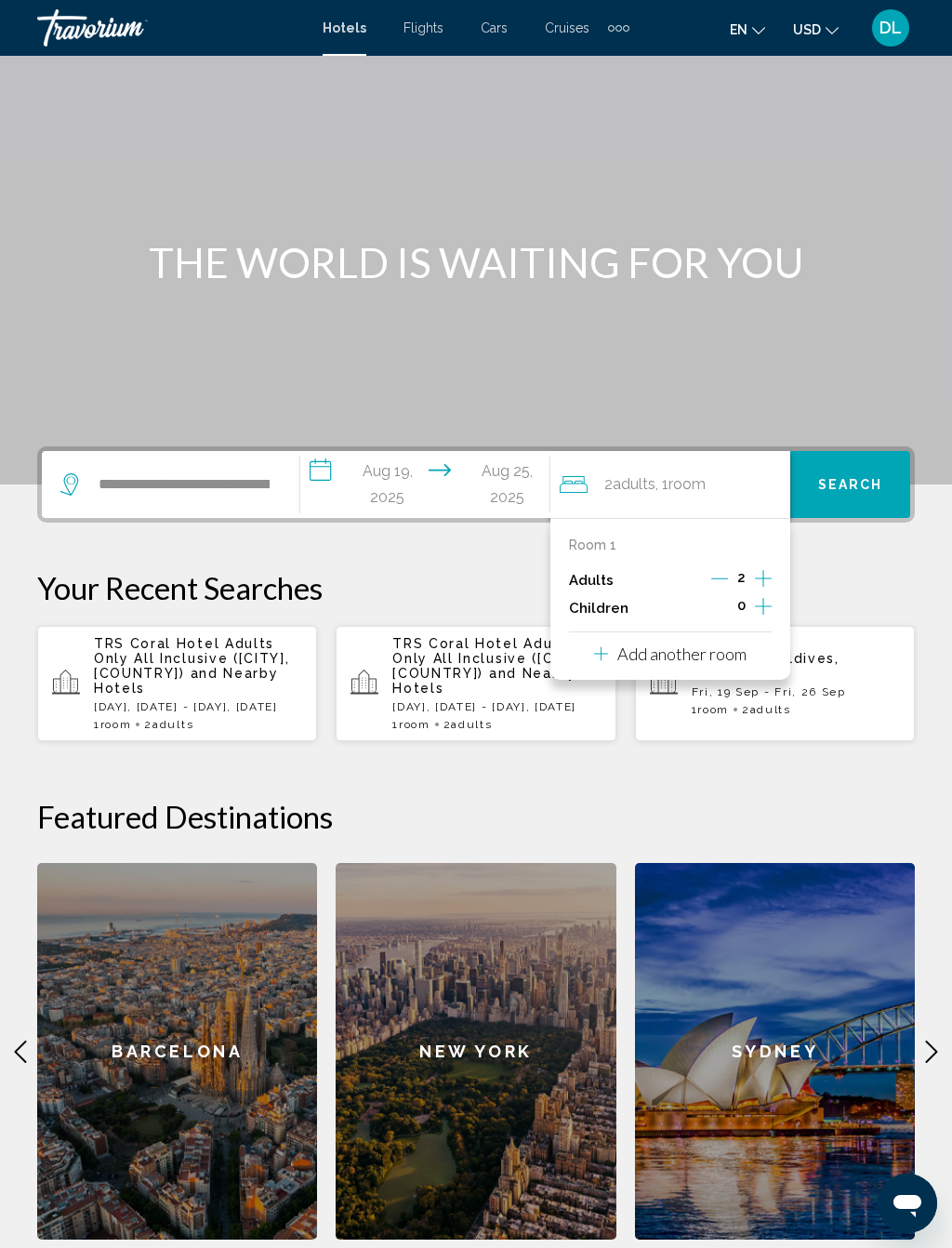 click 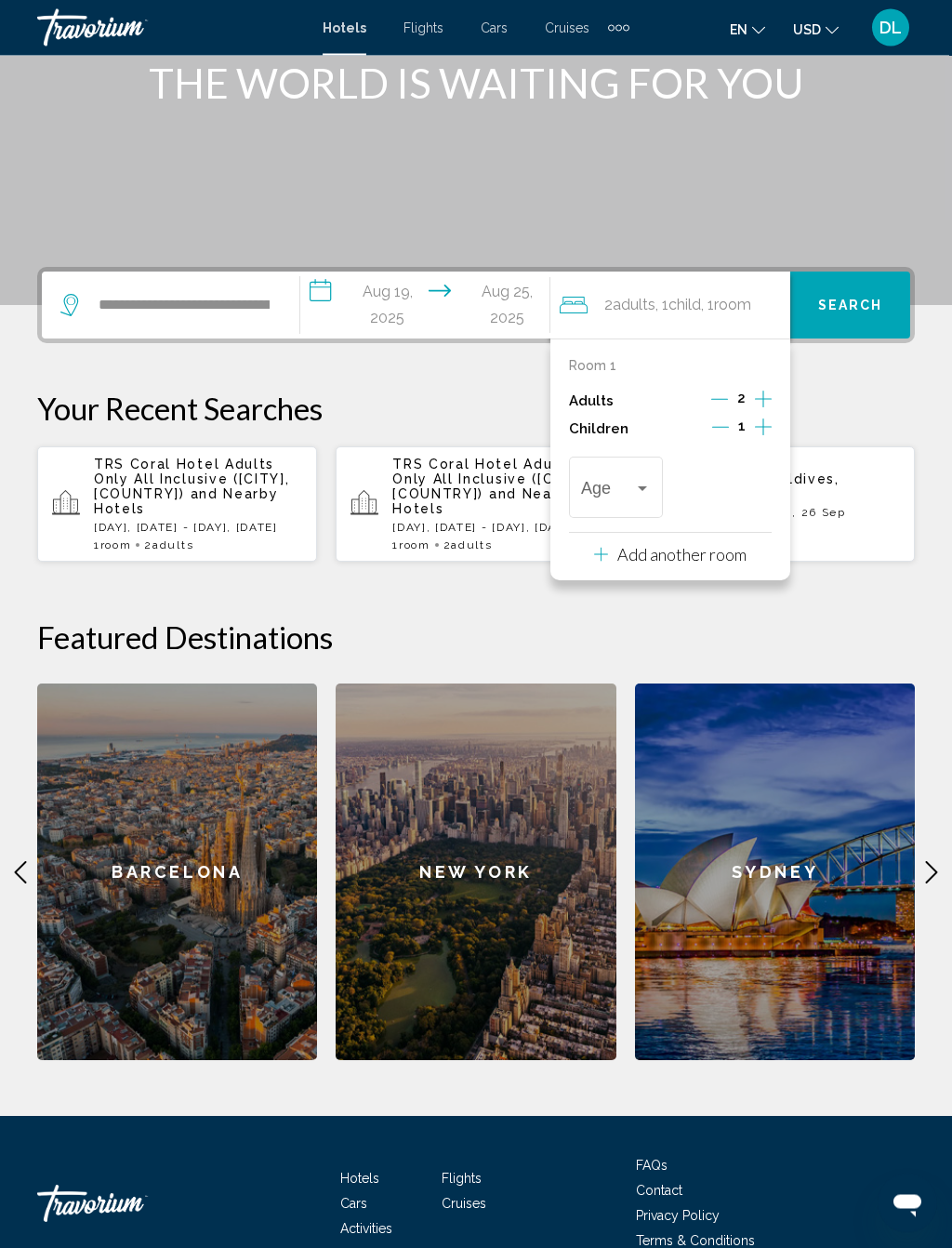scroll, scrollTop: 332, scrollLeft: 0, axis: vertical 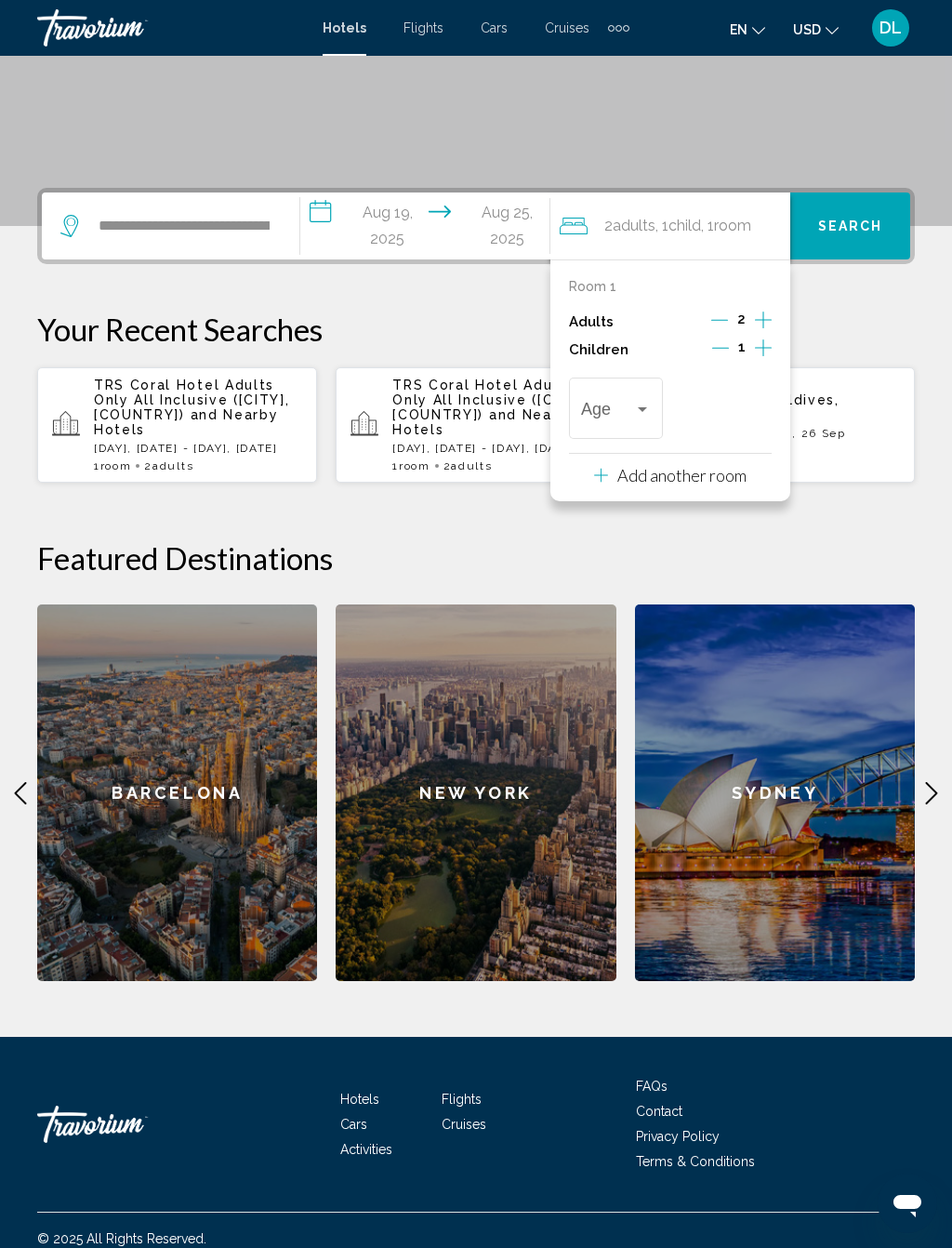 click at bounding box center [607, 413] 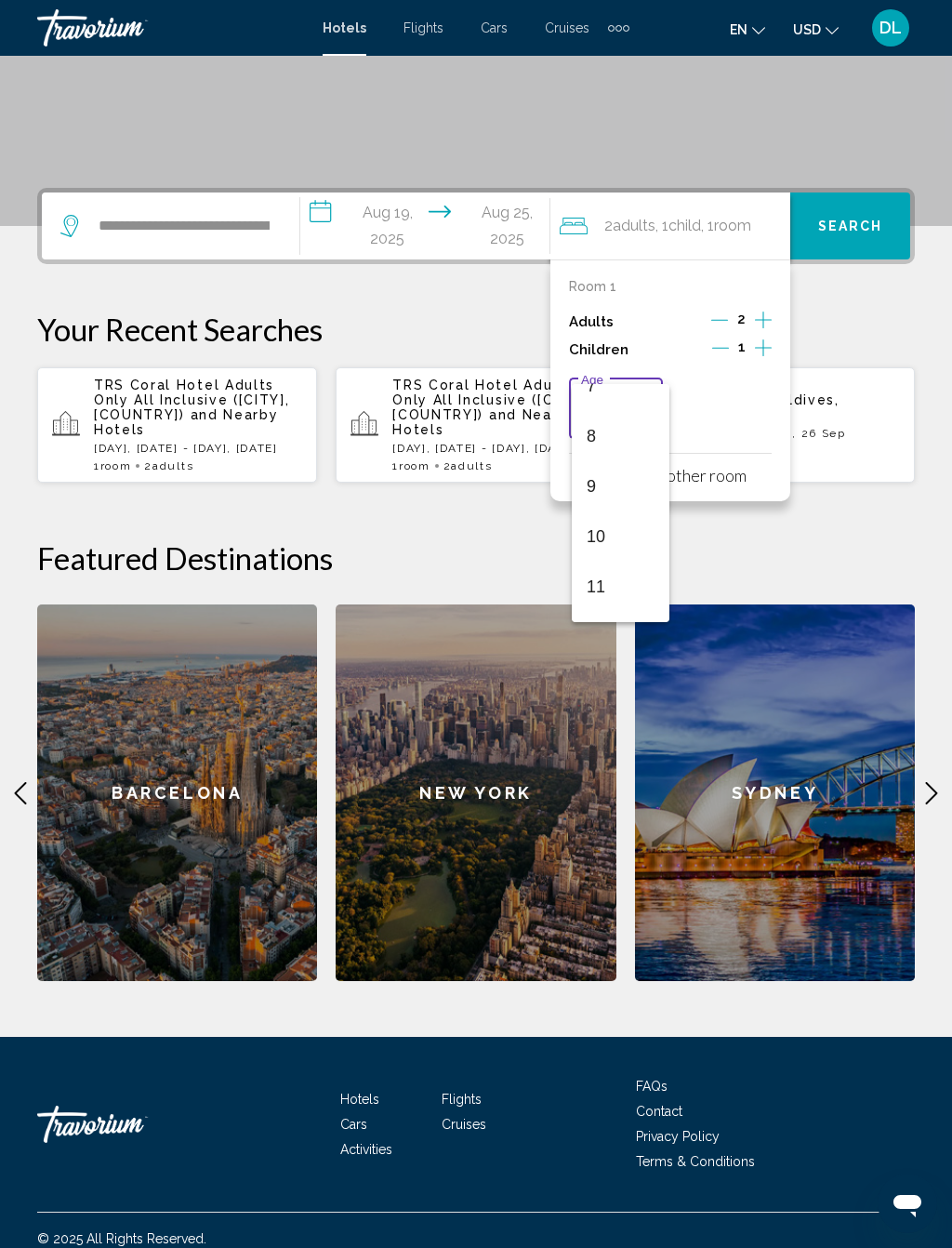 scroll, scrollTop: 455, scrollLeft: 0, axis: vertical 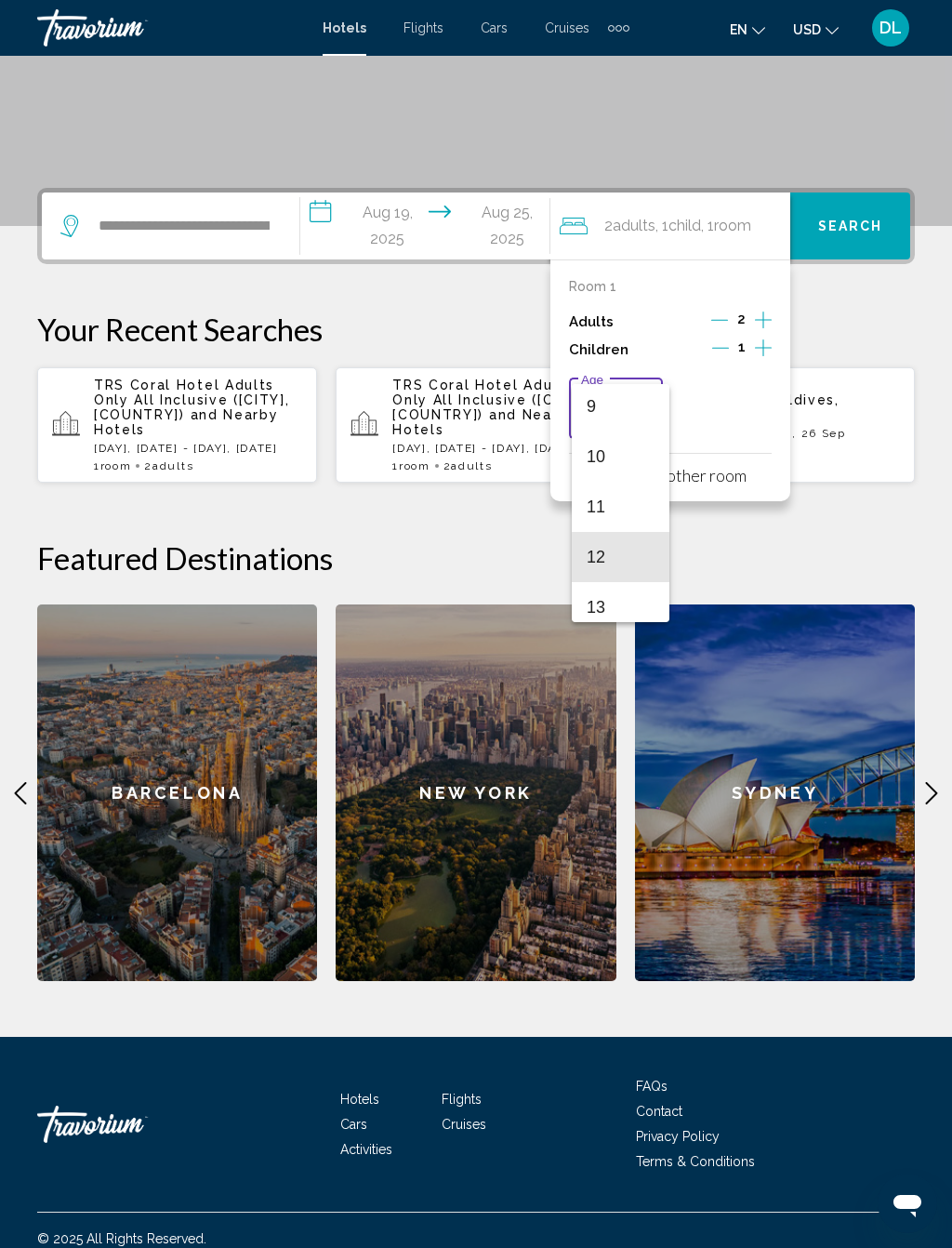 click on "12" at bounding box center [620, 557] 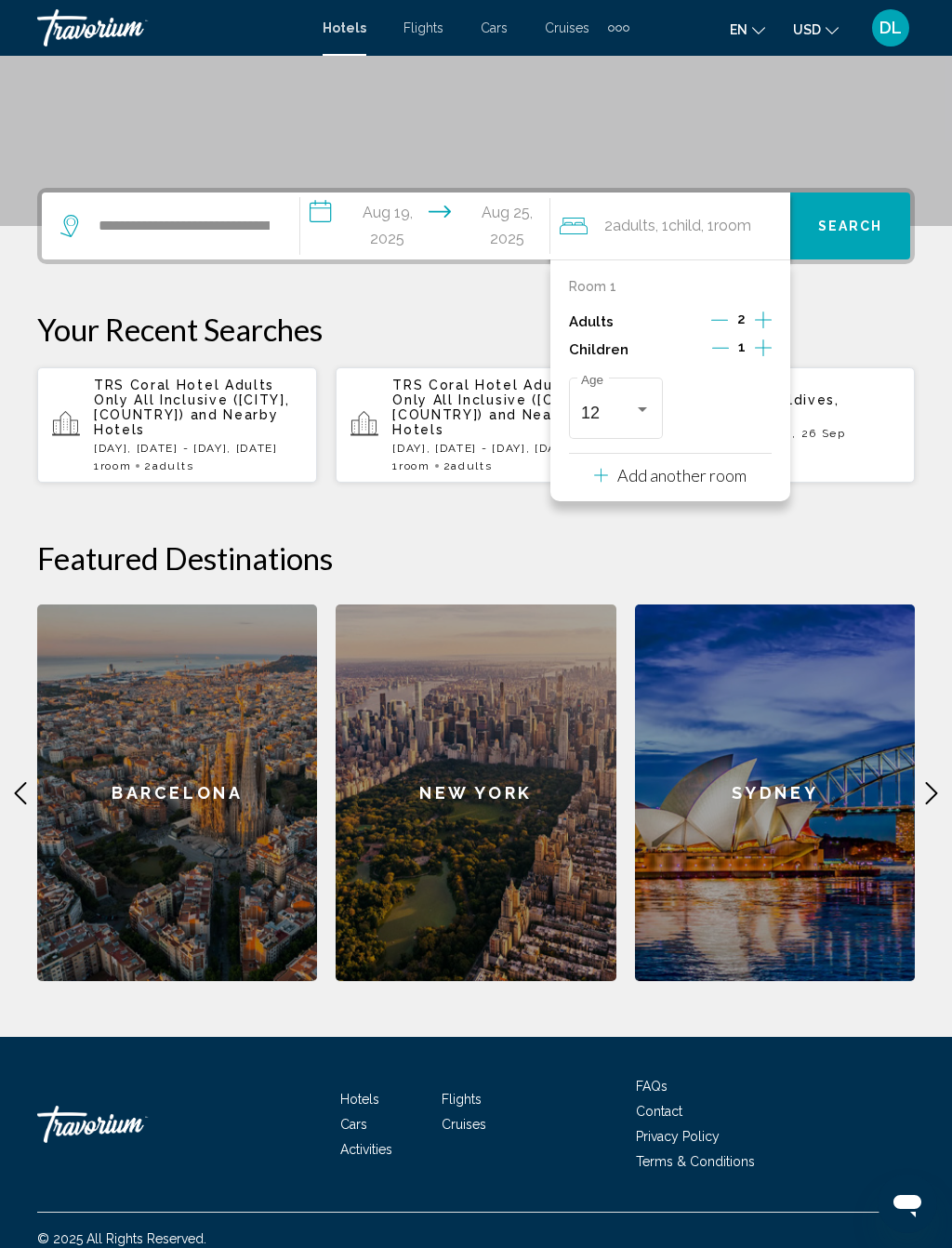 click on "Search" at bounding box center [851, 227] 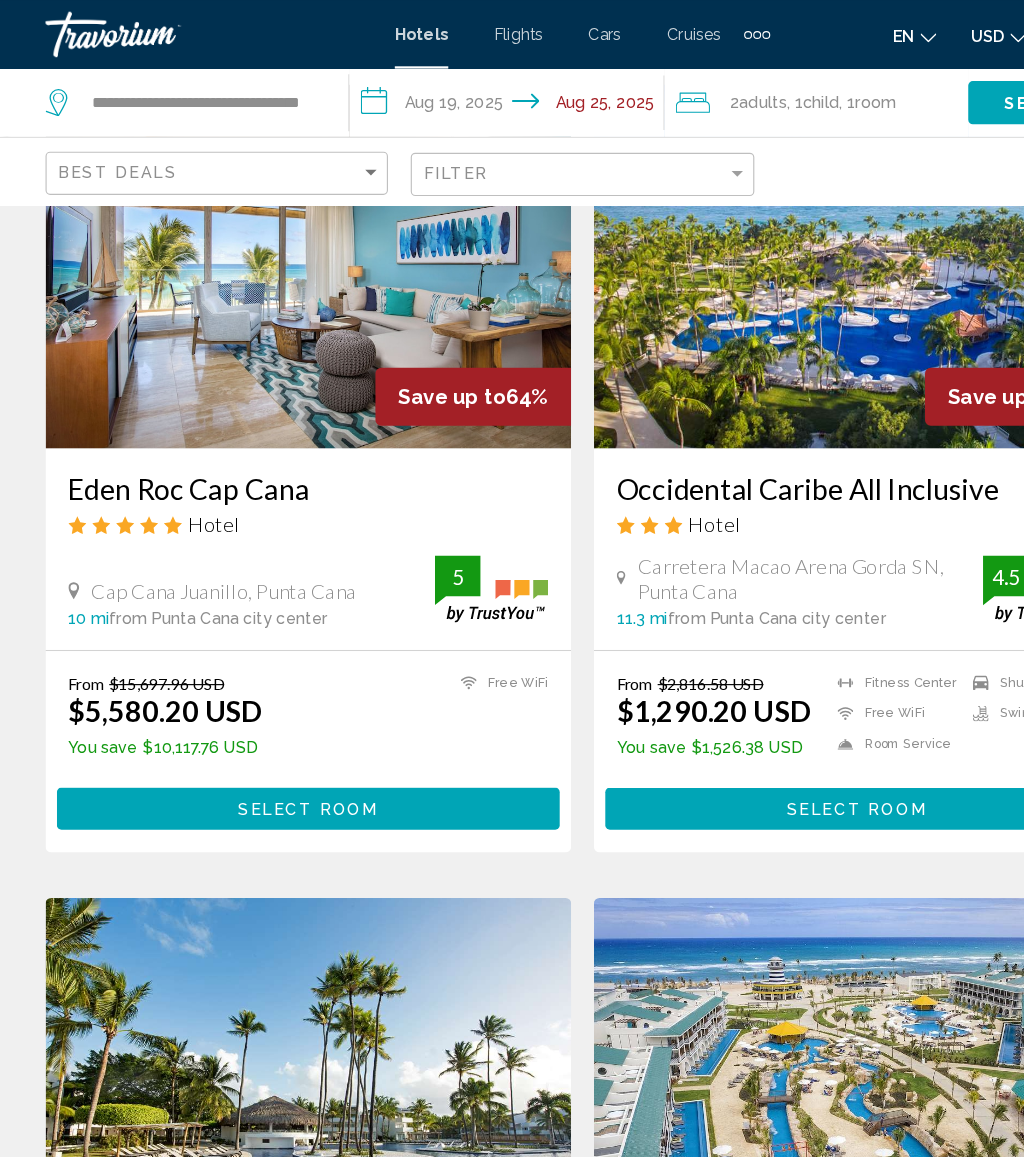 scroll, scrollTop: 0, scrollLeft: 0, axis: both 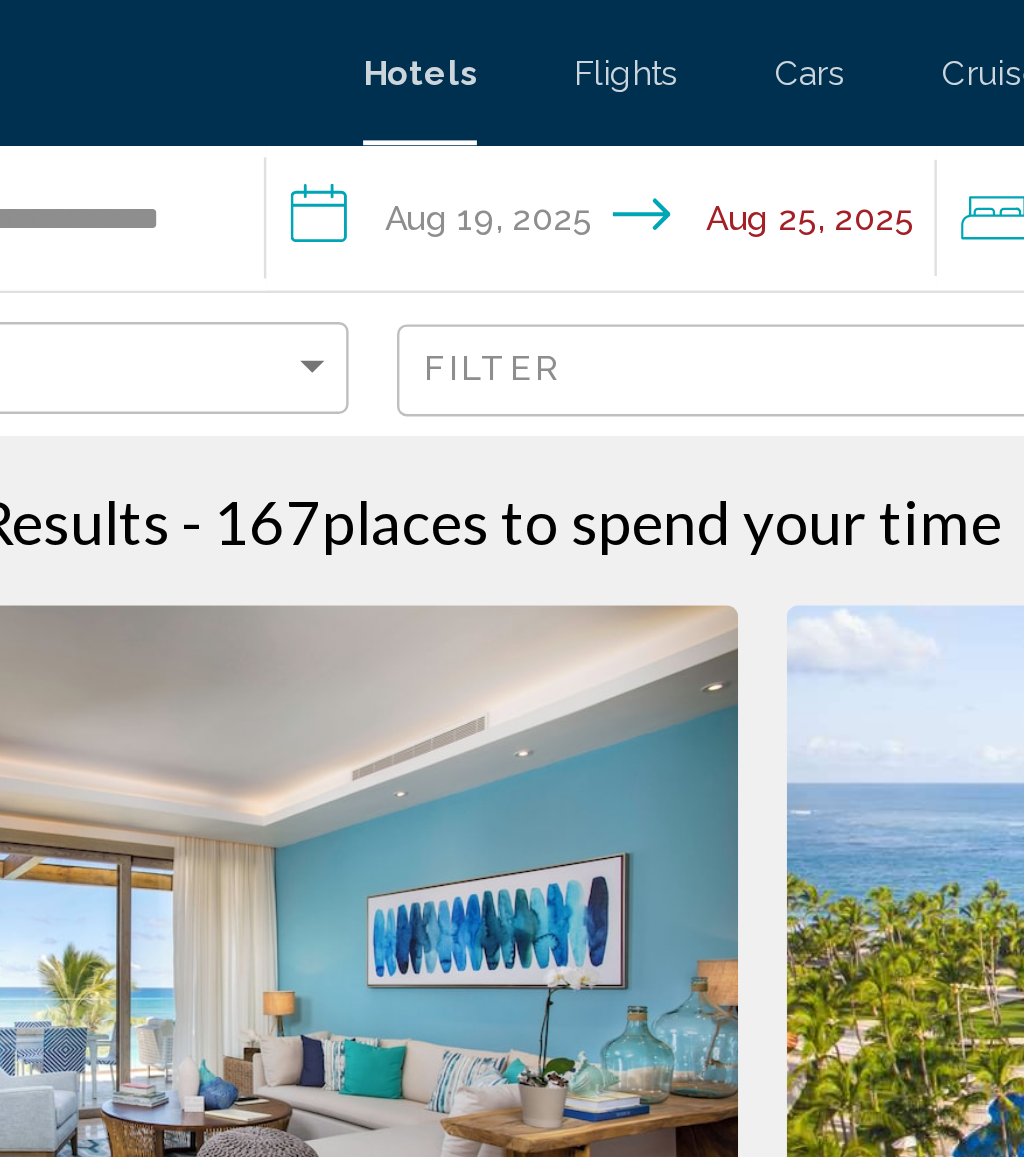 click on "**********" at bounding box center (449, 93) 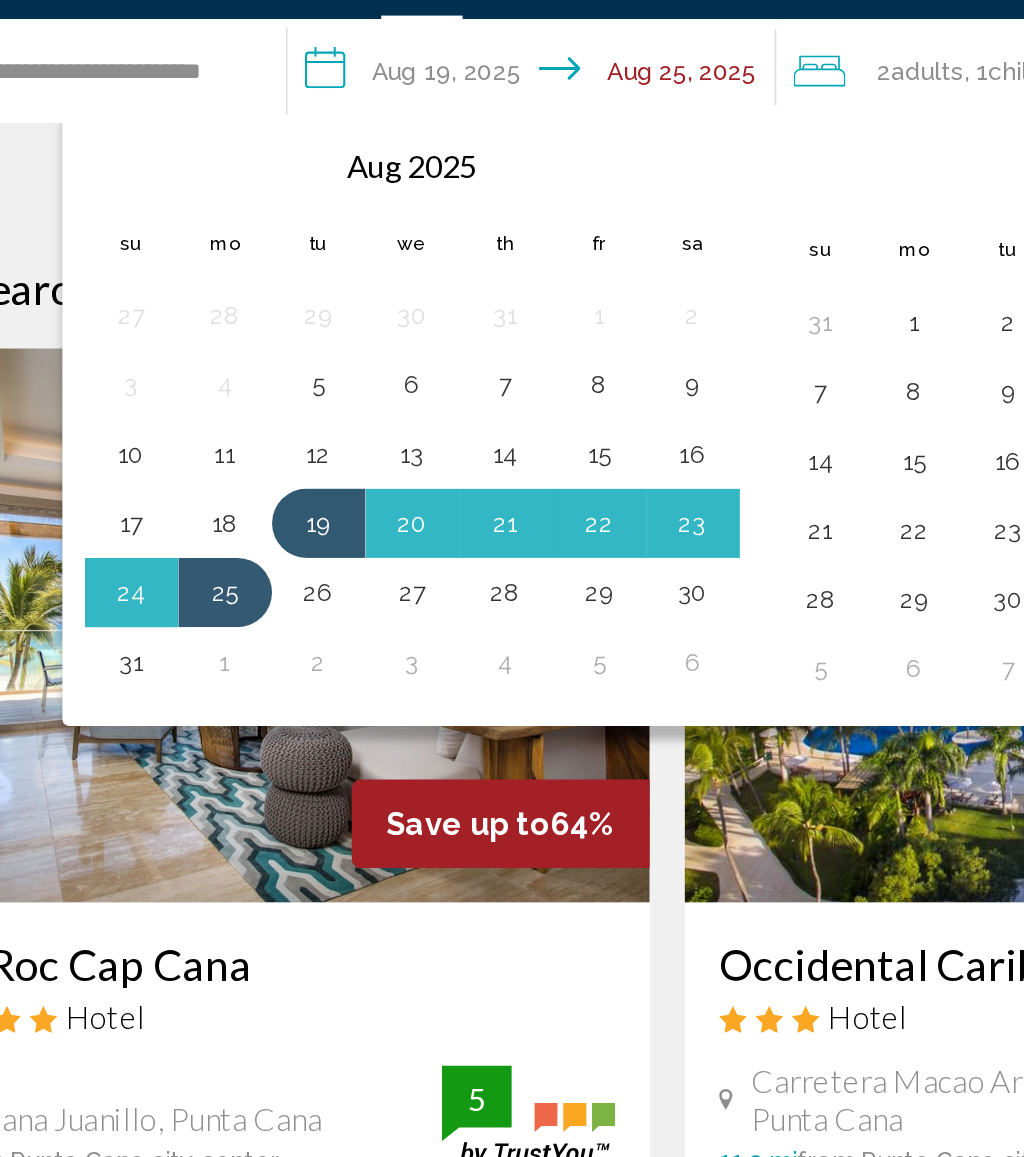 click on "11" at bounding box center [257, 311] 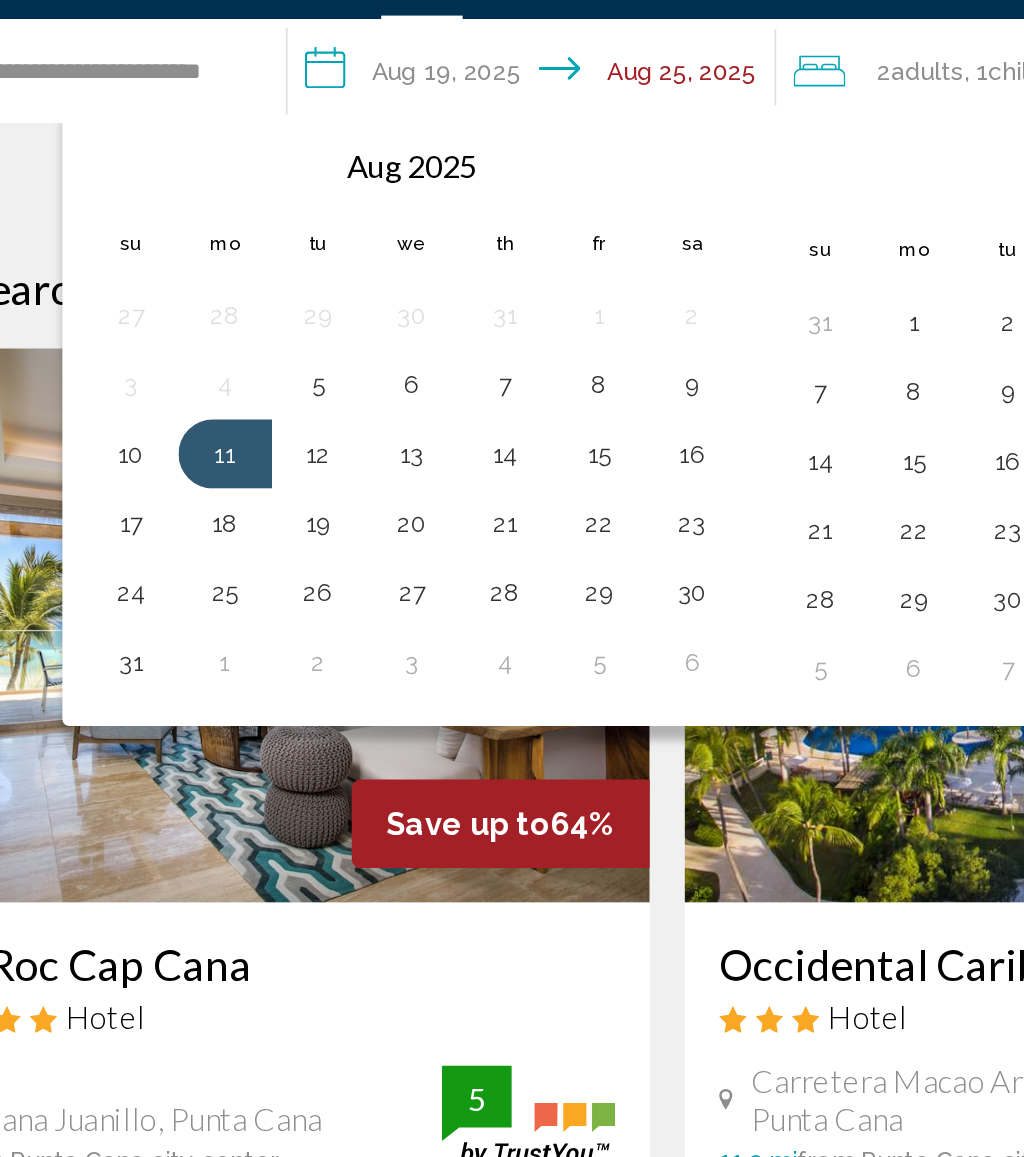 click on "16" at bounding box center [527, 311] 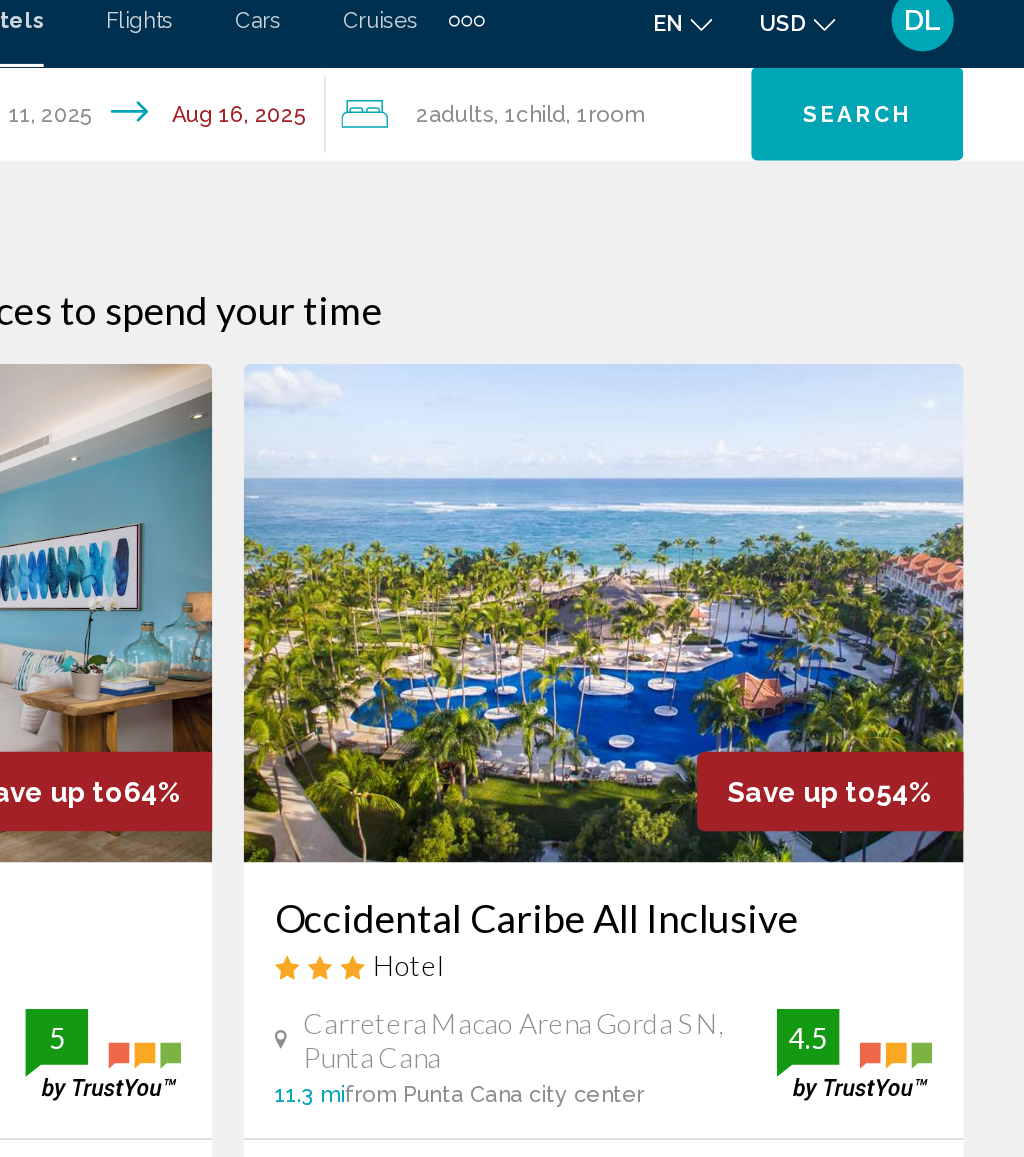 click on "Search" 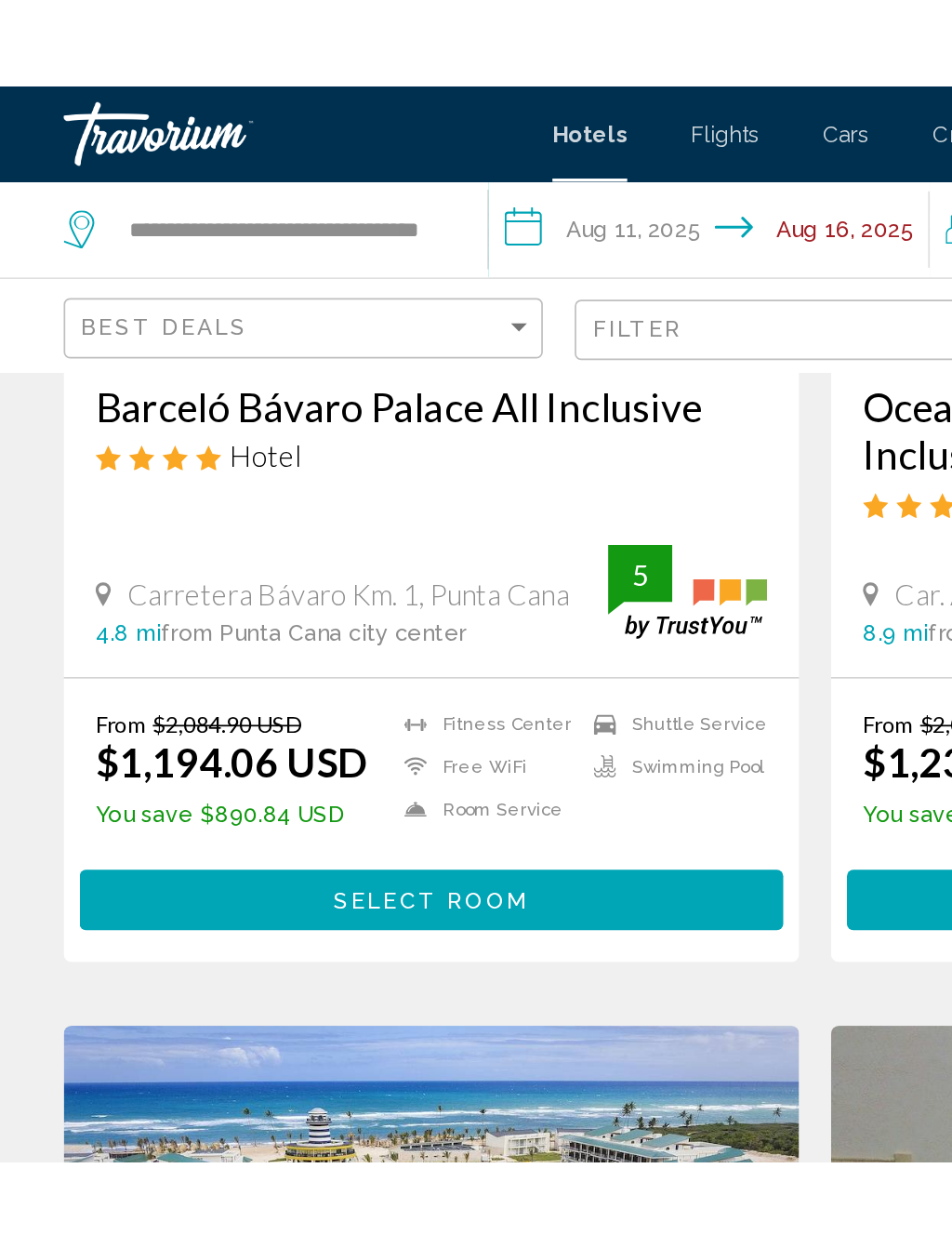 scroll, scrollTop: 0, scrollLeft: 0, axis: both 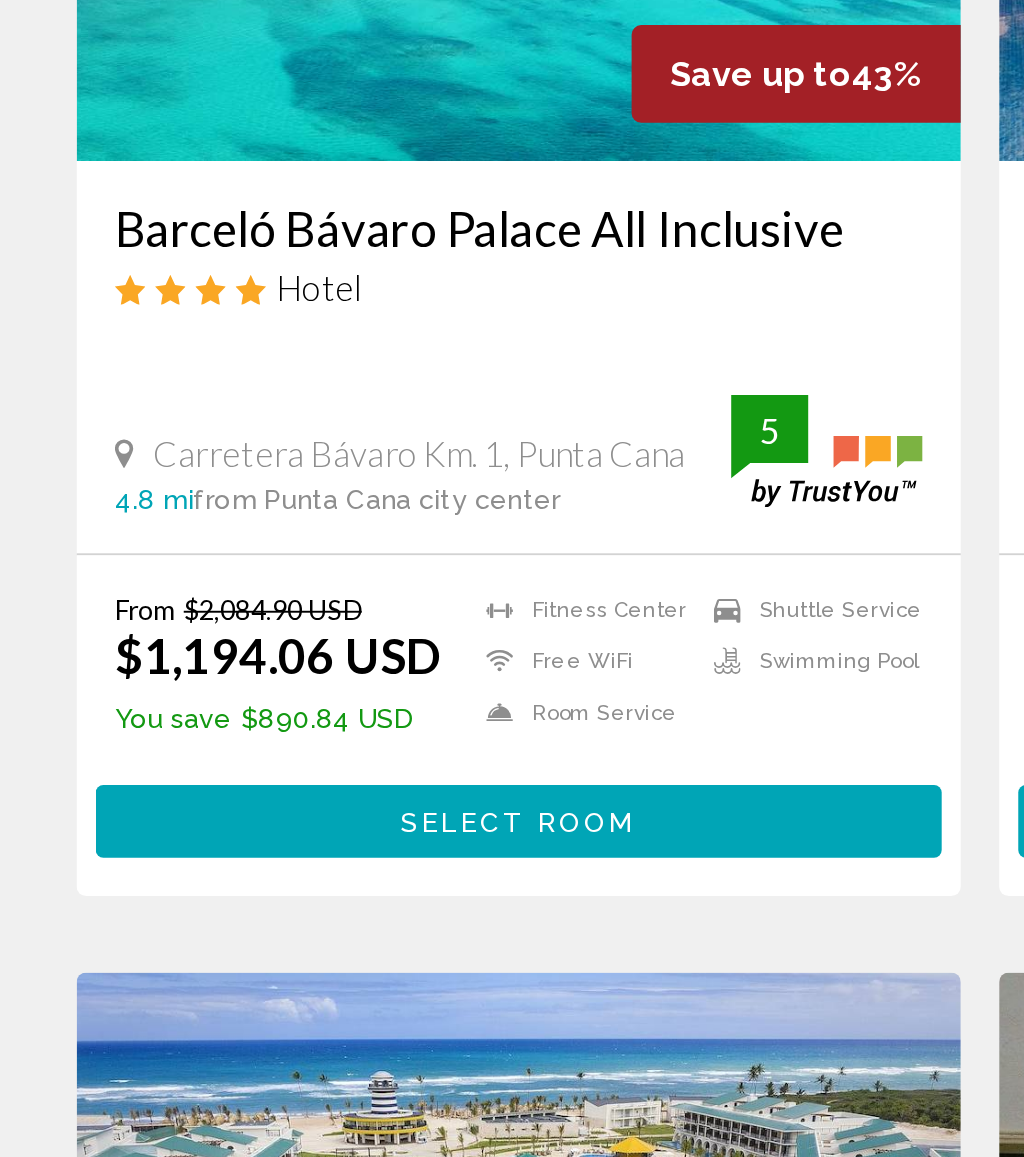 click on "Select Room" at bounding box center [270, 916] 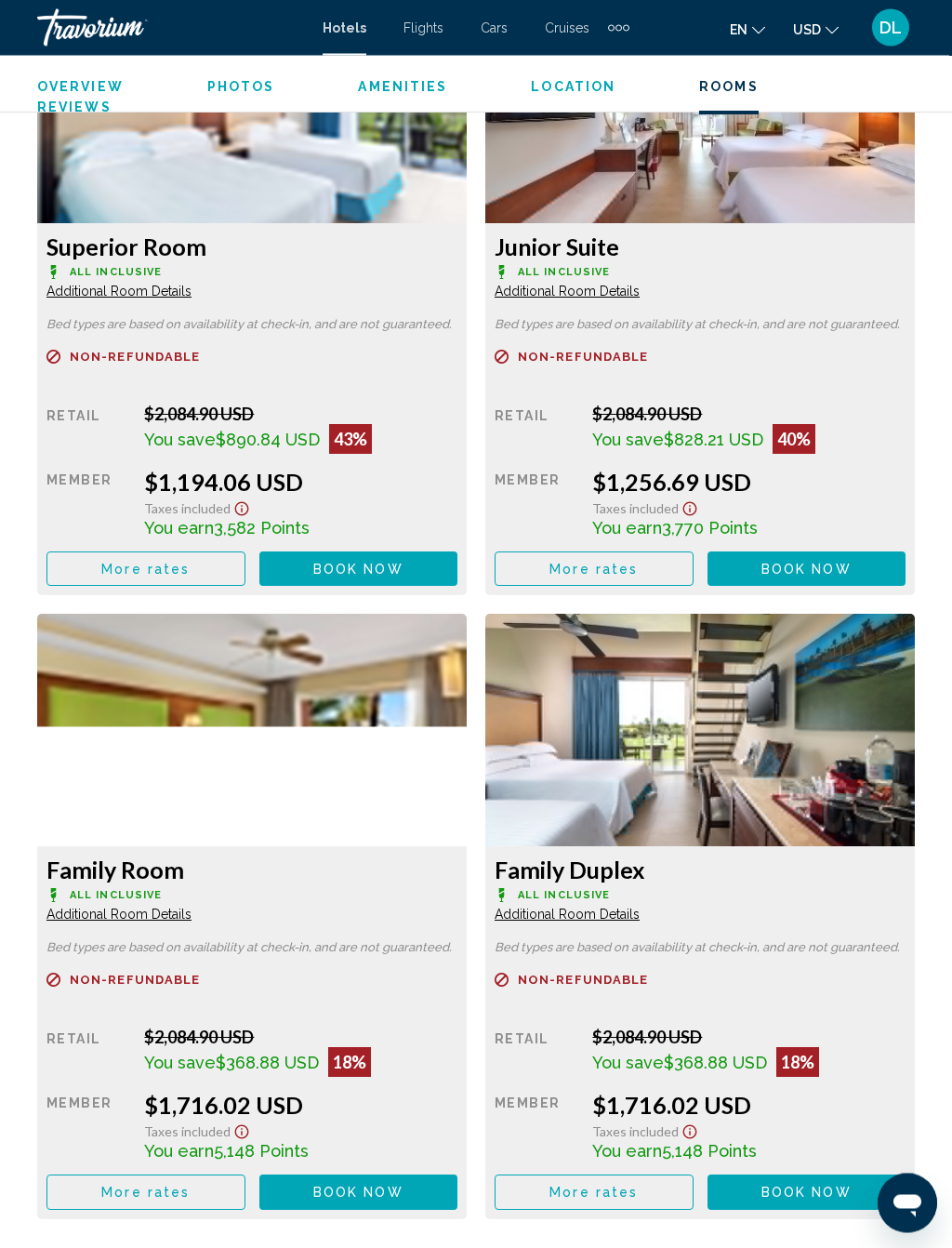 scroll, scrollTop: 3225, scrollLeft: 0, axis: vertical 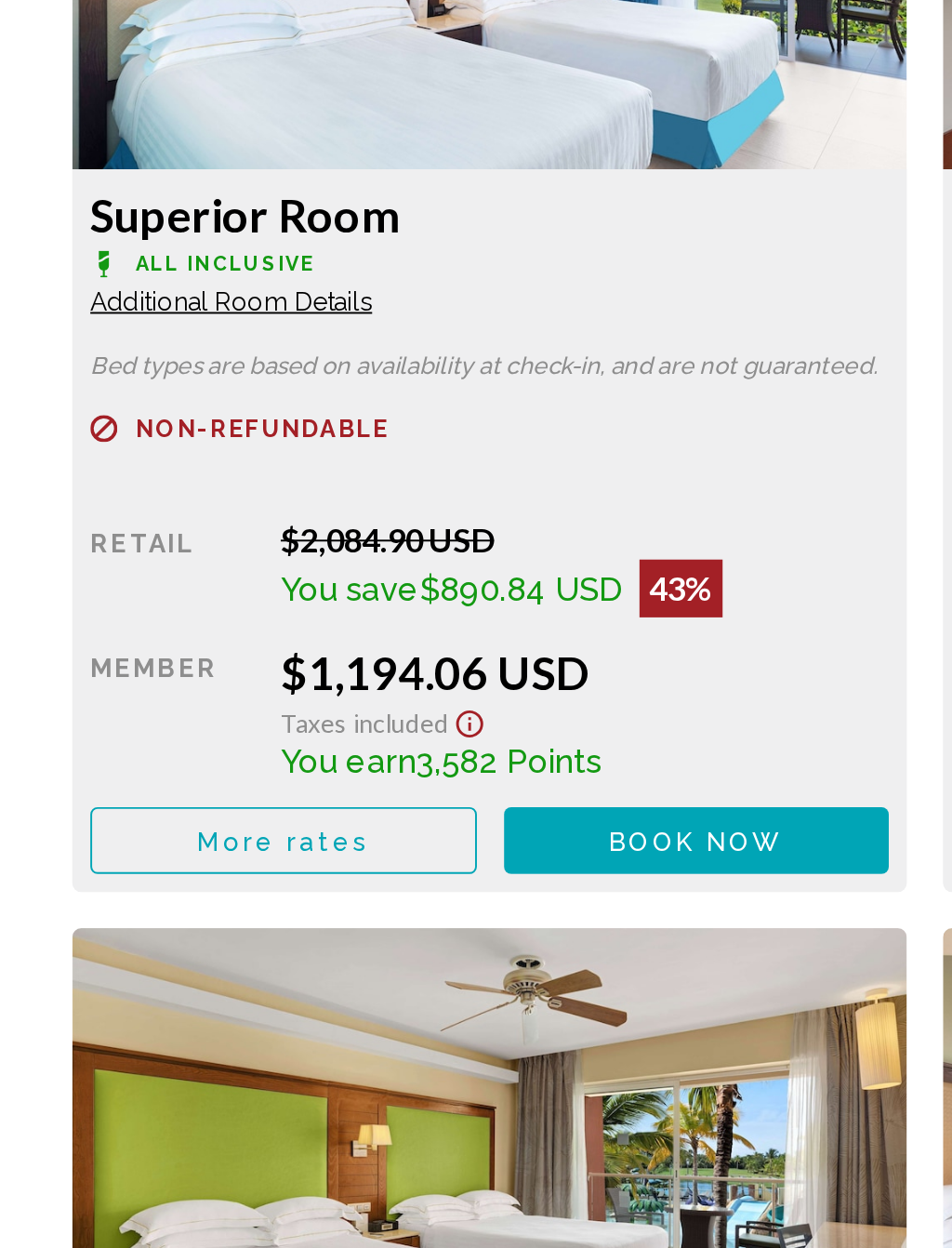 click on "Book now" at bounding box center [358, 551] 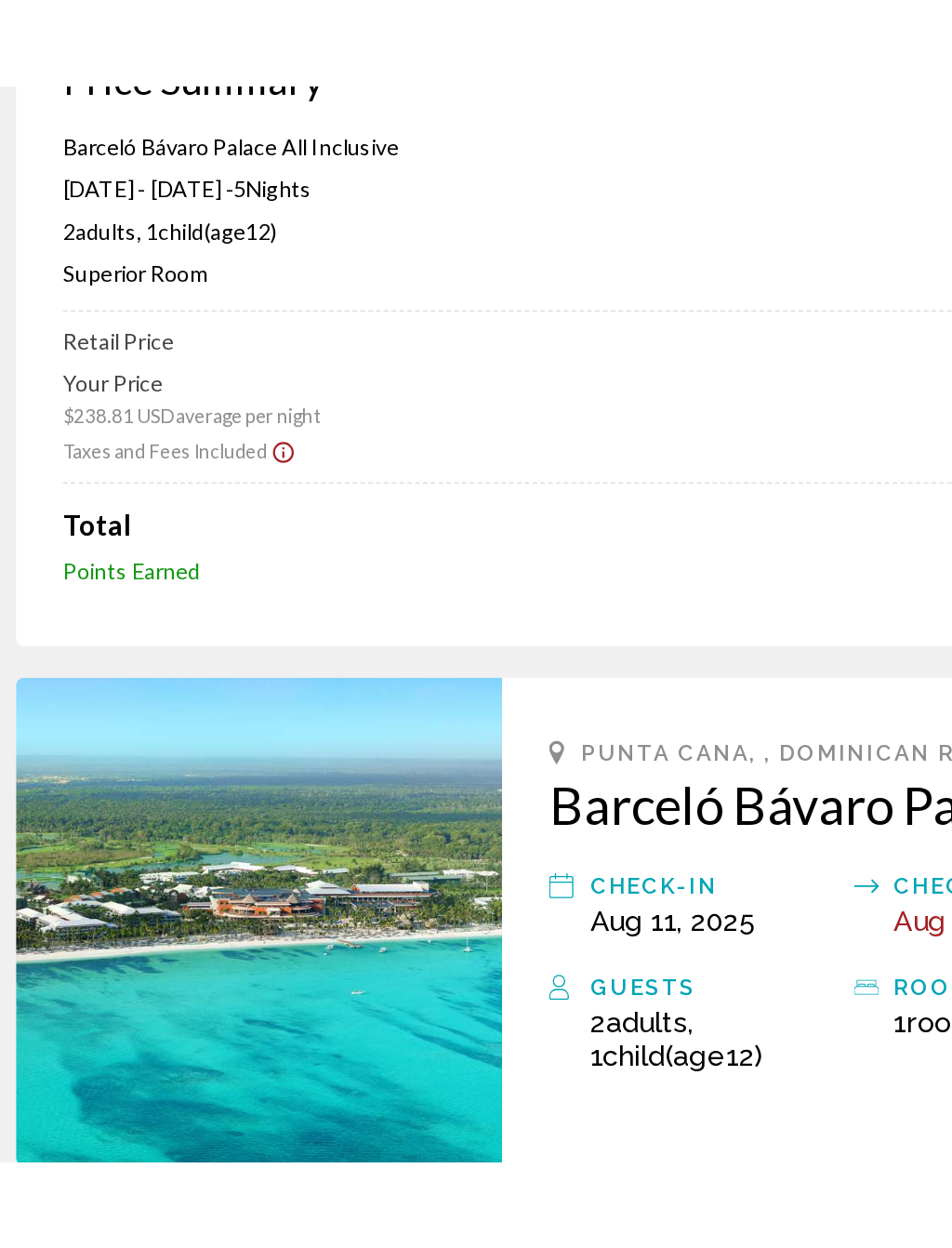 scroll, scrollTop: 0, scrollLeft: 0, axis: both 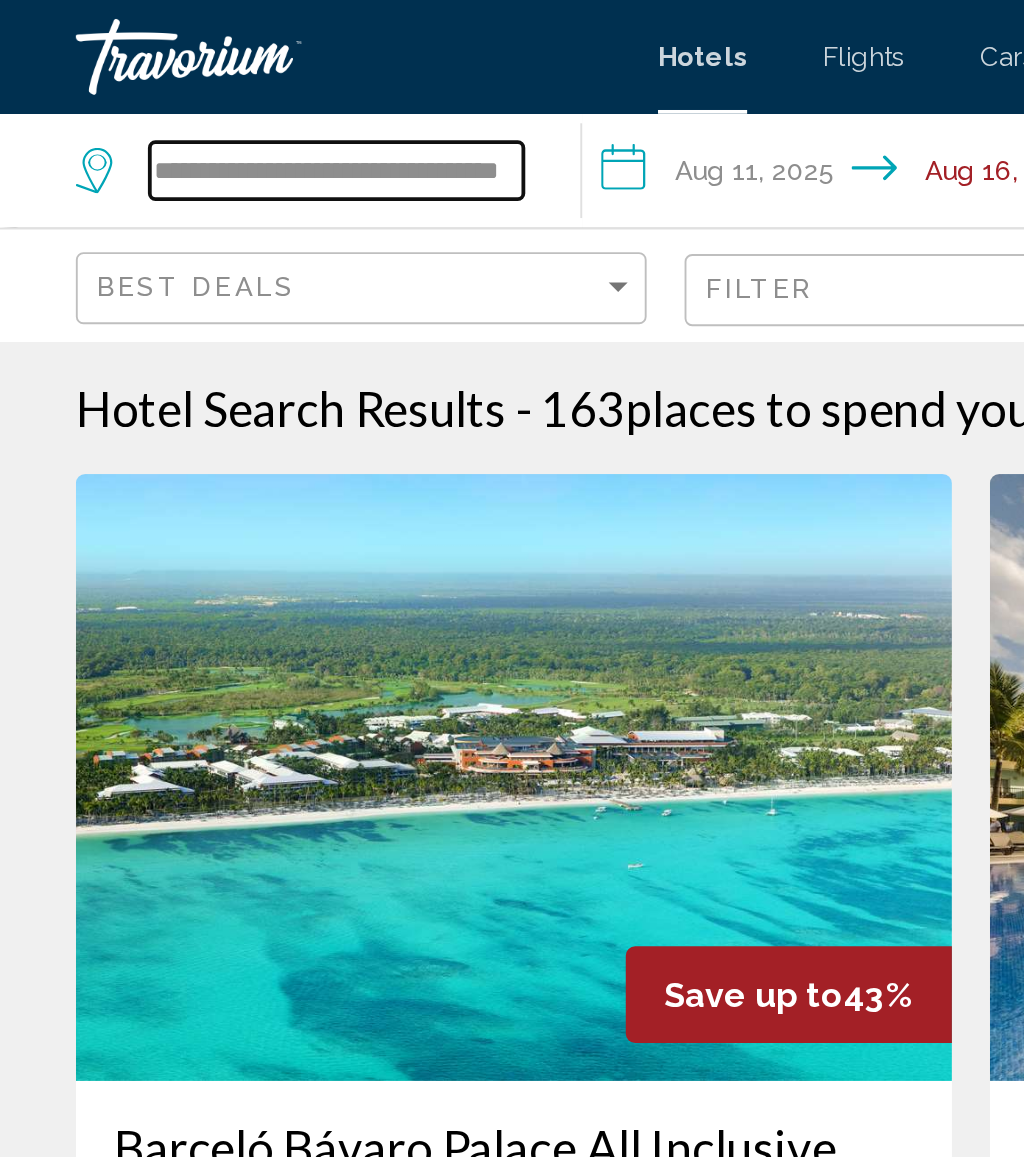click on "**********" at bounding box center (177, 90) 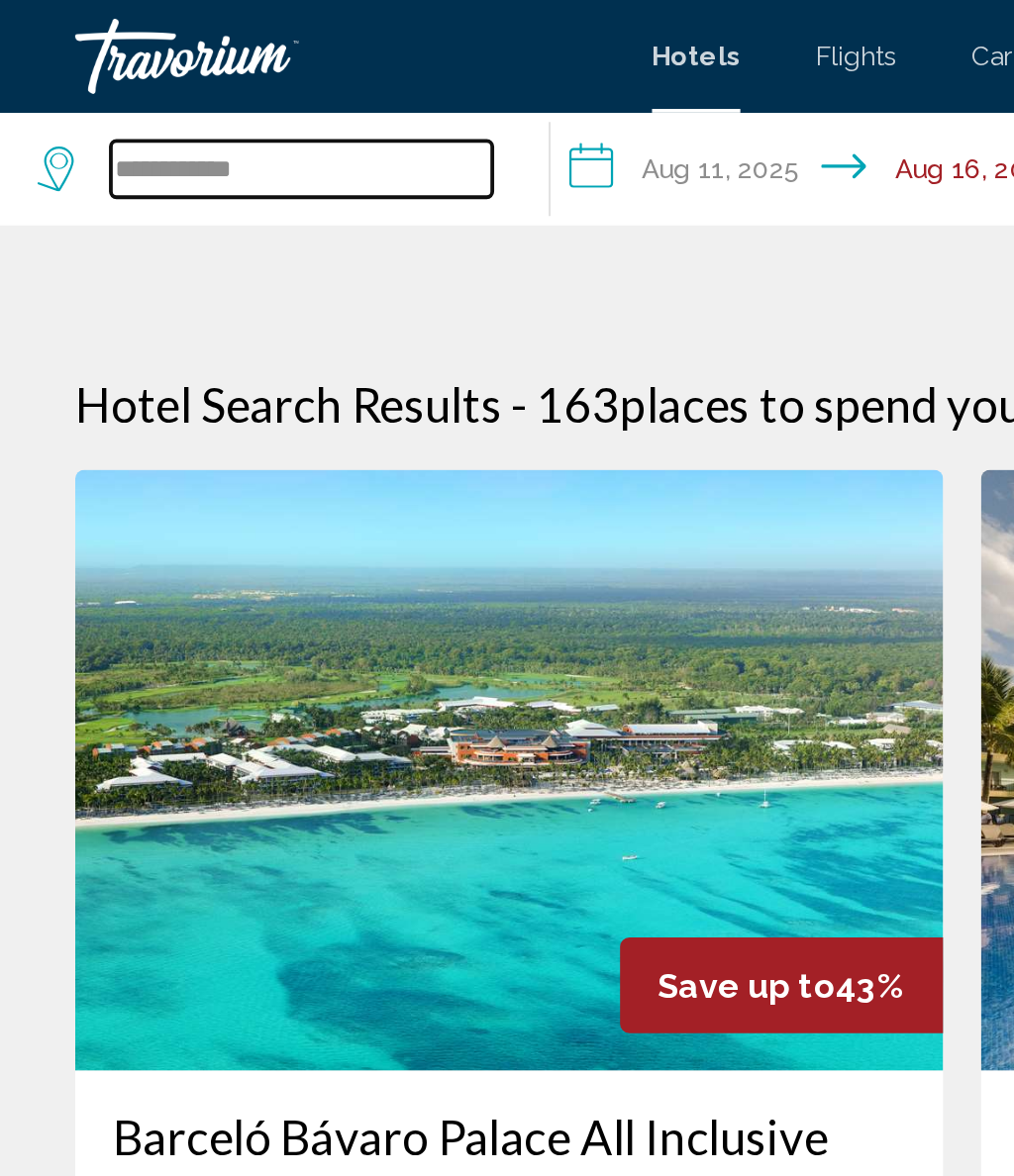 type on "*****" 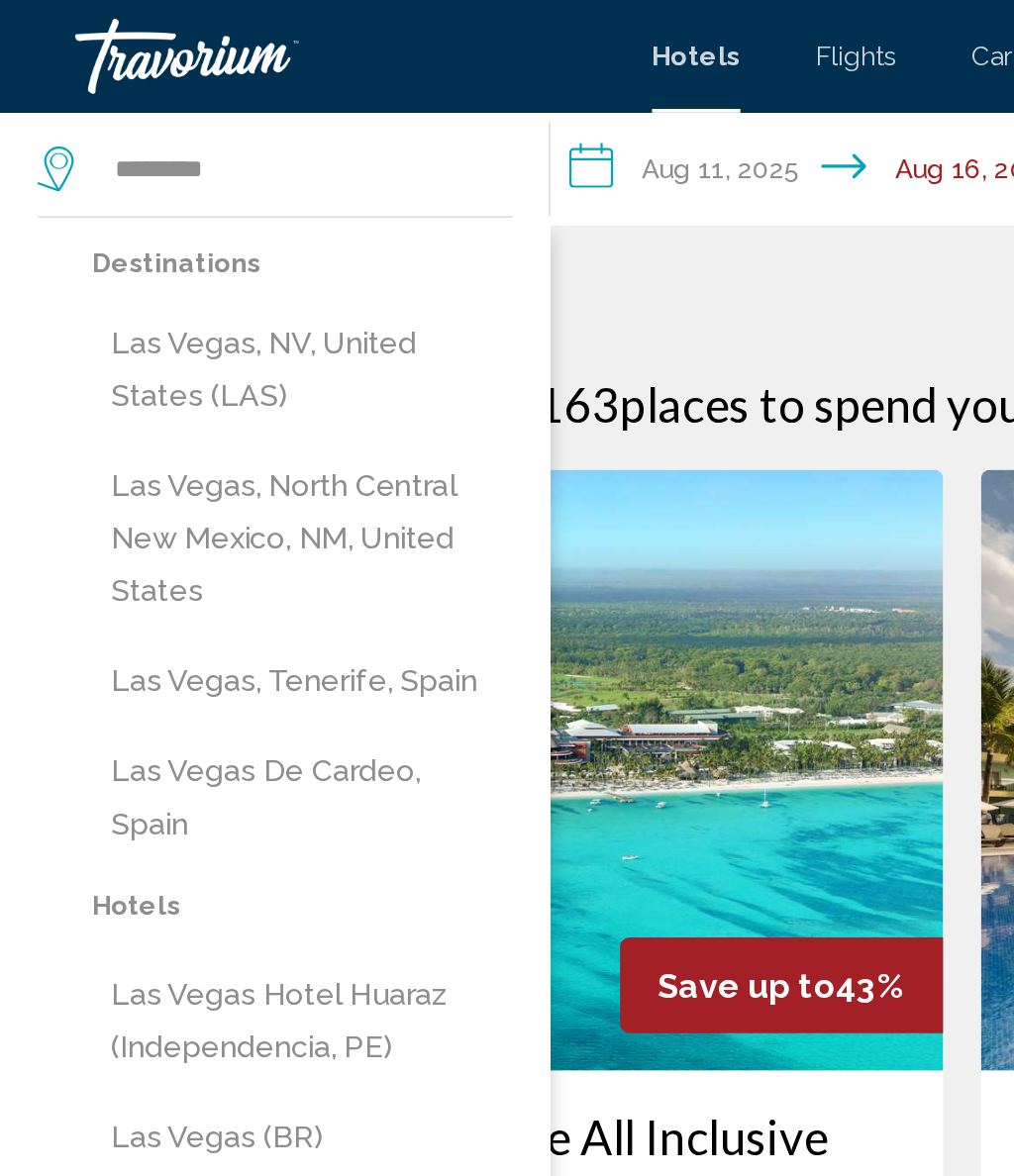 click on "Las Vegas, NV, United States (LAS)" at bounding box center [159, 195] 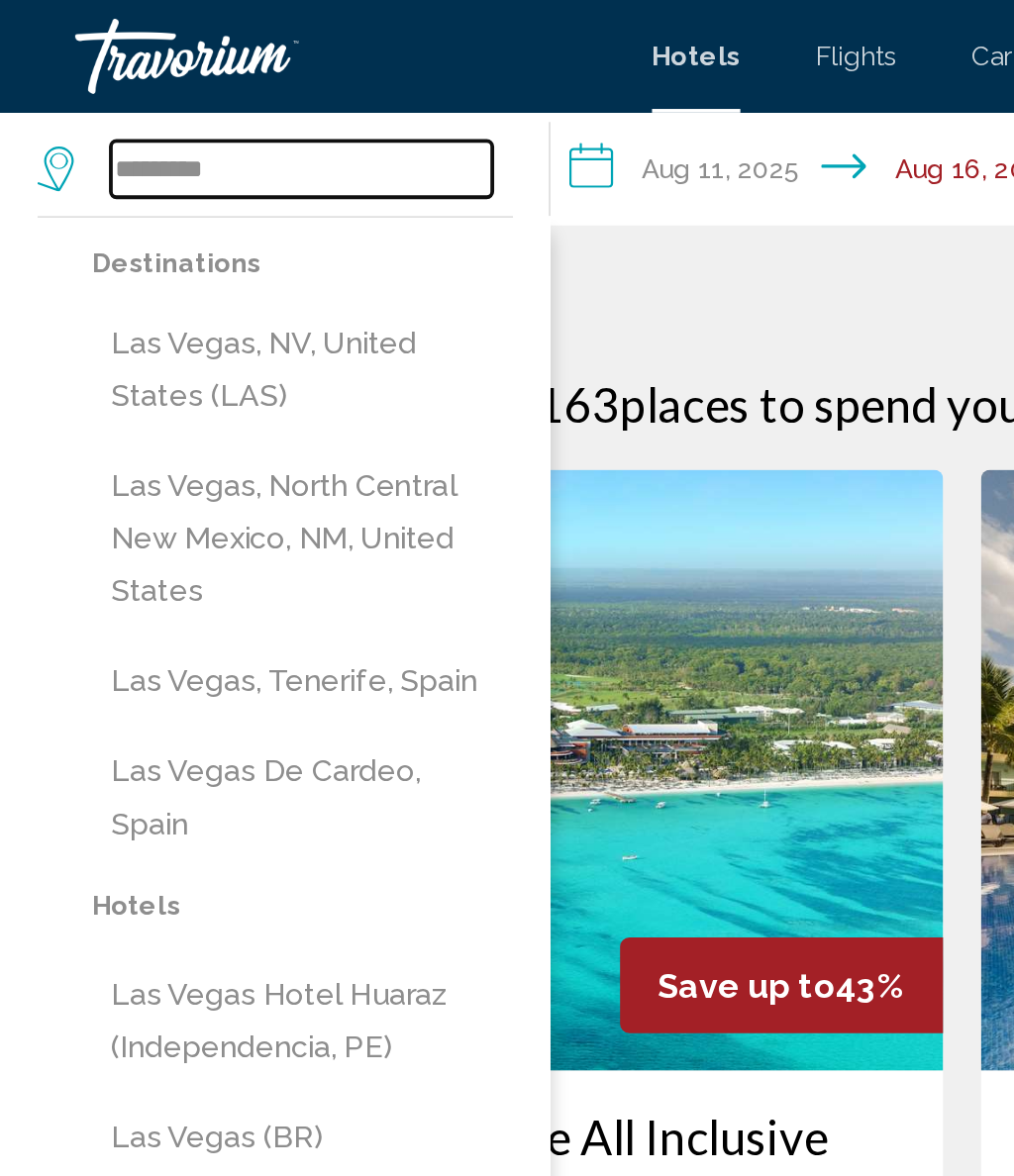 type on "**********" 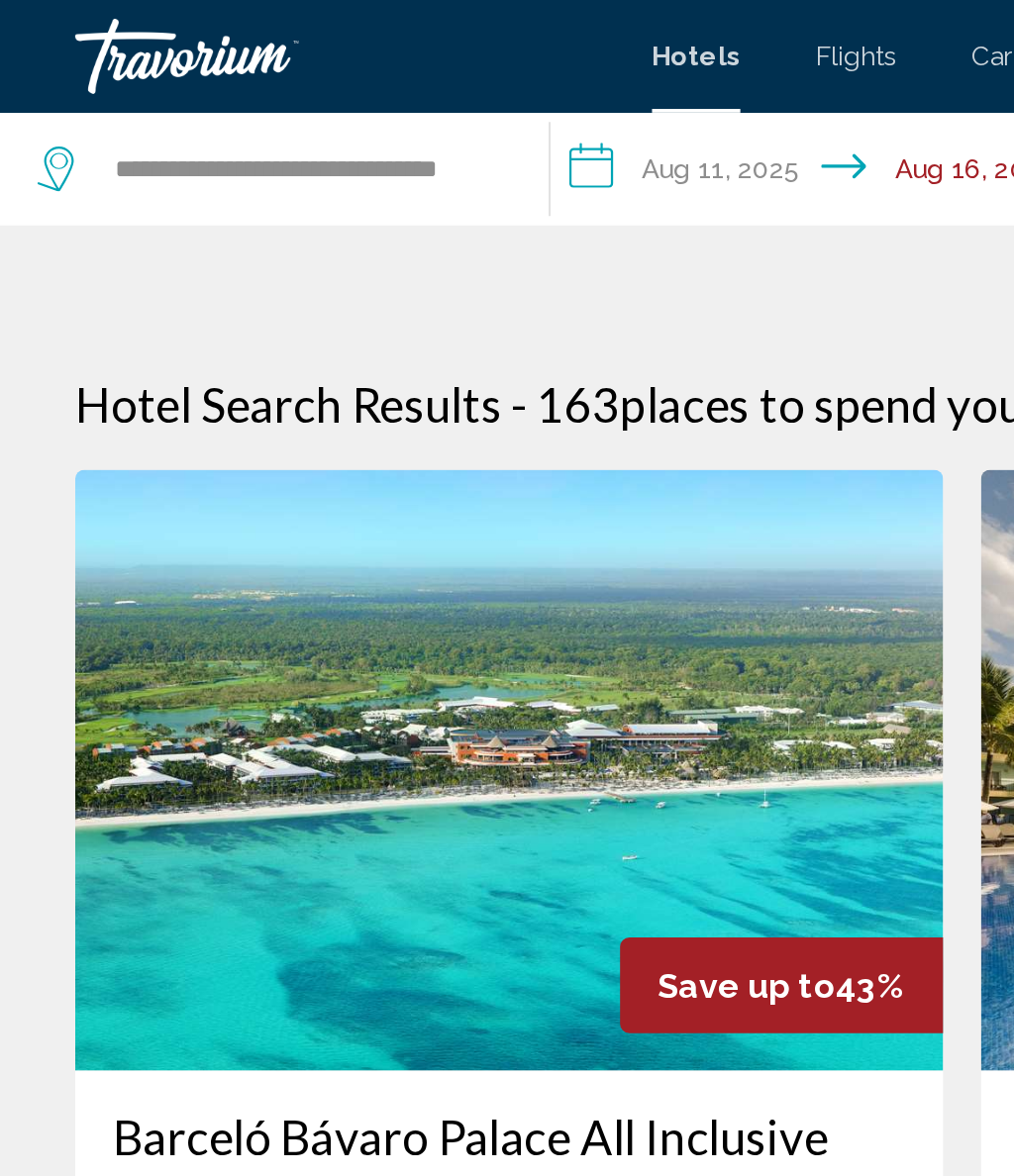 click on "**********" at bounding box center (434, 92) 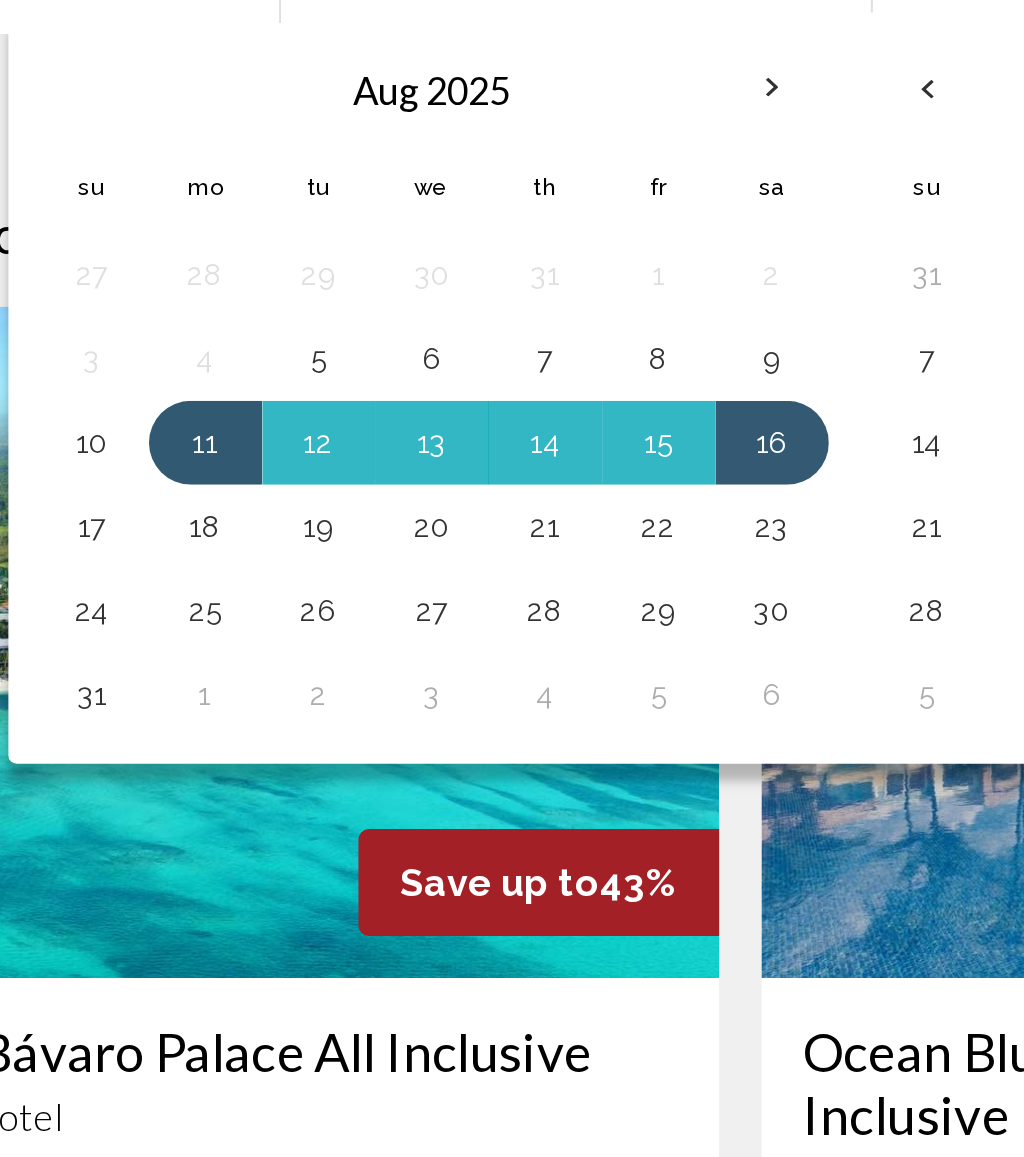 click on "19" at bounding box center [311, 355] 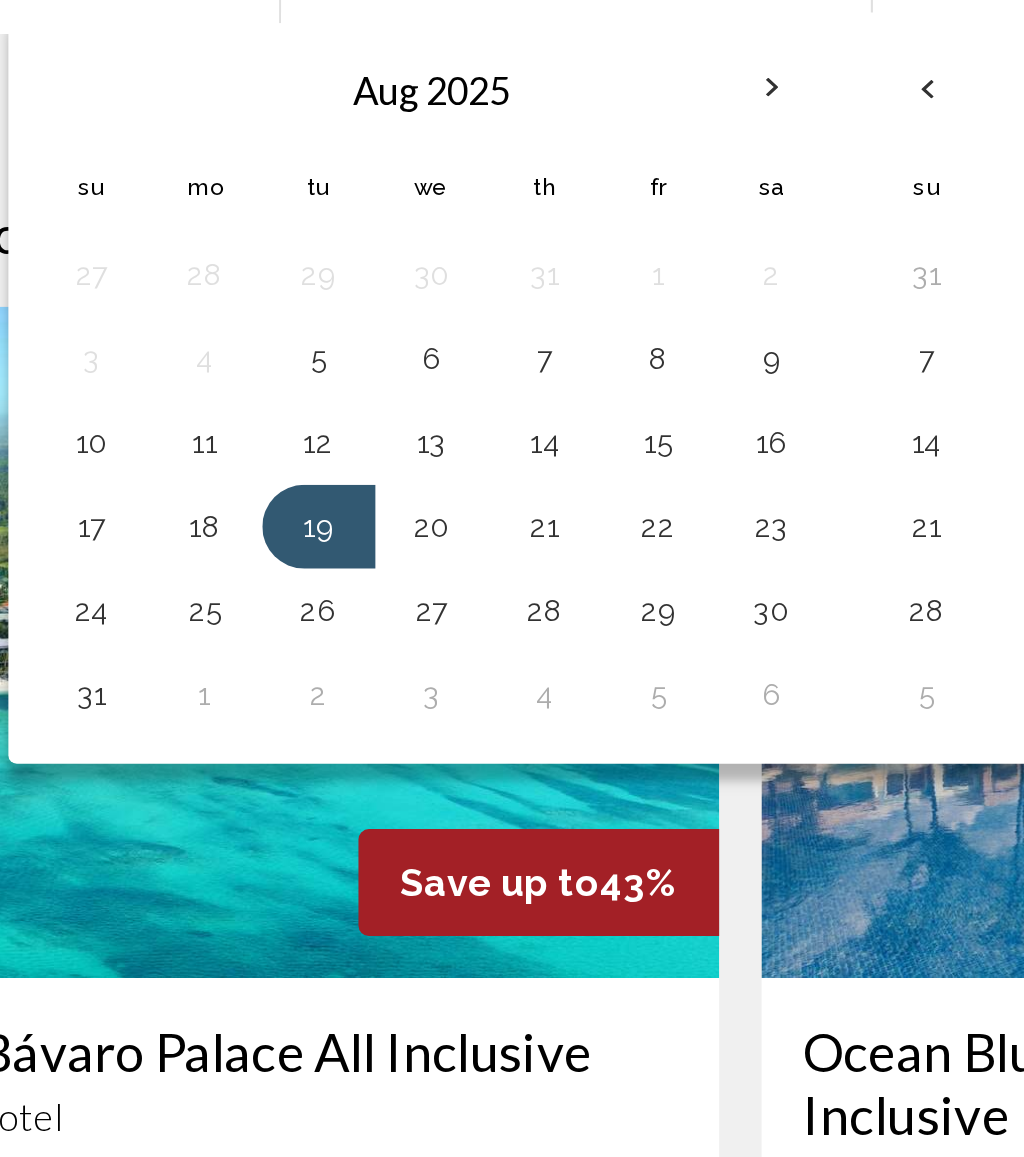 click on "22" at bounding box center [473, 355] 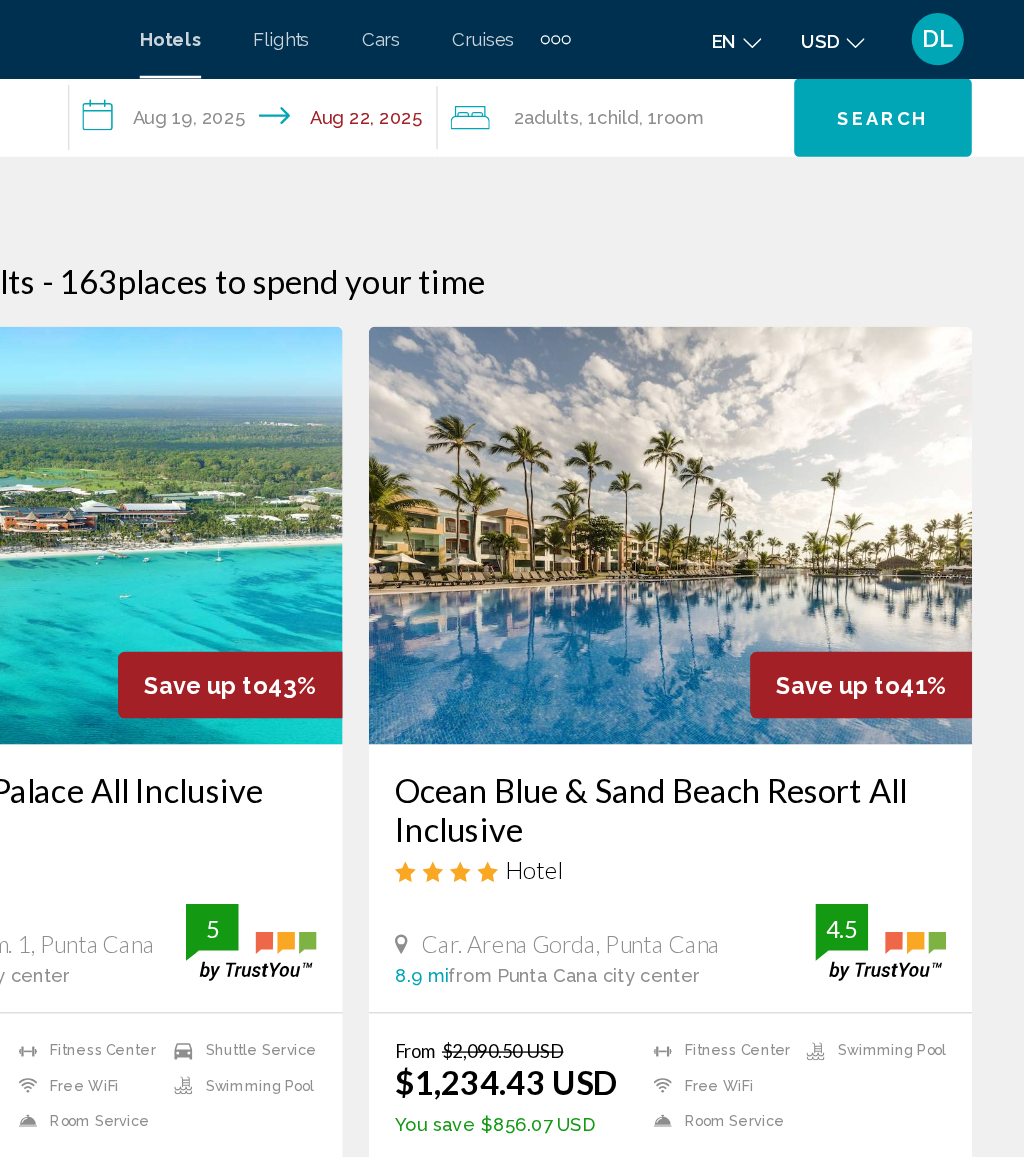 click on "2  Adult Adults , 1  Child Children , 1  Room rooms" 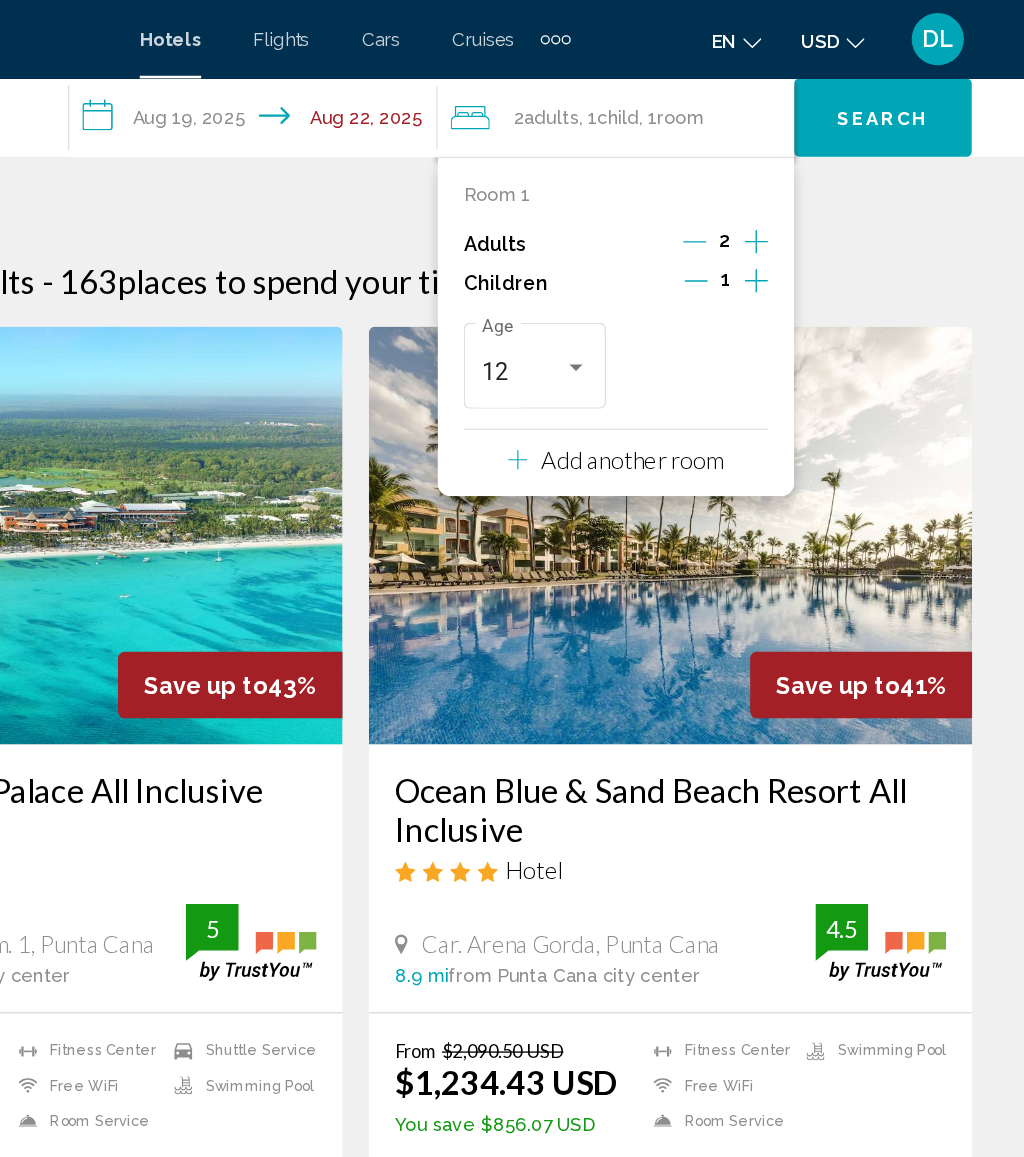 click 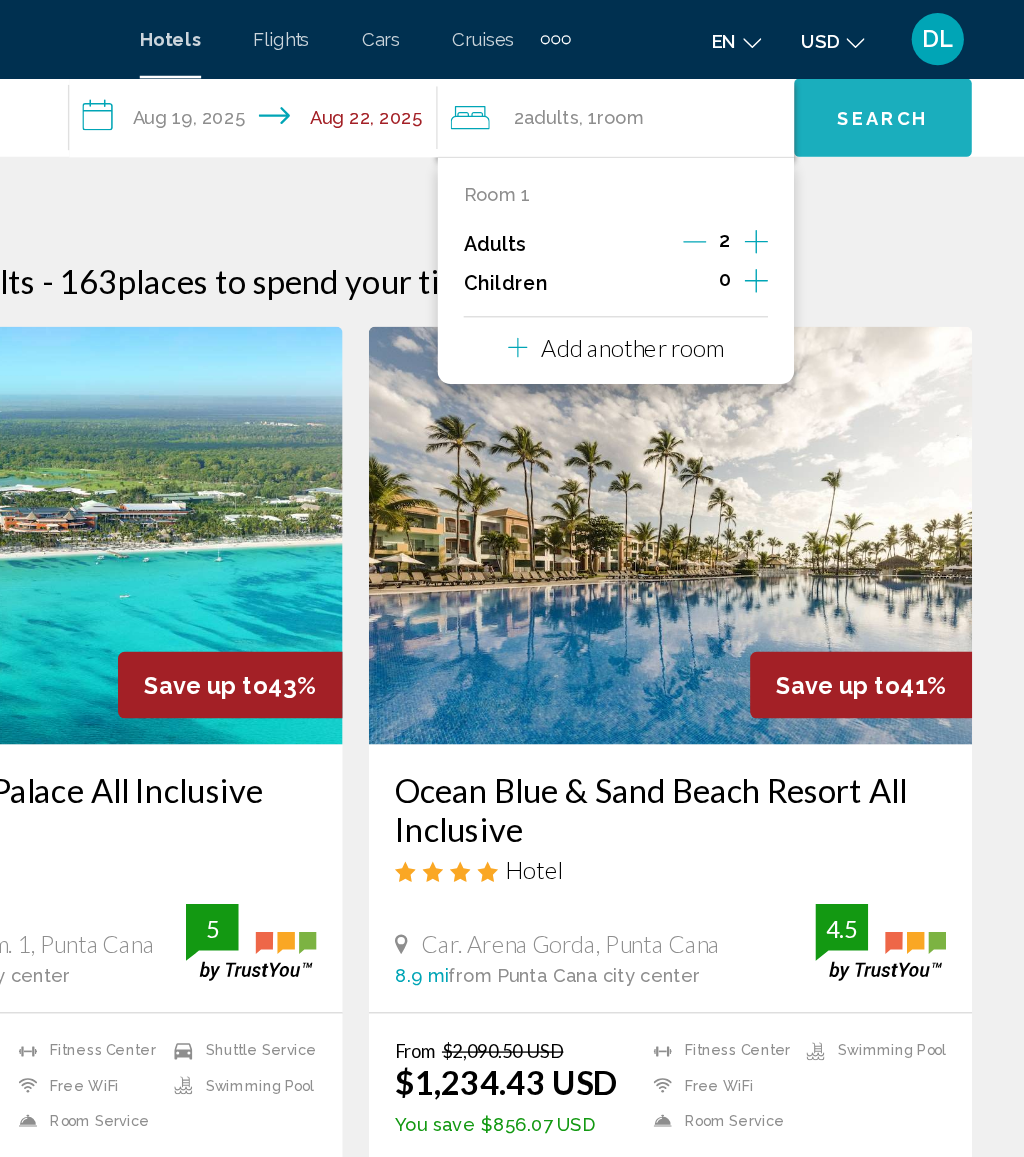 click on "Search" 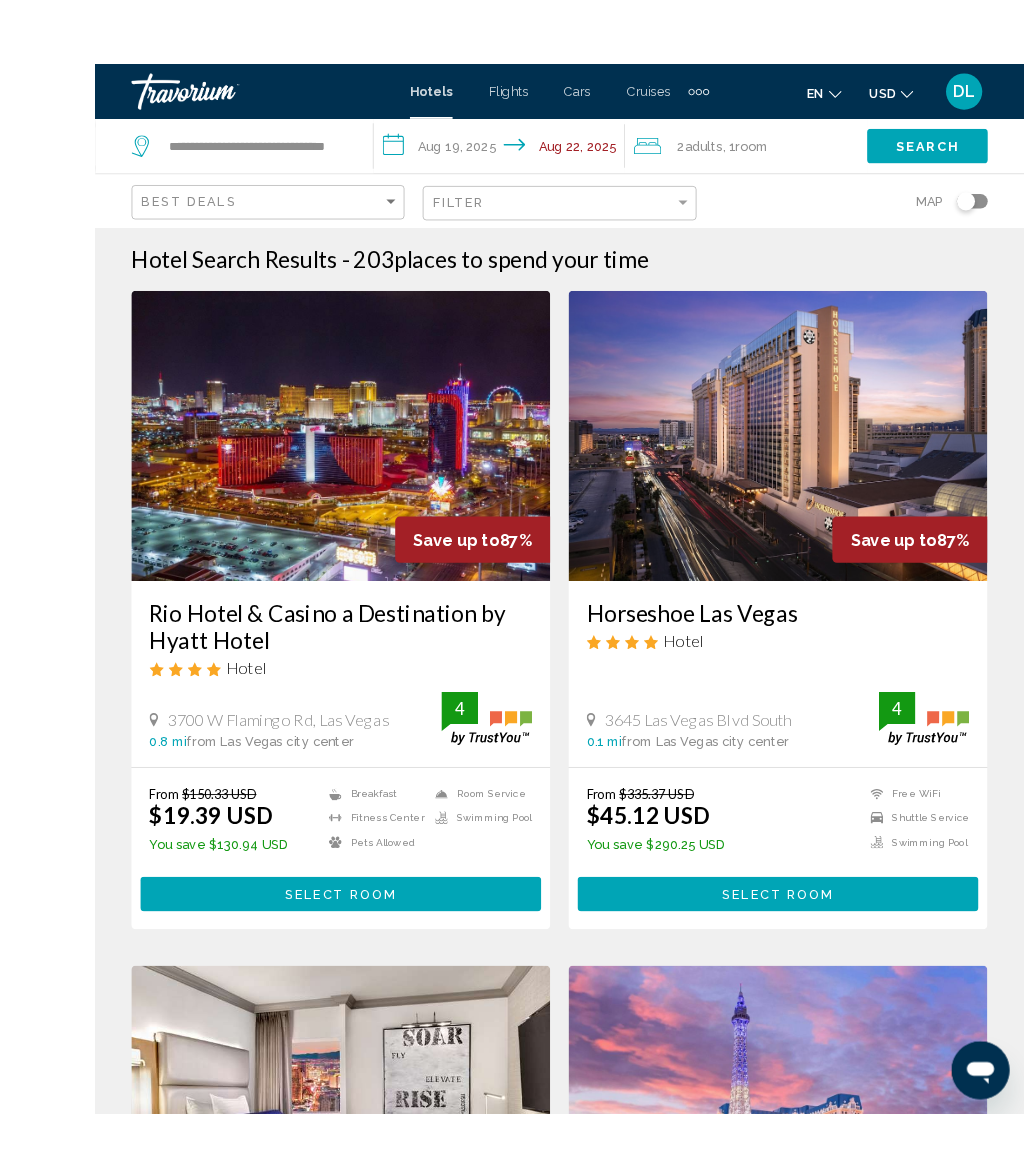 scroll, scrollTop: 13, scrollLeft: 0, axis: vertical 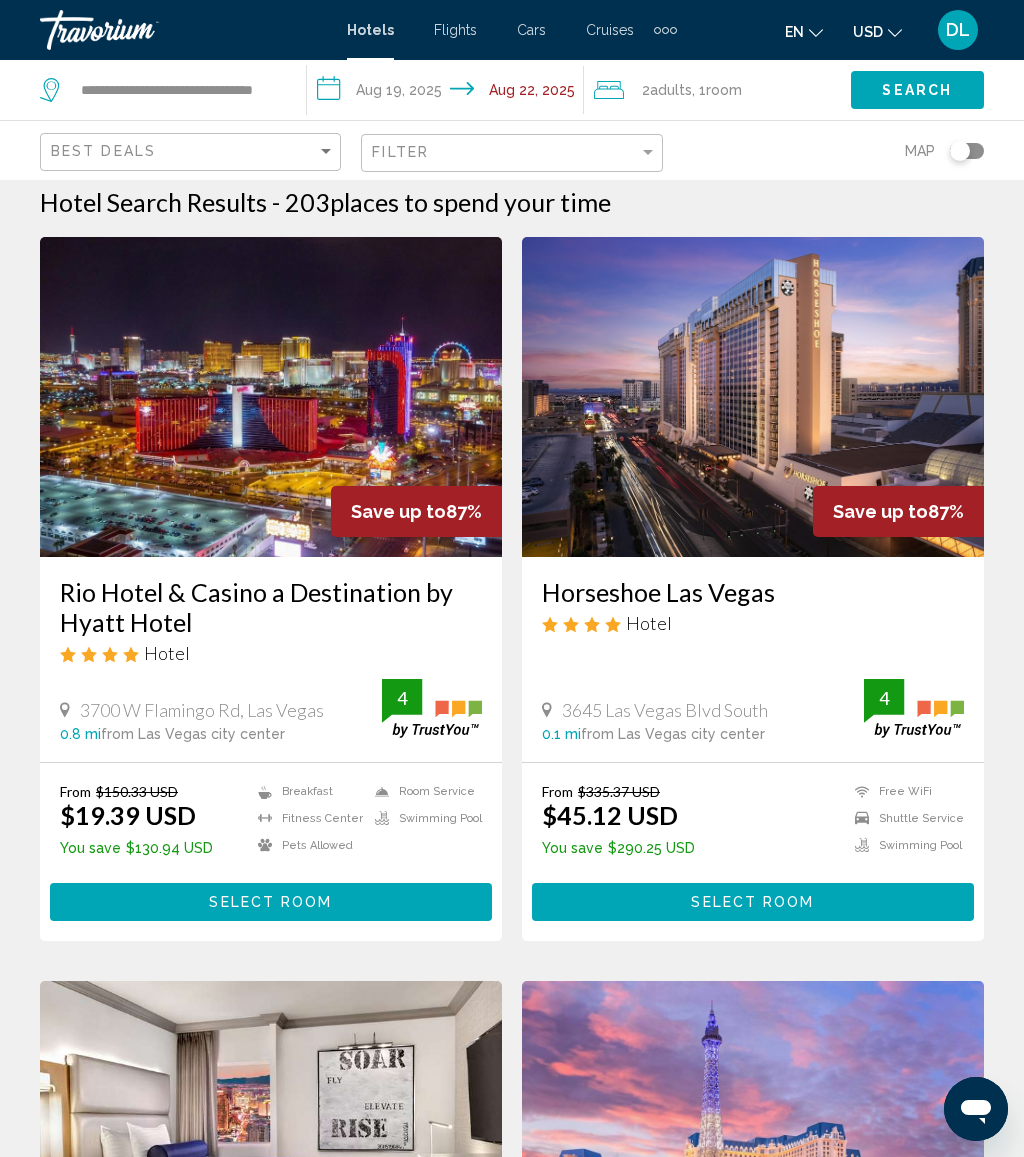 click on "**********" at bounding box center (449, 93) 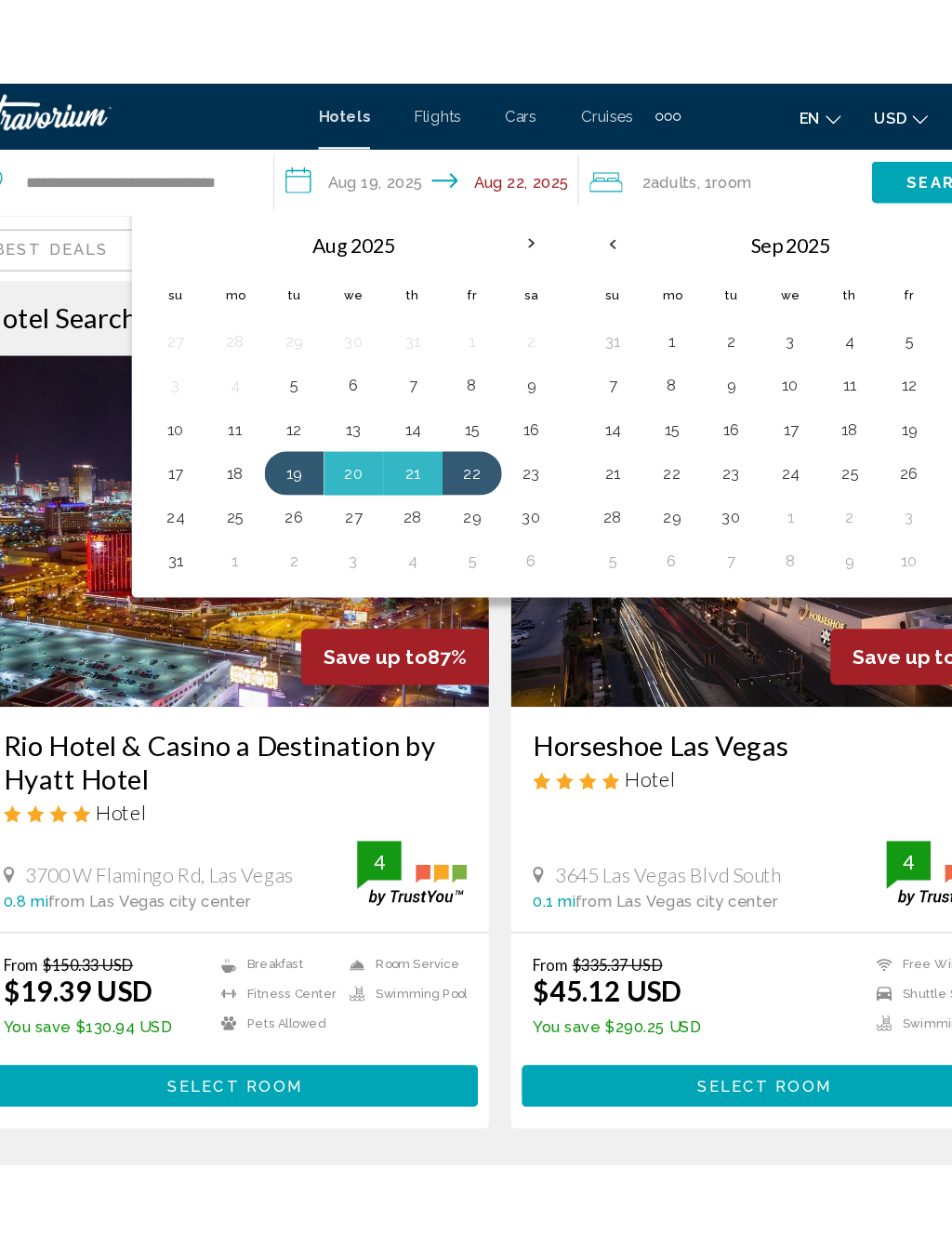 scroll, scrollTop: 0, scrollLeft: 0, axis: both 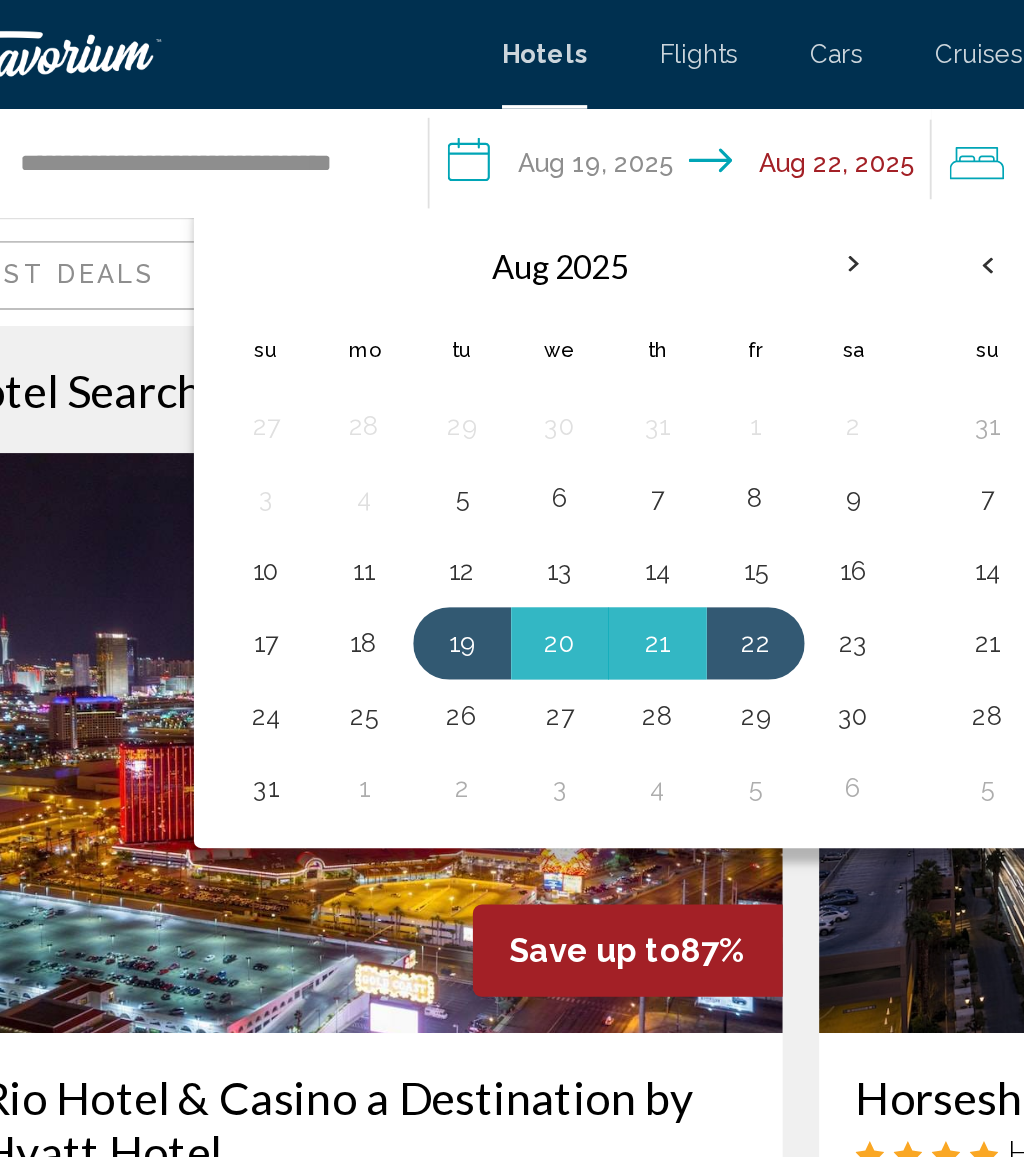 click on "12" at bounding box center [325, 315] 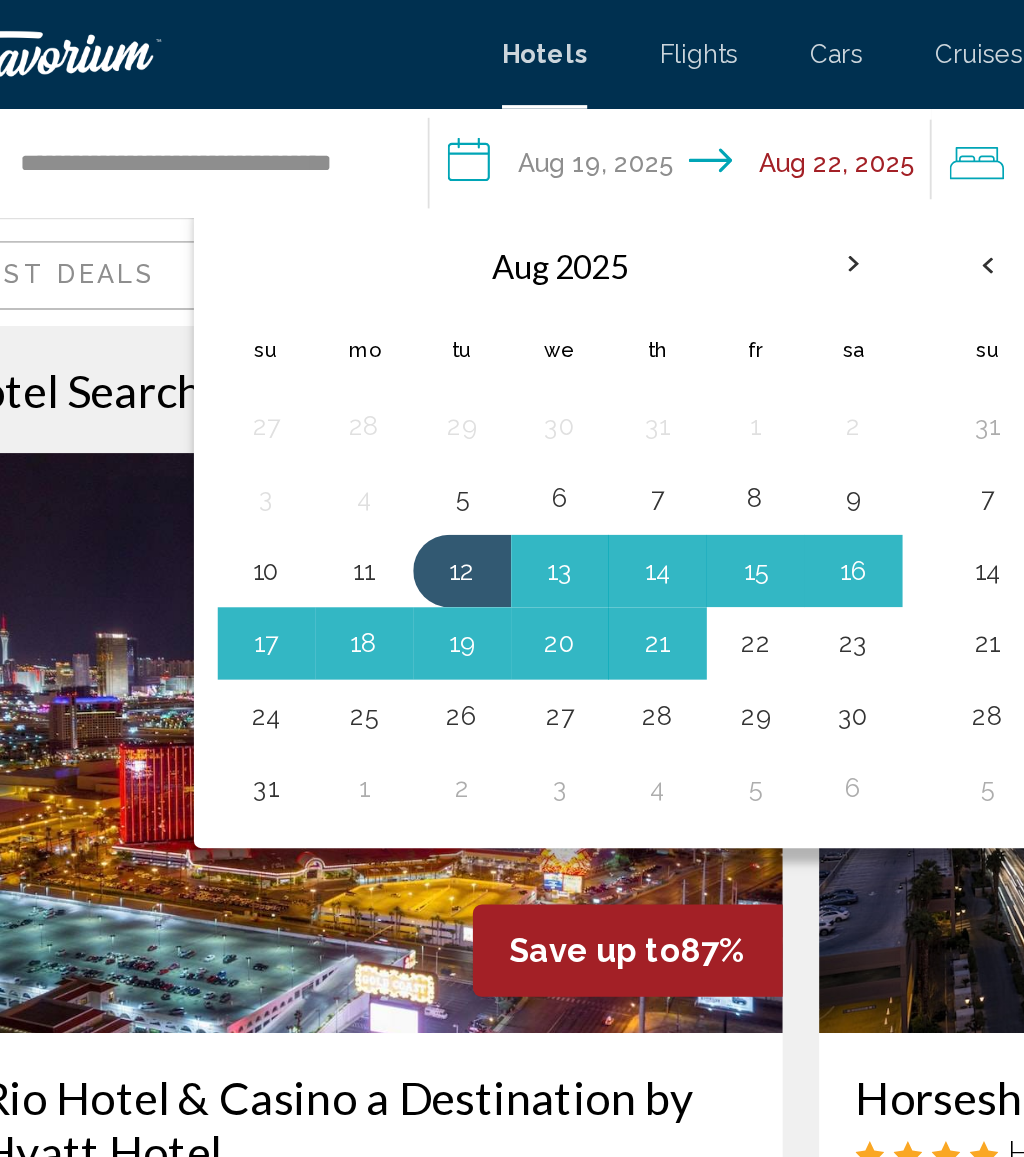 click on "15" at bounding box center (487, 315) 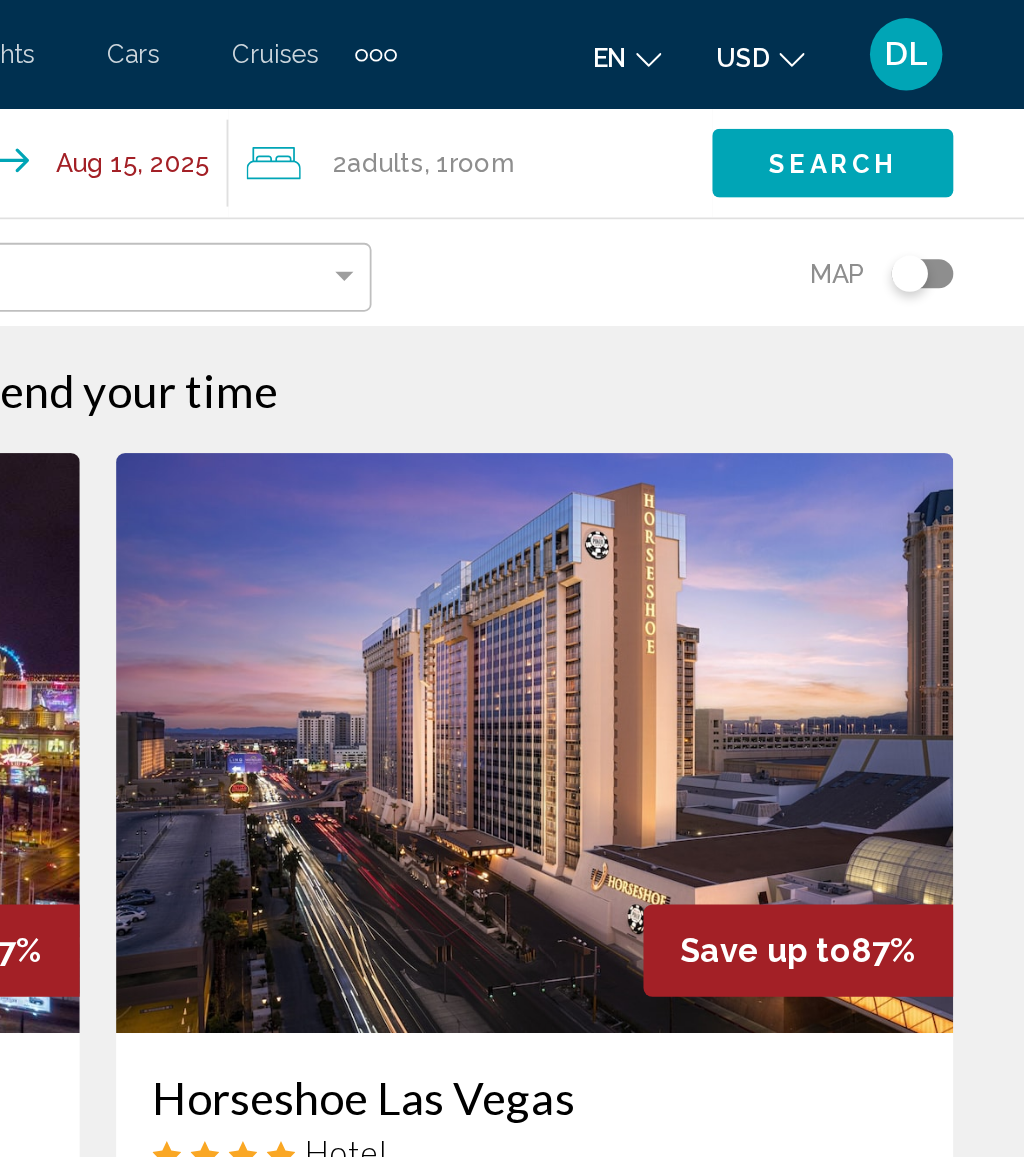click on "Search" 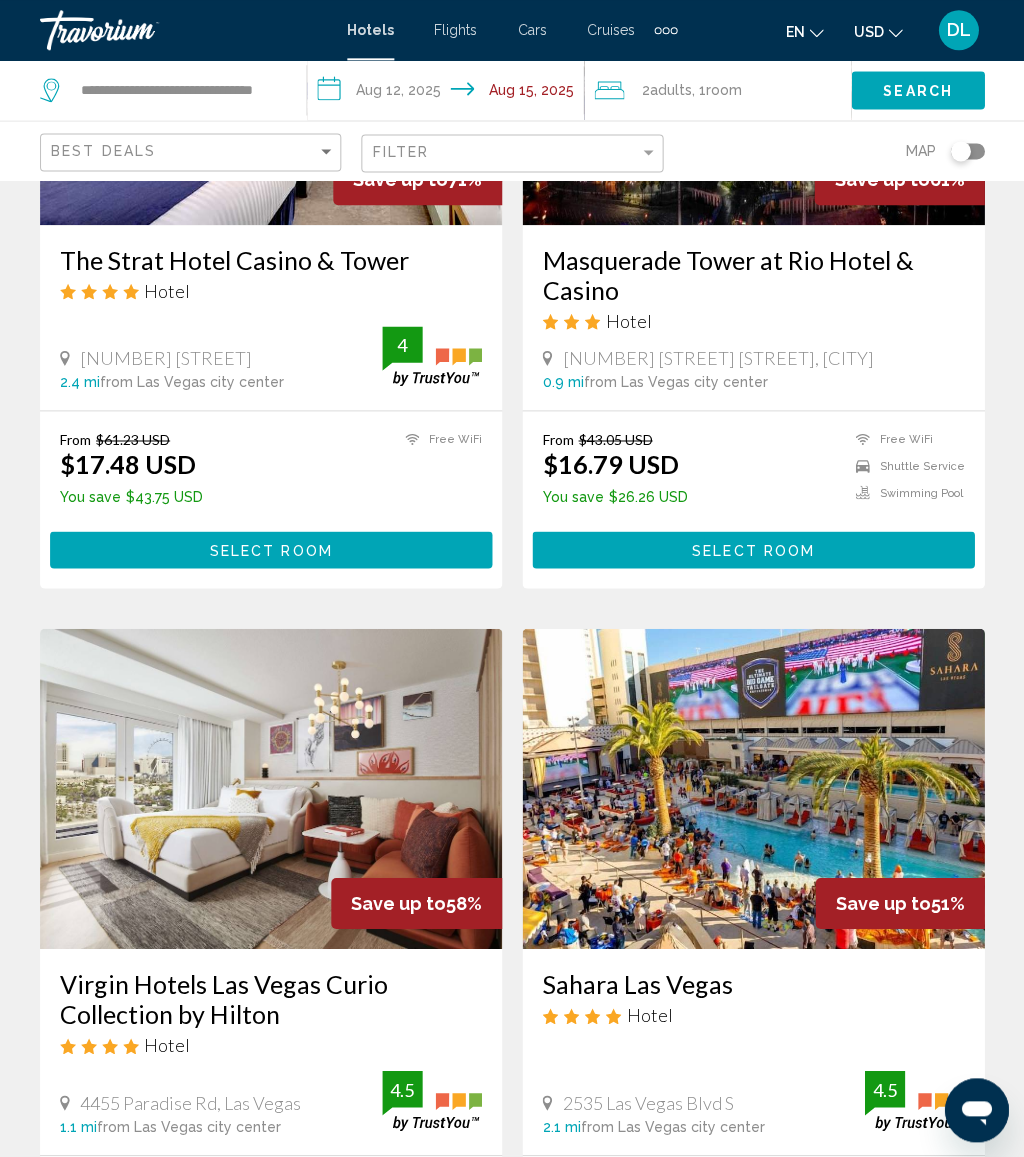 scroll, scrollTop: 1083, scrollLeft: 0, axis: vertical 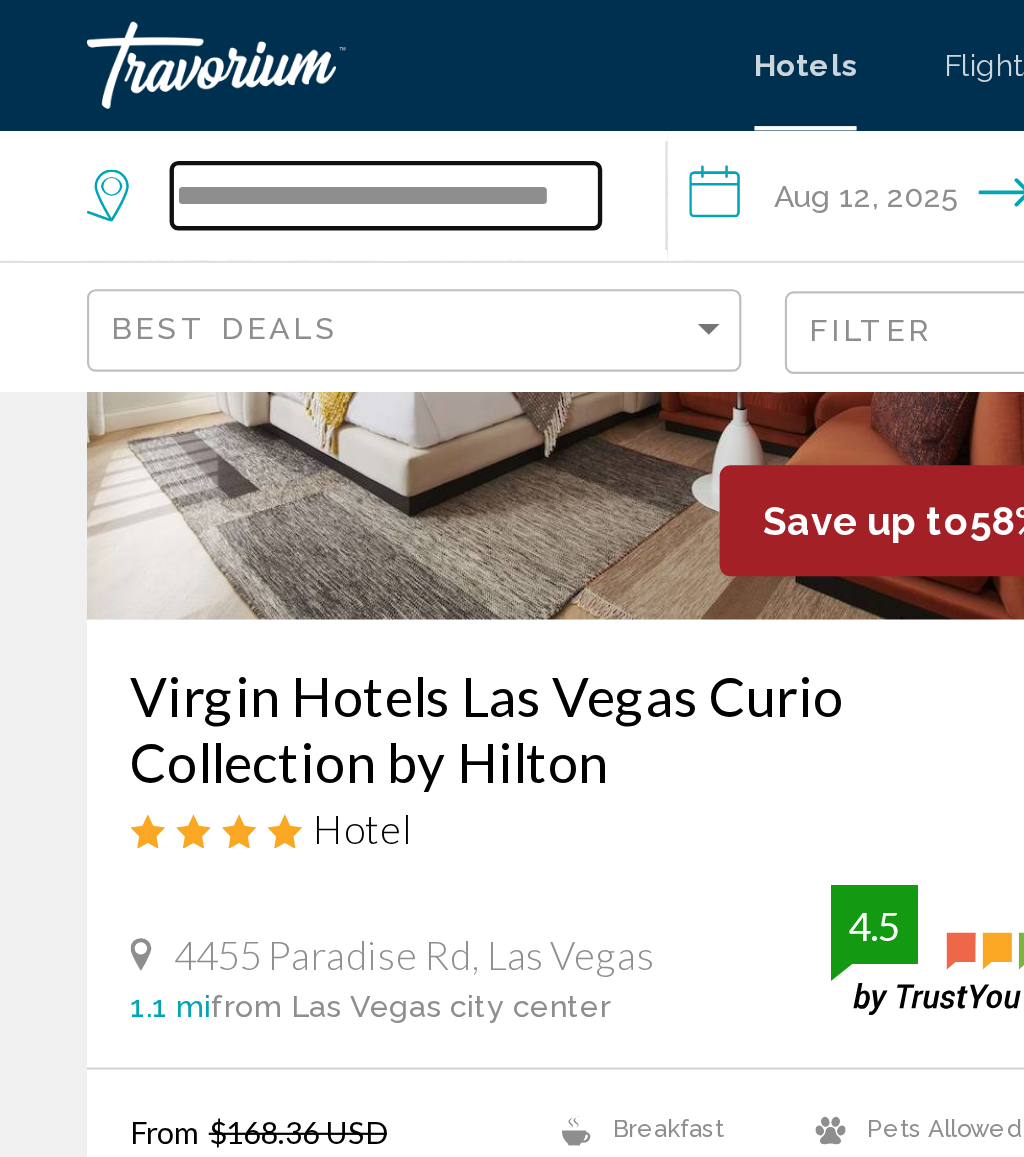 click on "**********" at bounding box center (177, 90) 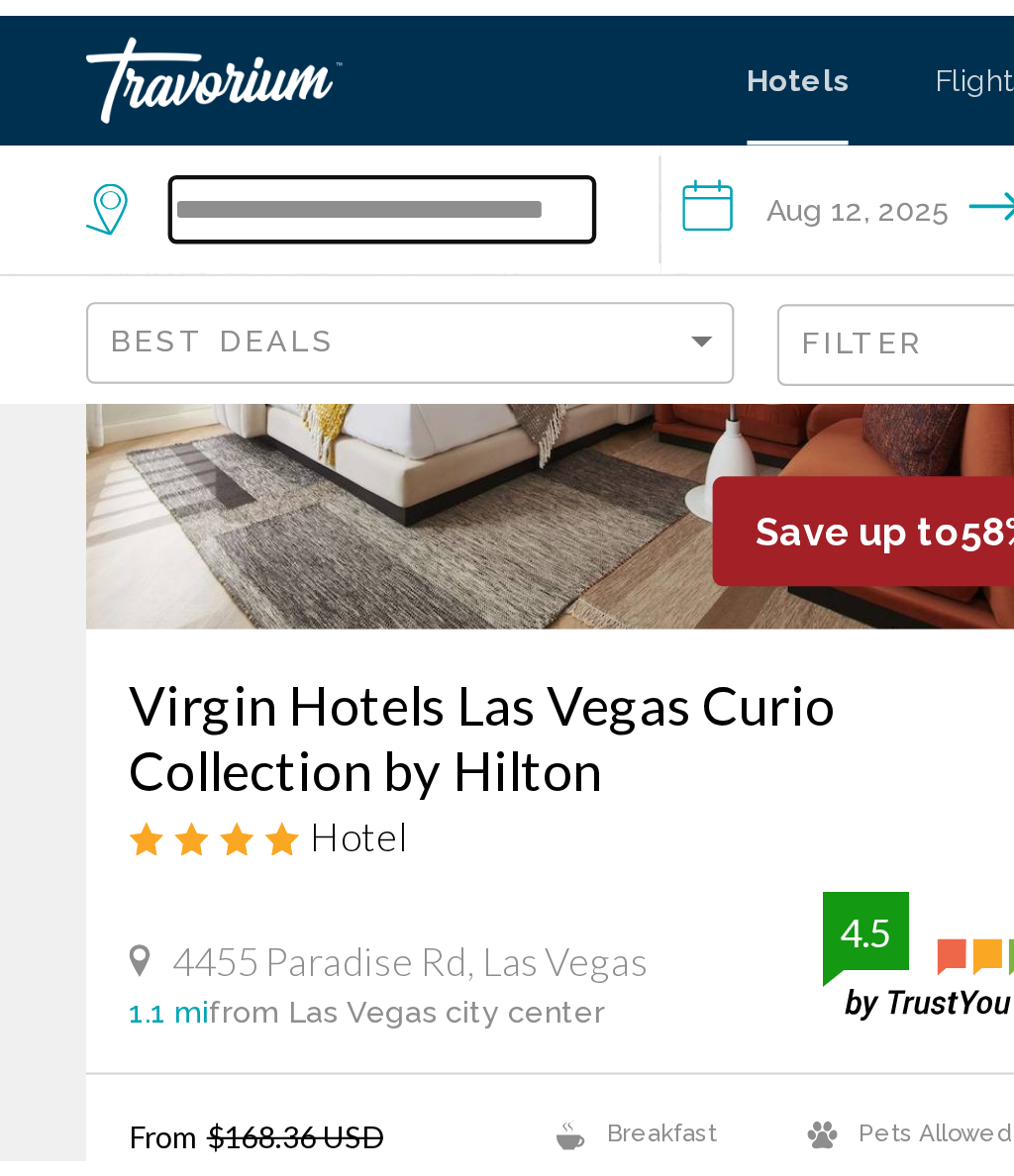 scroll, scrollTop: 1734, scrollLeft: 0, axis: vertical 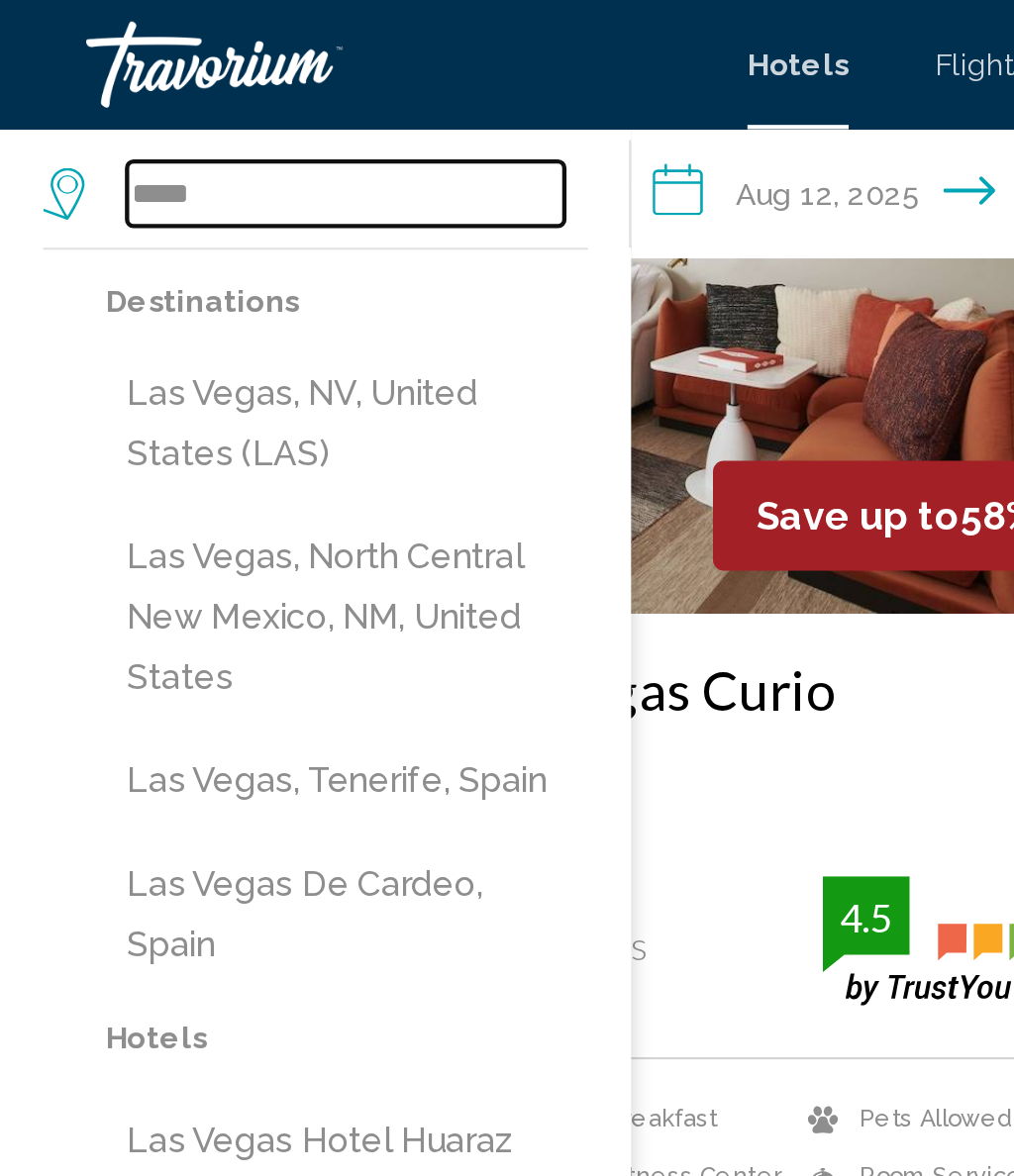 click on "*****" at bounding box center (158, 89) 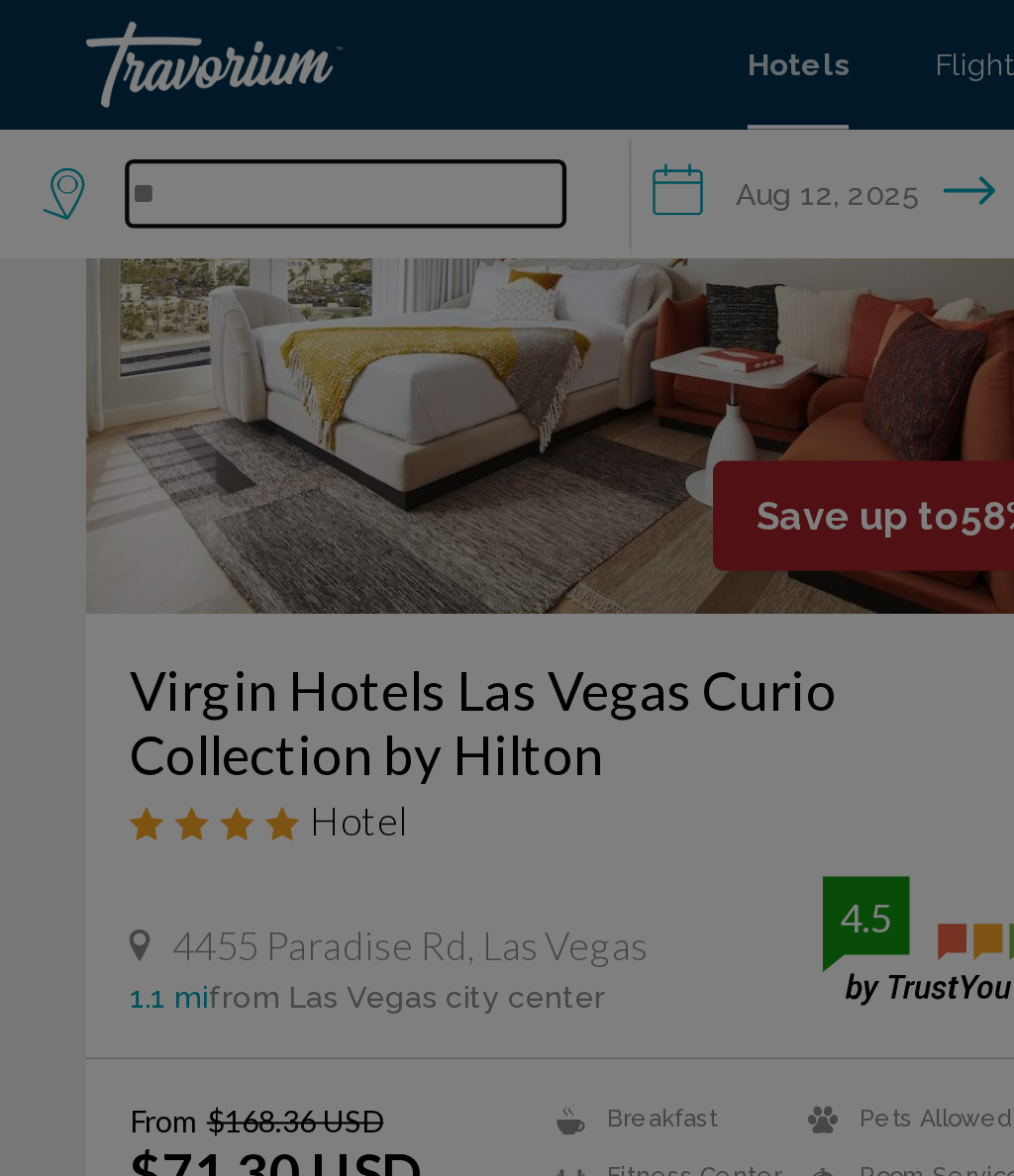 type on "*" 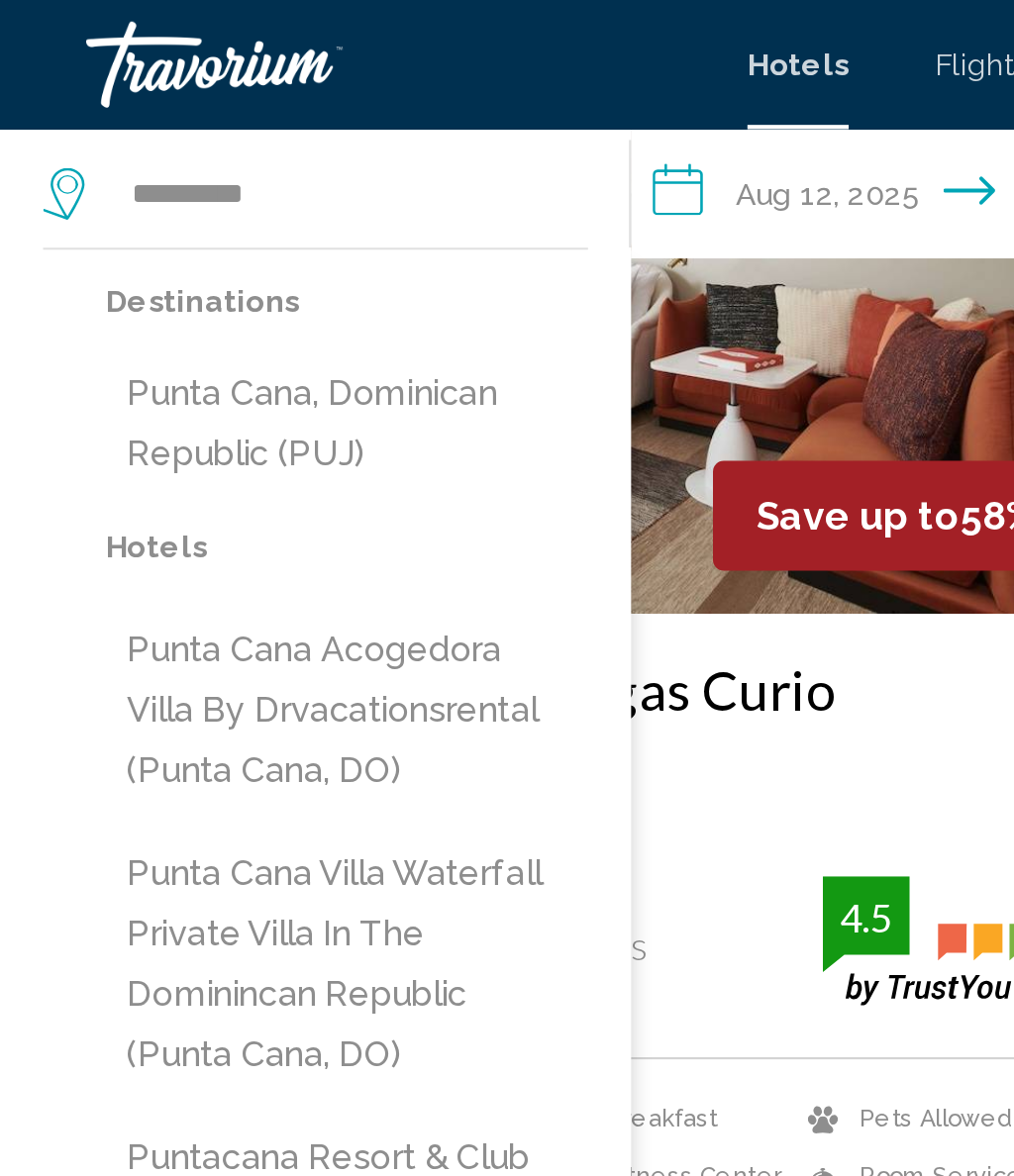 click on "Punta Cana, Dominican Republic (PUJ)" at bounding box center (159, 195) 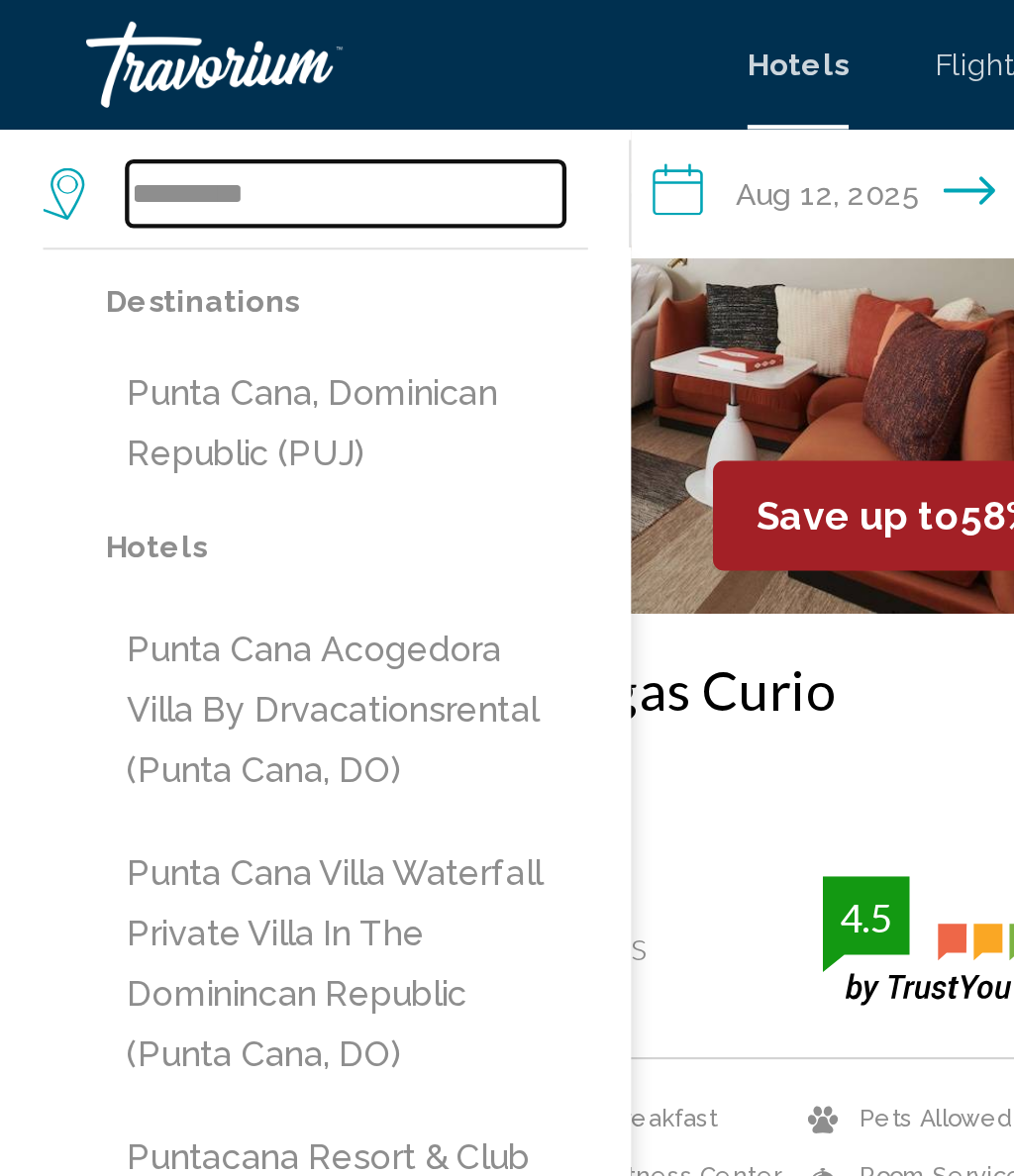 type on "**********" 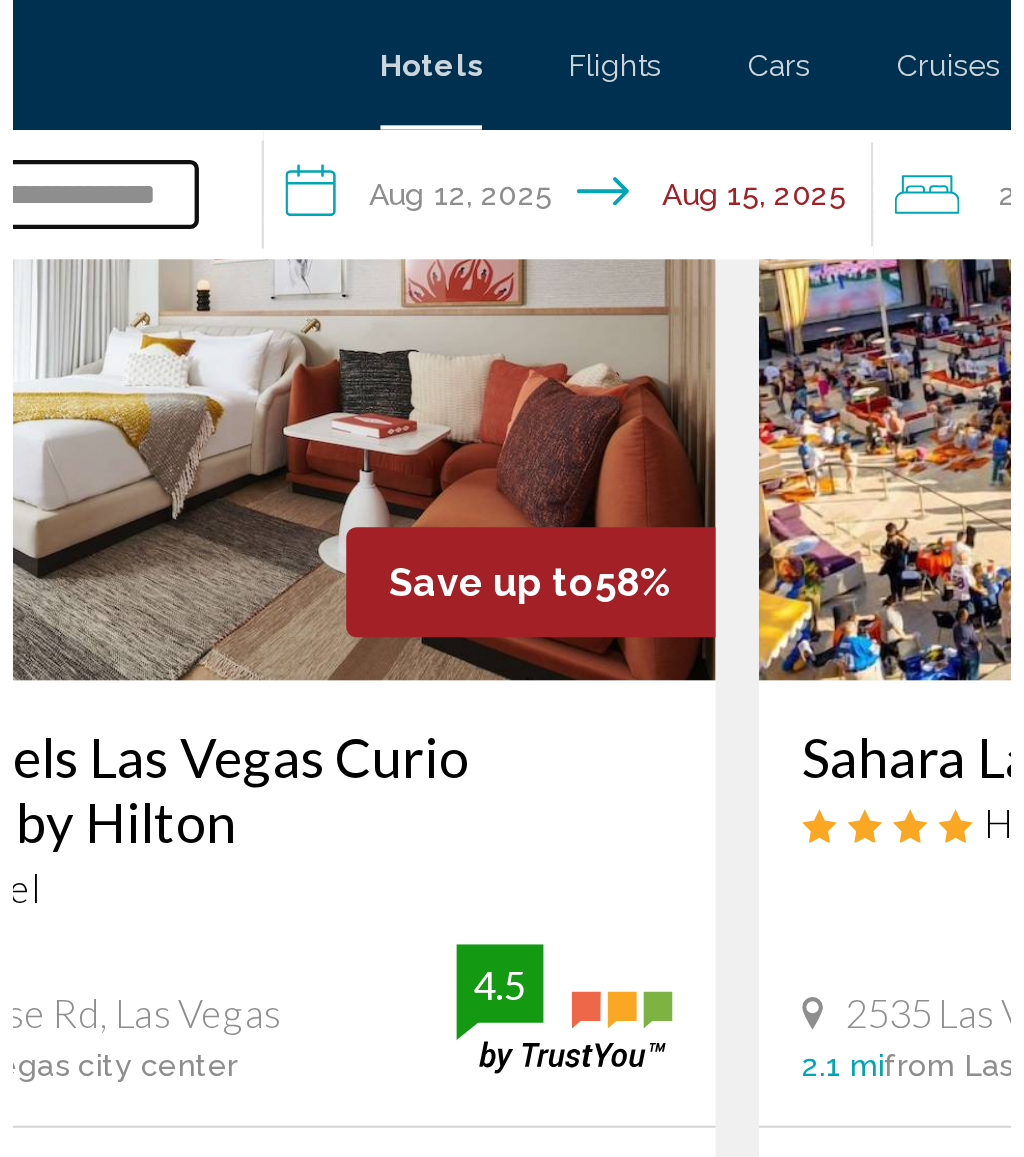 scroll, scrollTop: 1698, scrollLeft: 0, axis: vertical 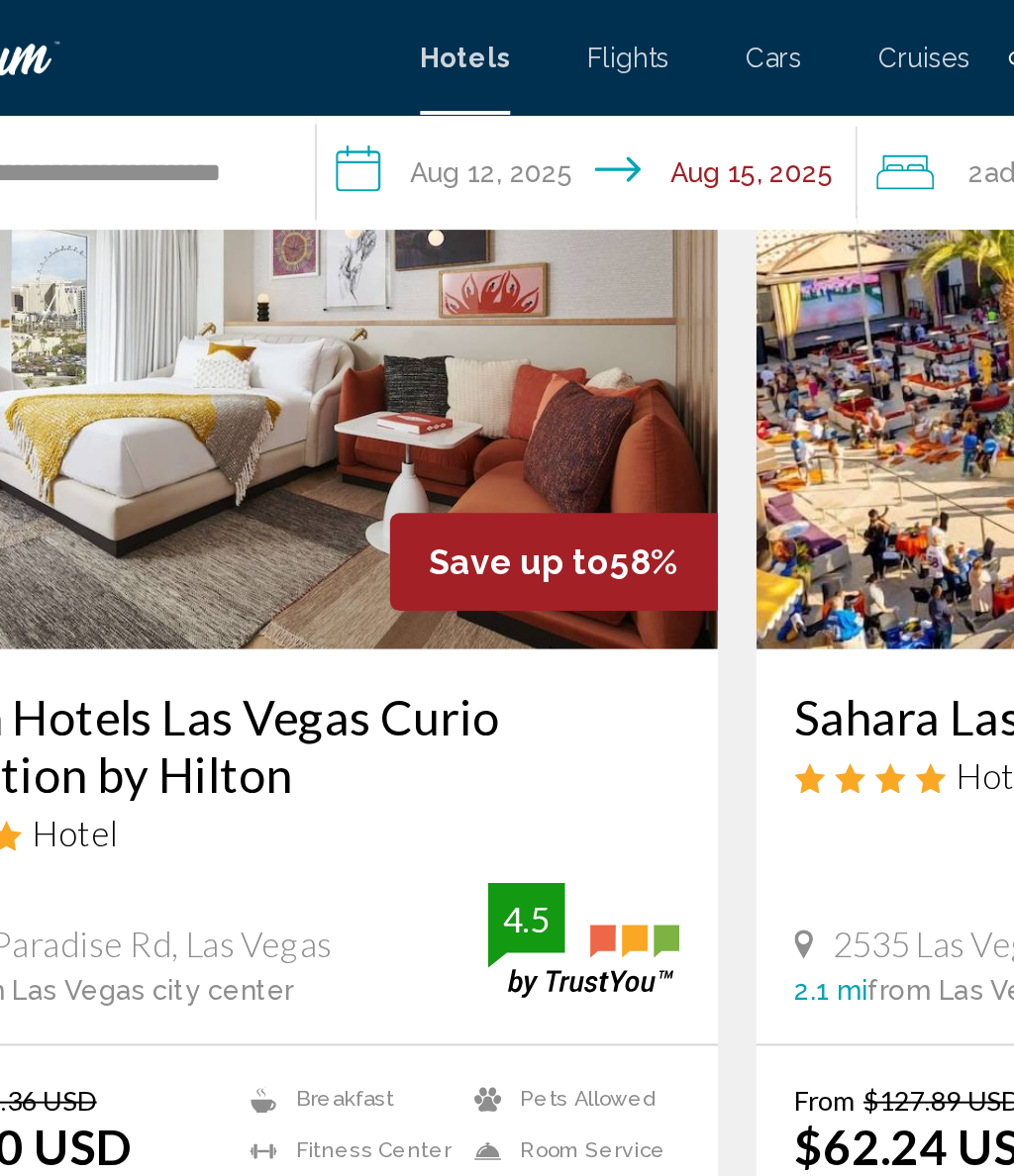 click on "**********" at bounding box center (434, 92) 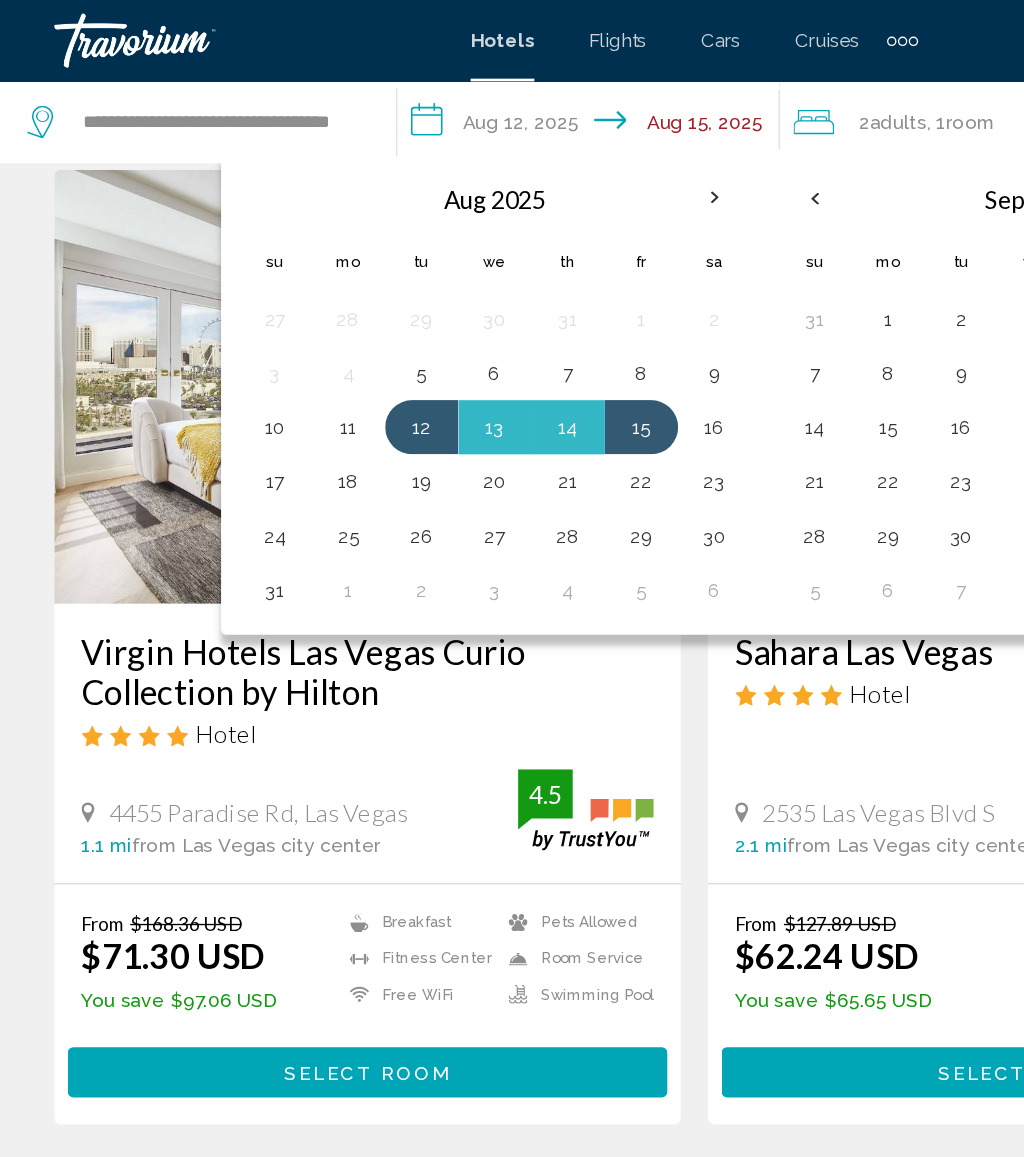 scroll, scrollTop: 1592, scrollLeft: 0, axis: vertical 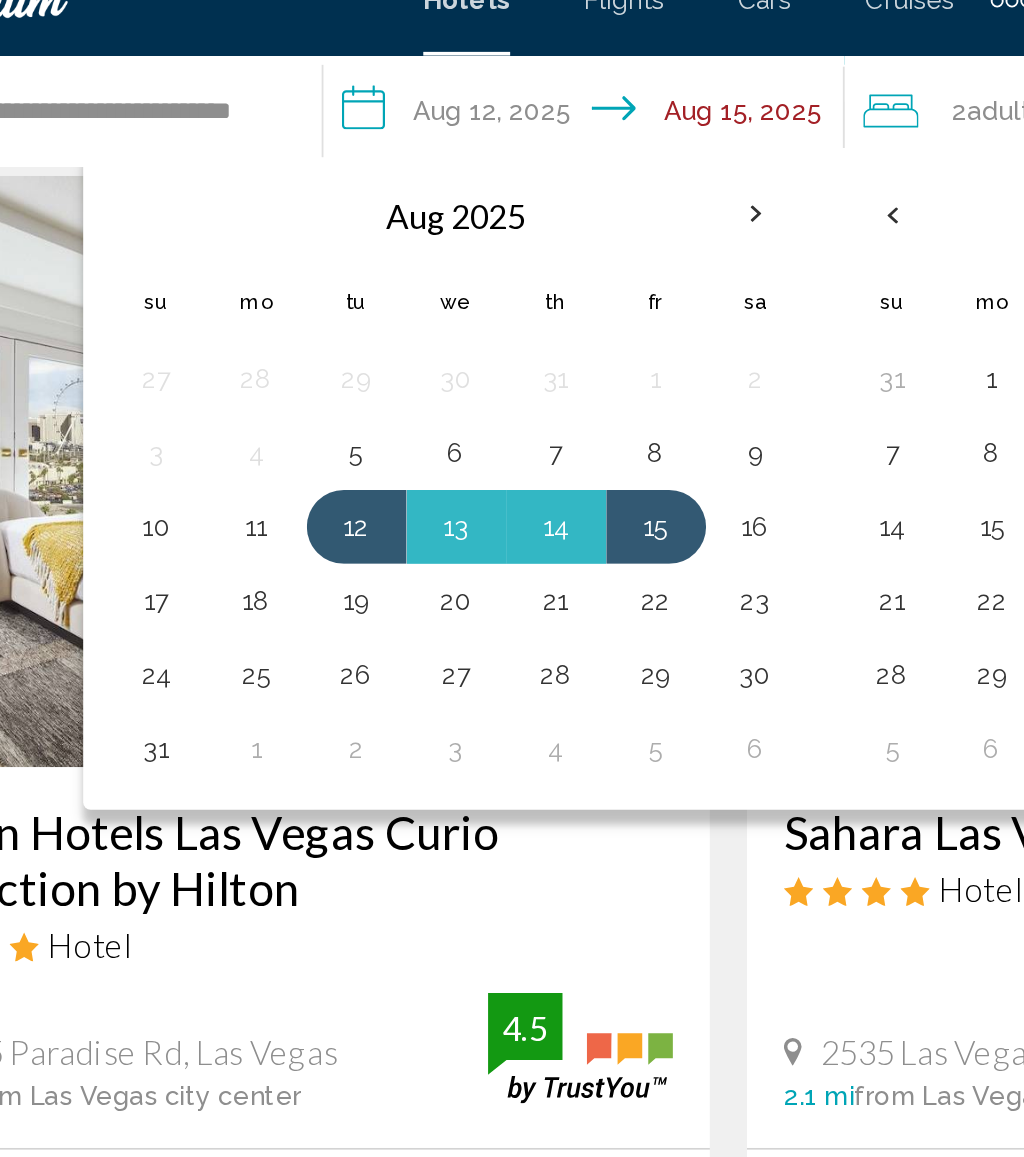 click on "18" at bounding box center [257, 355] 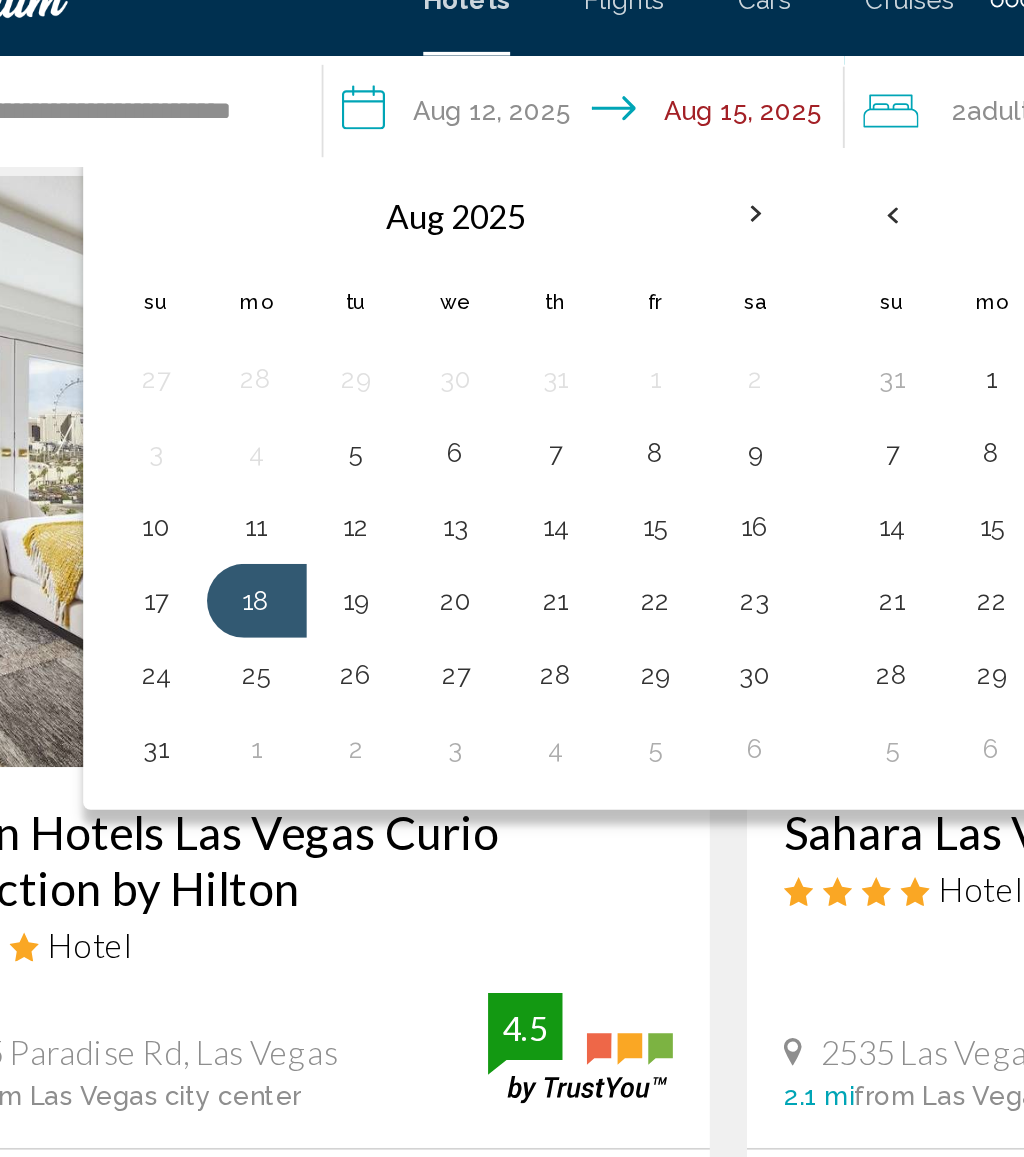 click on "23" at bounding box center [527, 355] 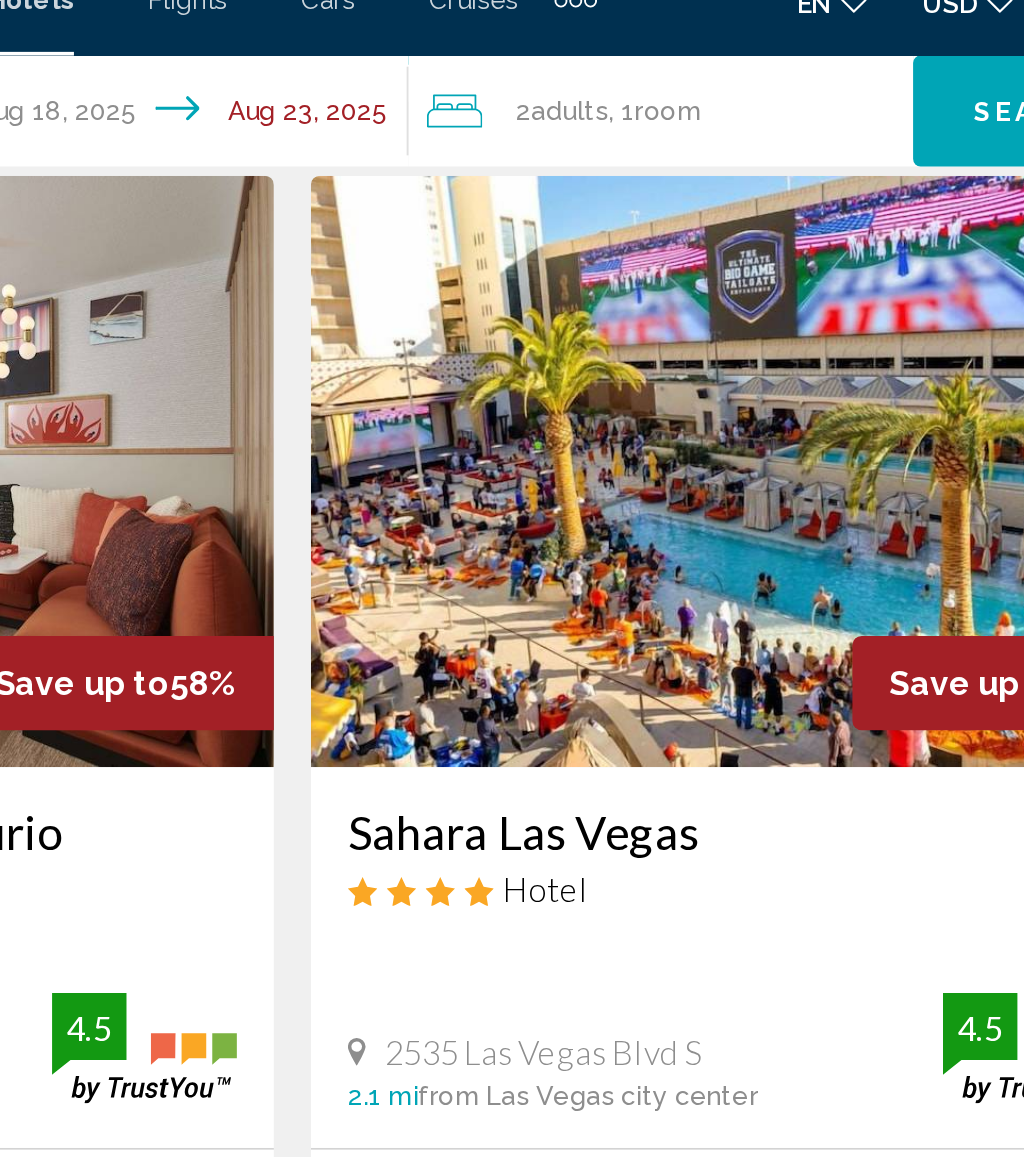 click on "2  Adult Adults , 1  Room rooms" 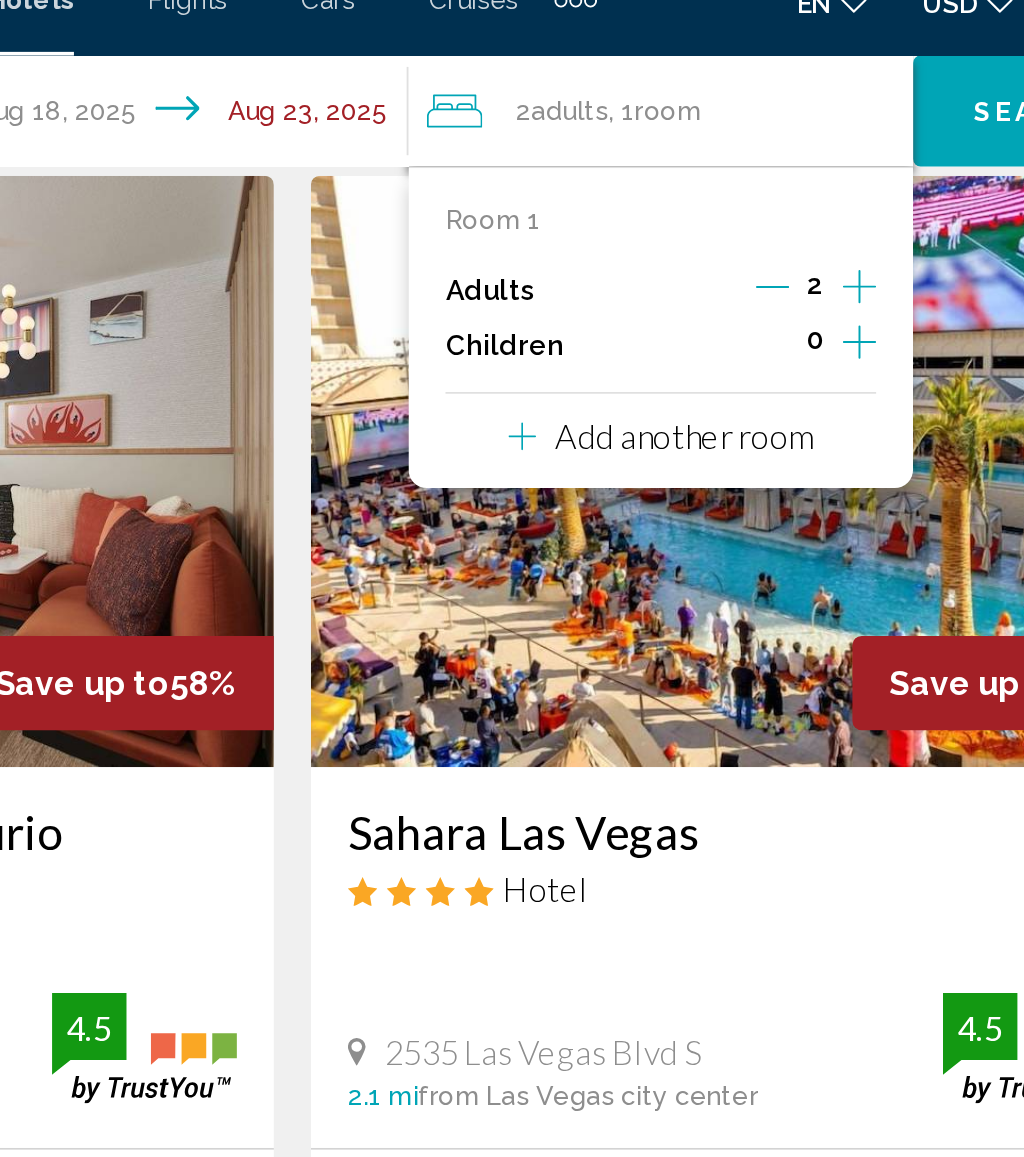 click at bounding box center (819, 217) 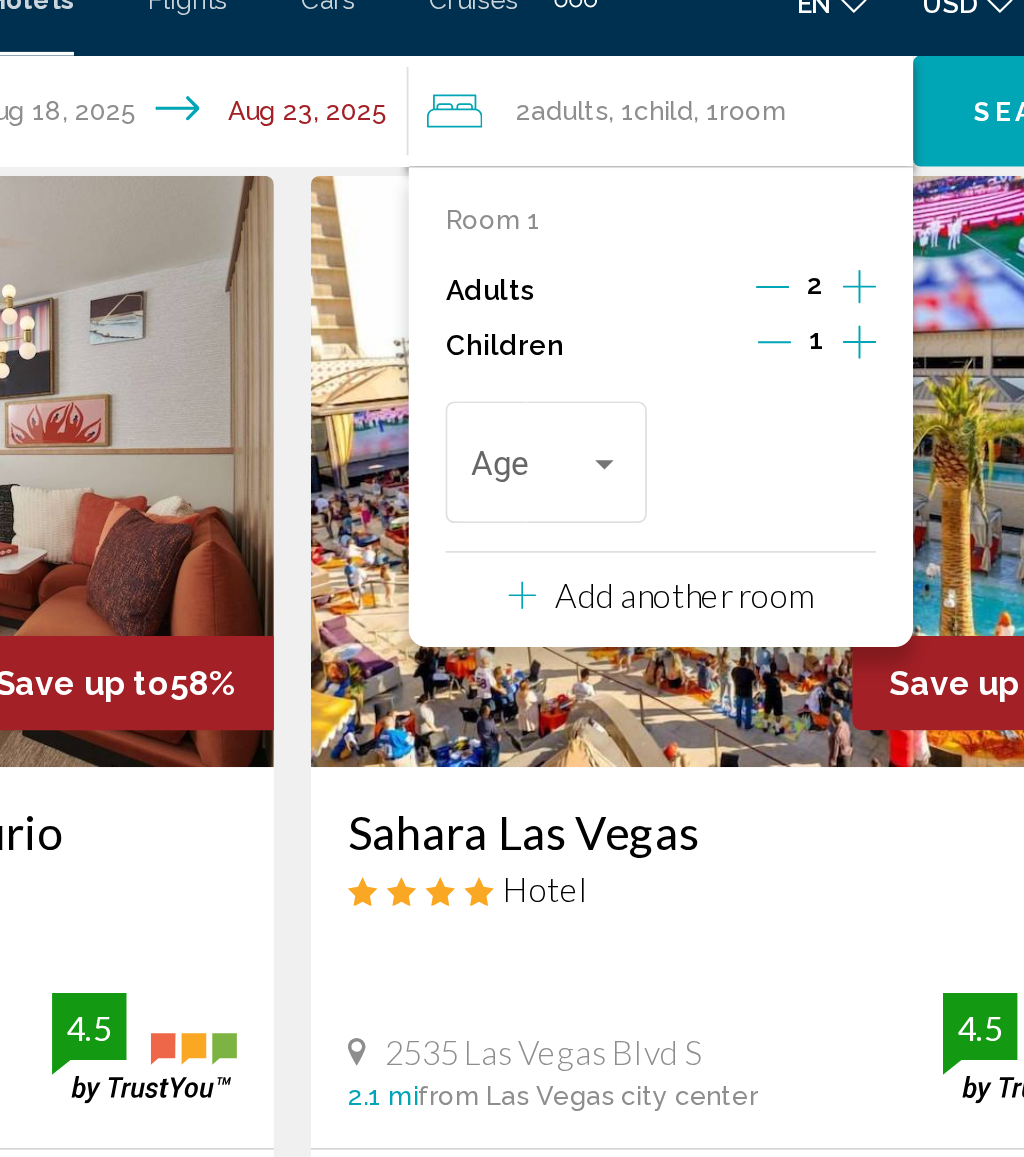 click at bounding box center (681, 281) 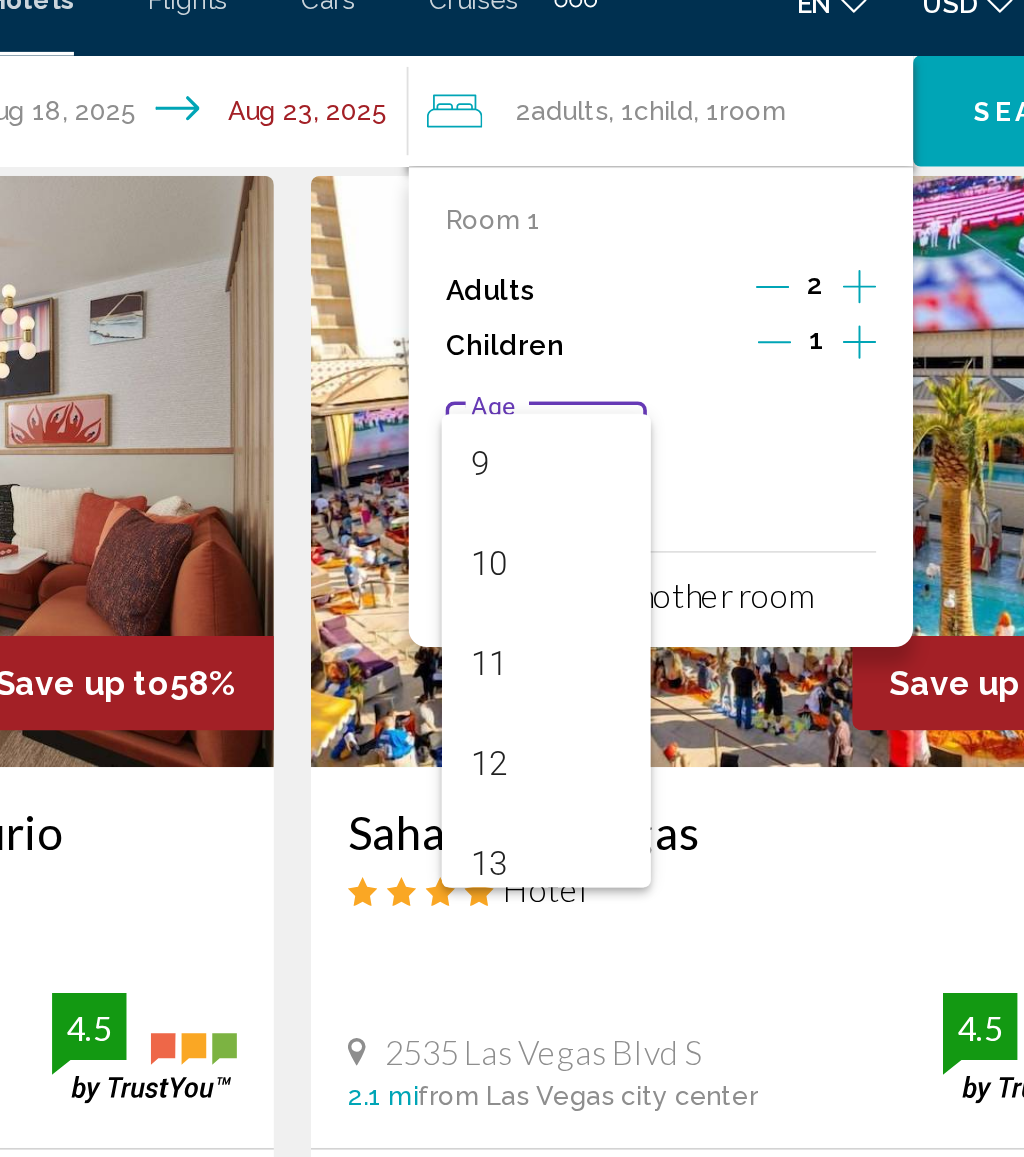 scroll, scrollTop: 540, scrollLeft: 0, axis: vertical 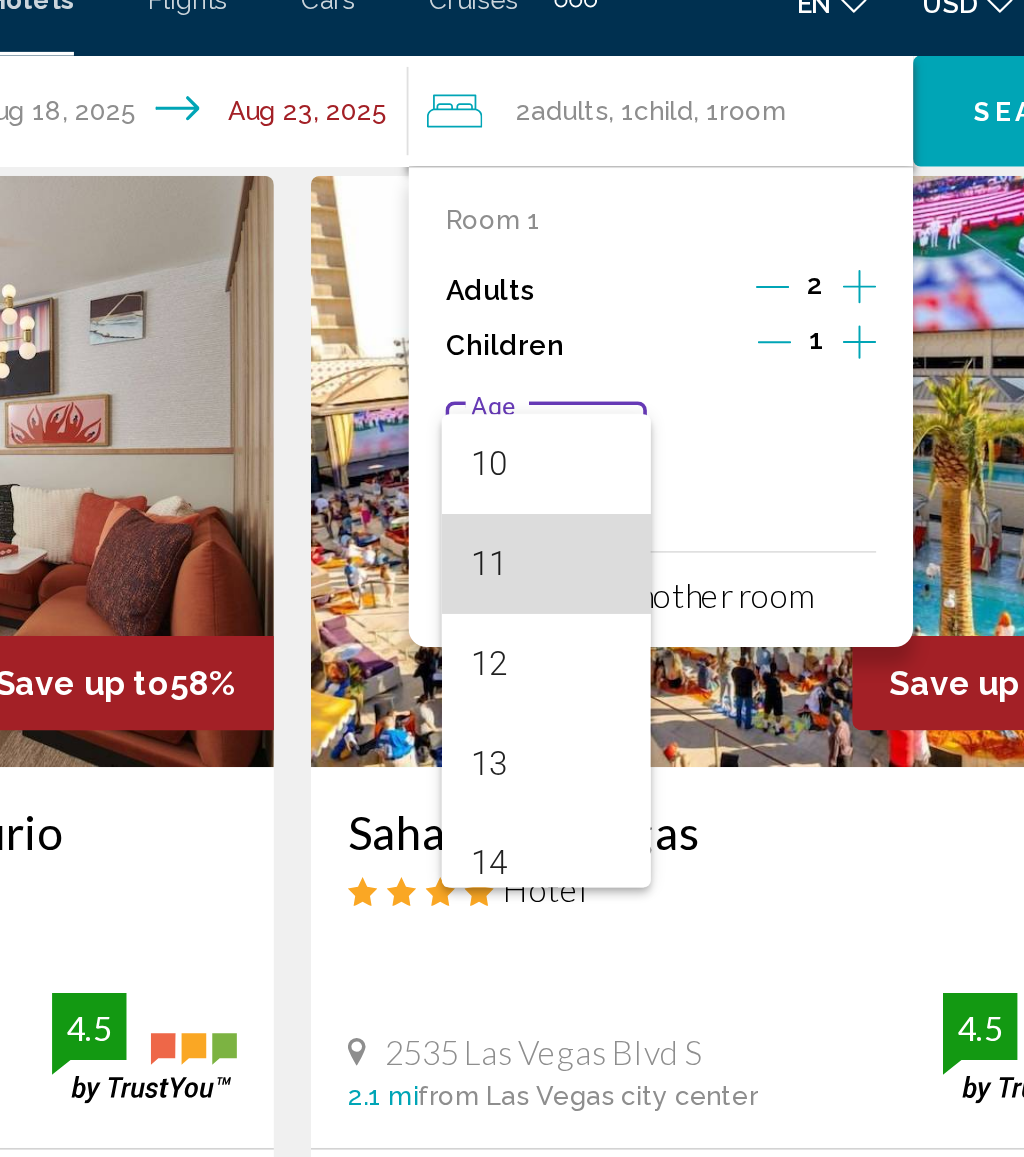 click on "11" at bounding box center [650, 335] 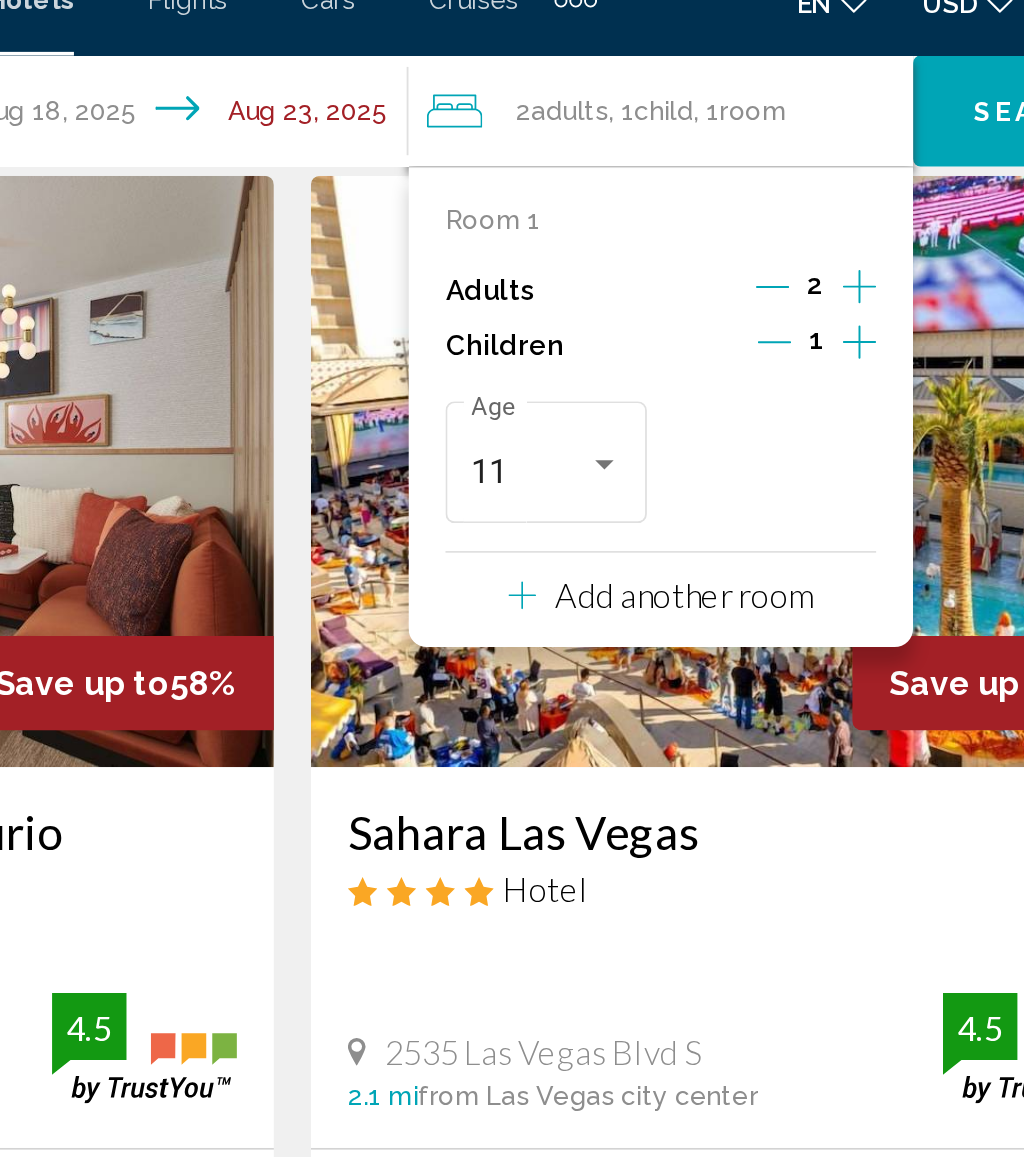 click on "Search" 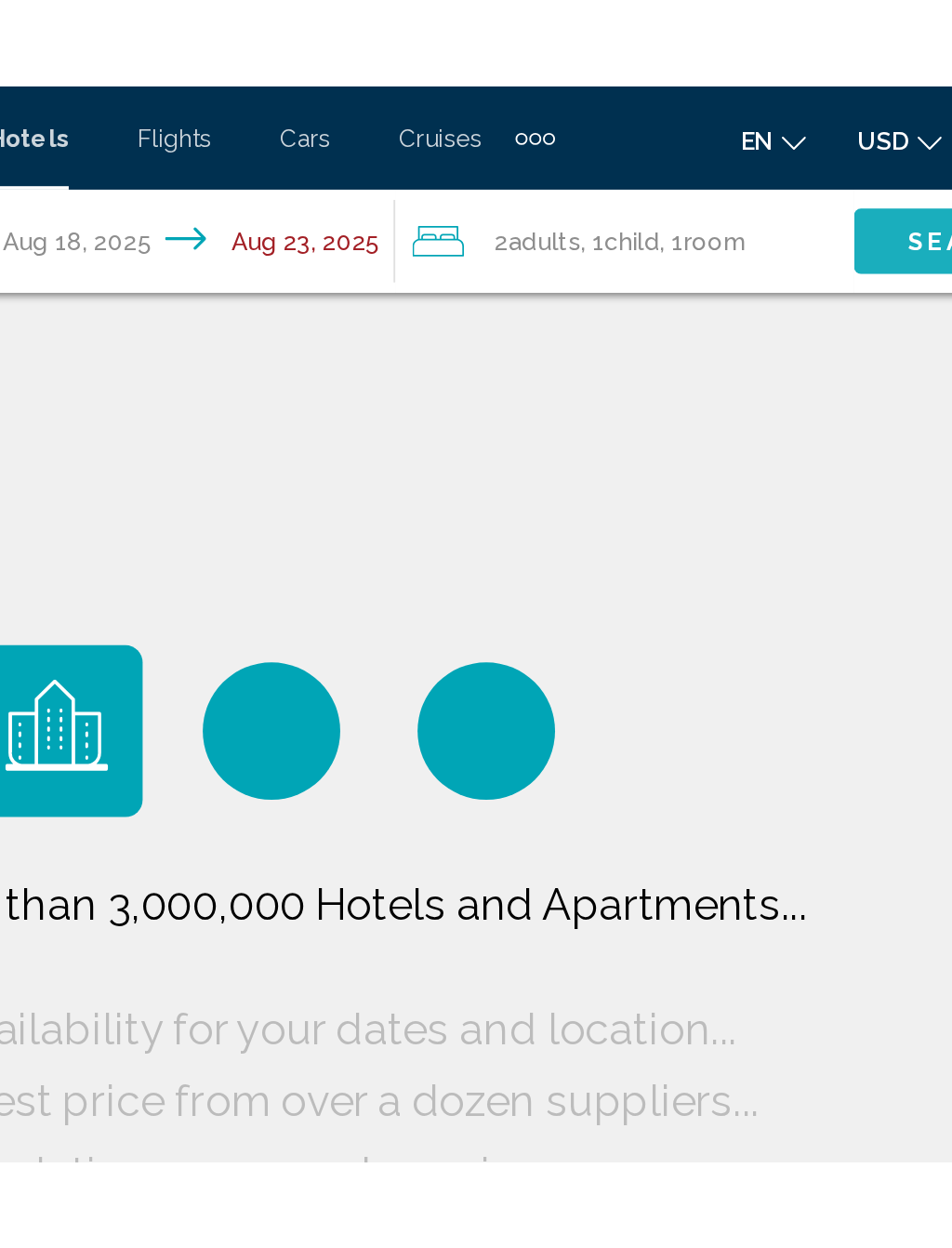 scroll, scrollTop: 0, scrollLeft: 0, axis: both 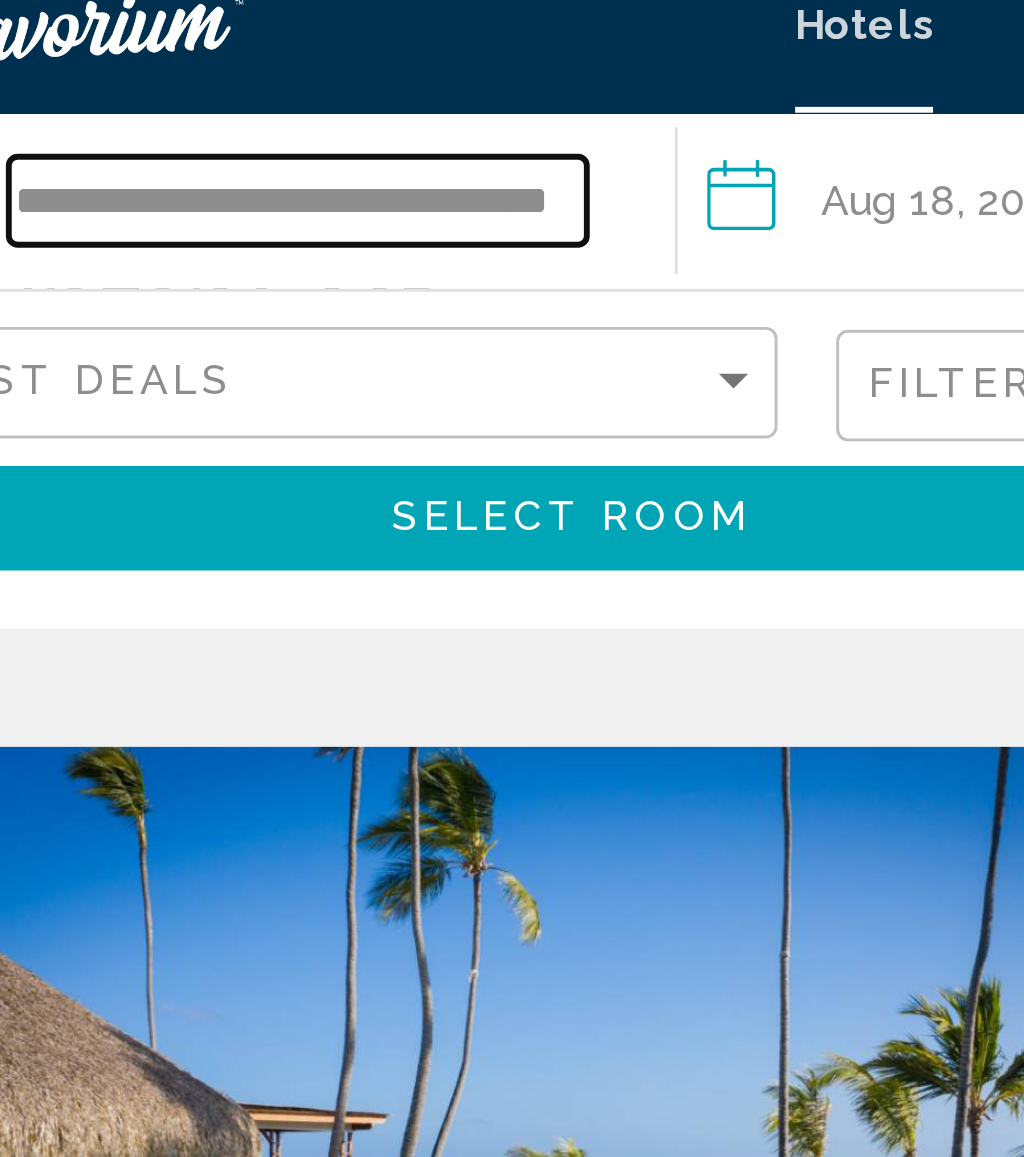 click on "**********" at bounding box center (177, 90) 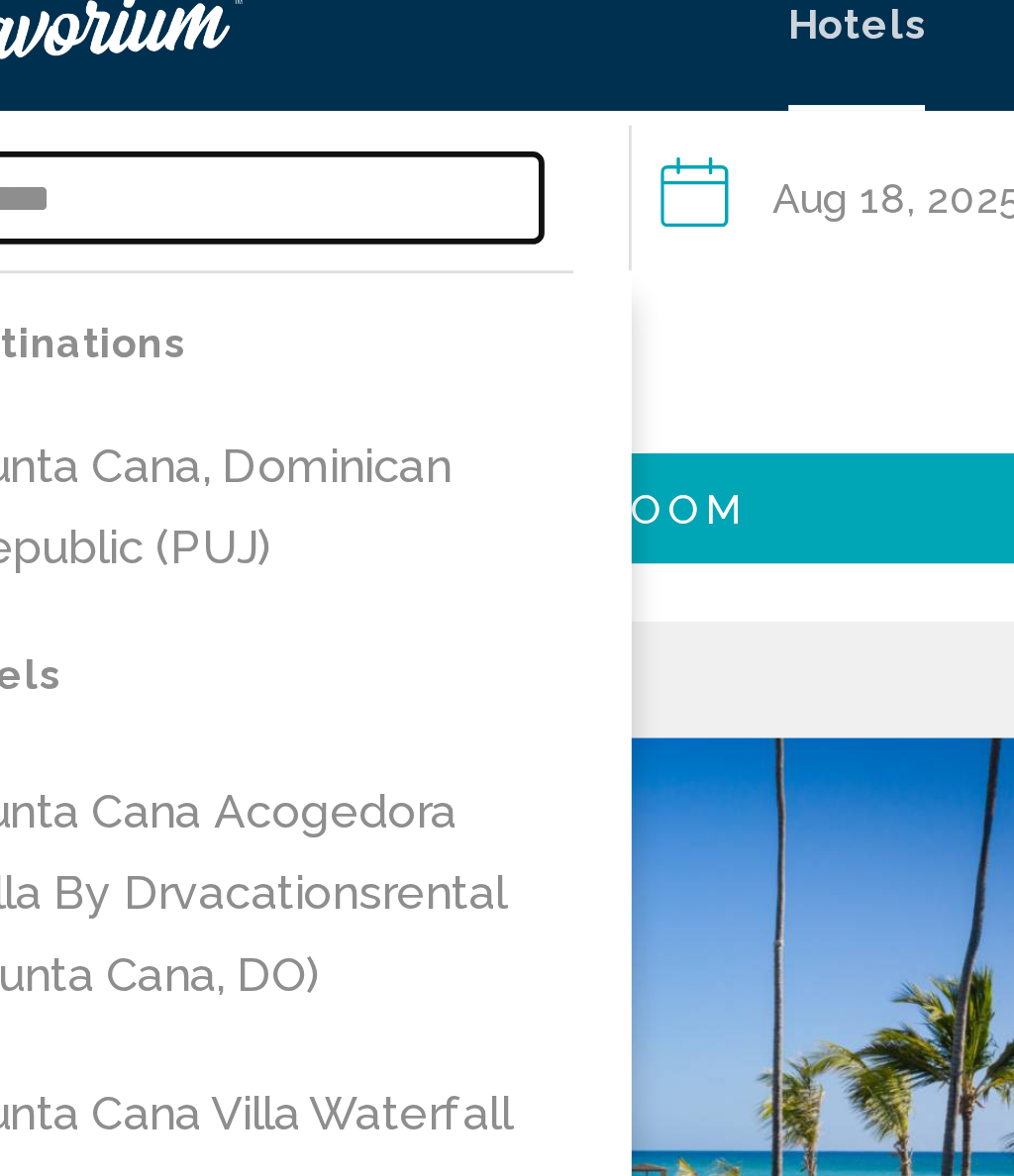 click on "*****" at bounding box center [158, 89] 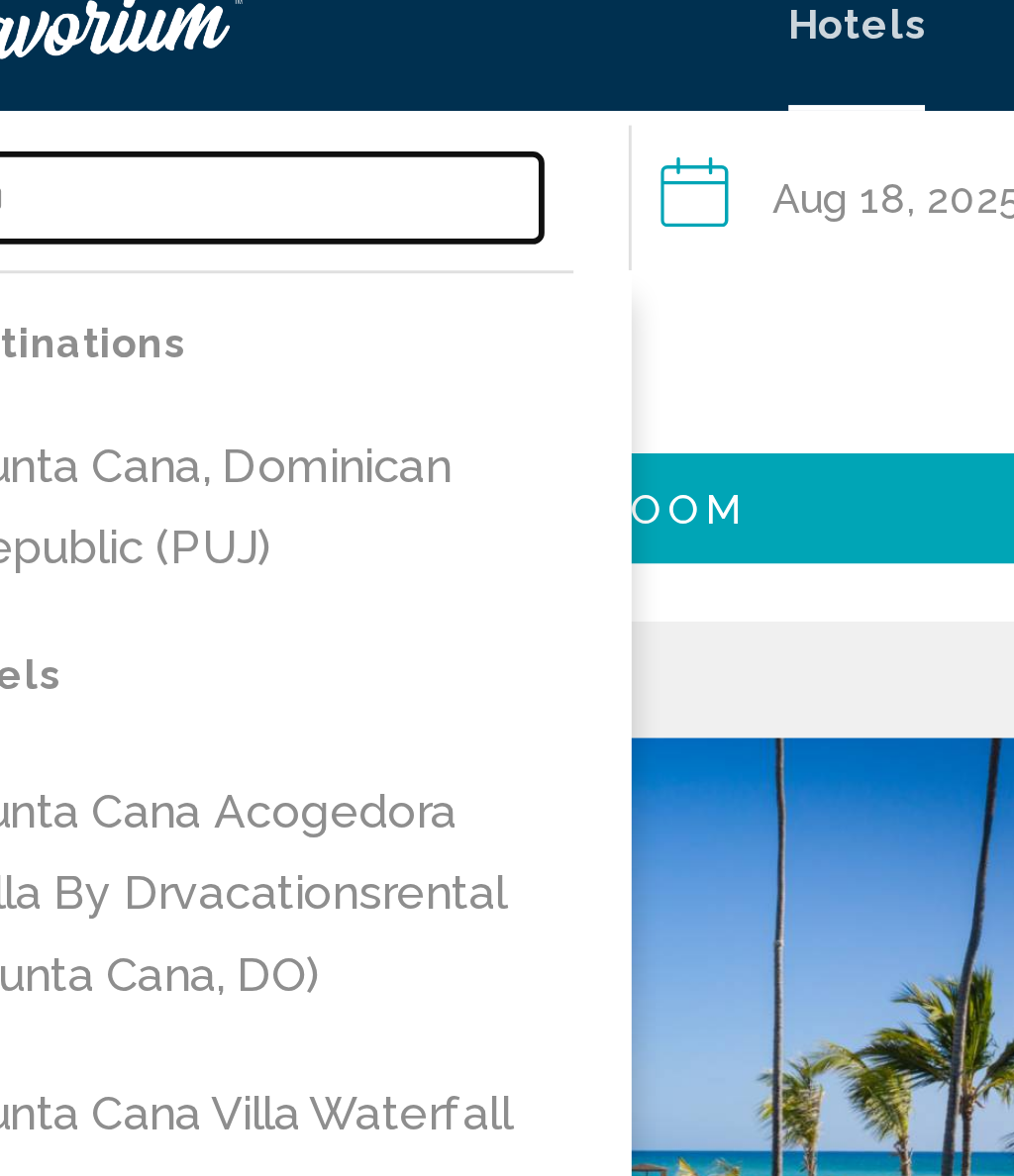 type on "*" 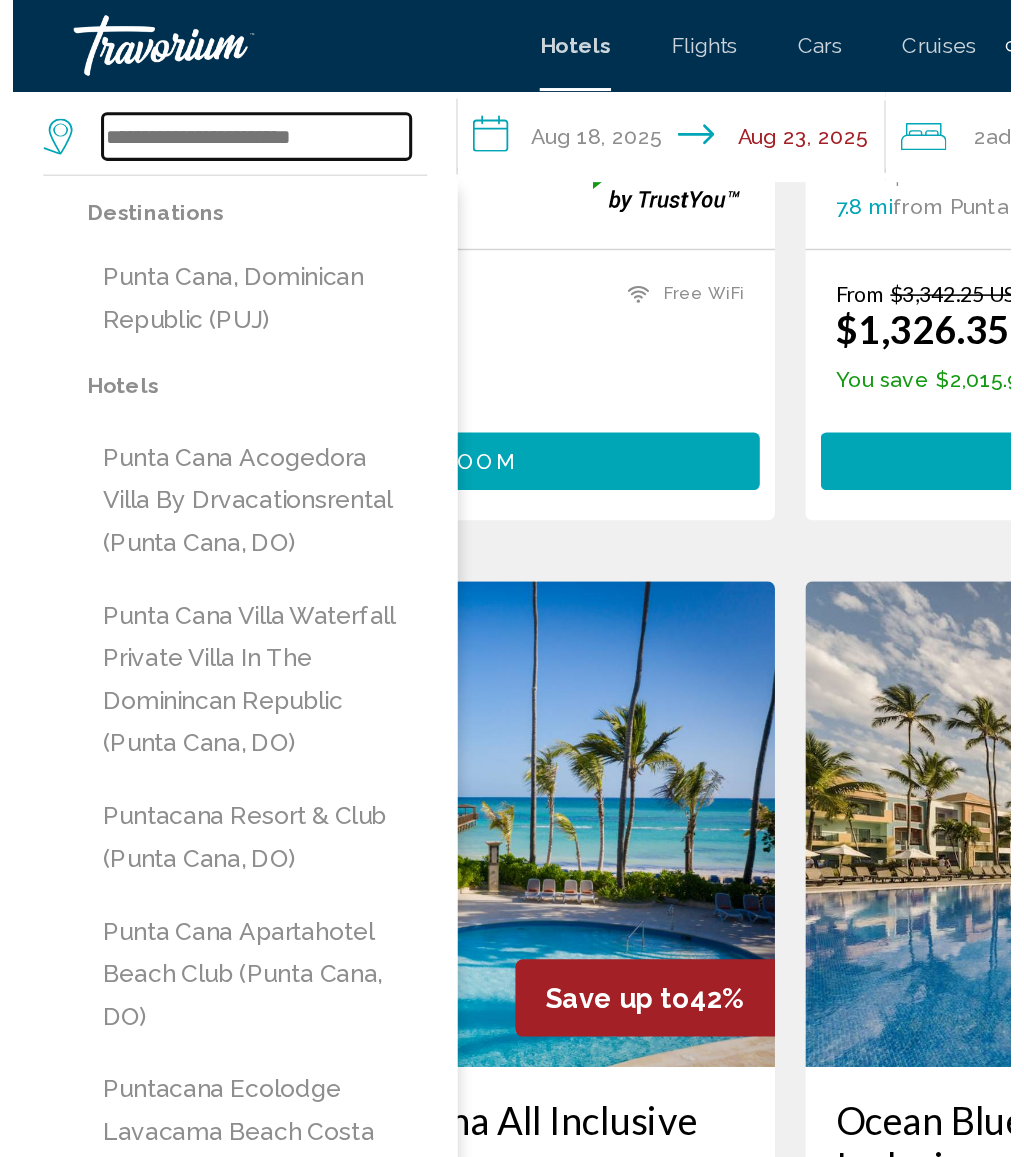 scroll, scrollTop: 503, scrollLeft: 0, axis: vertical 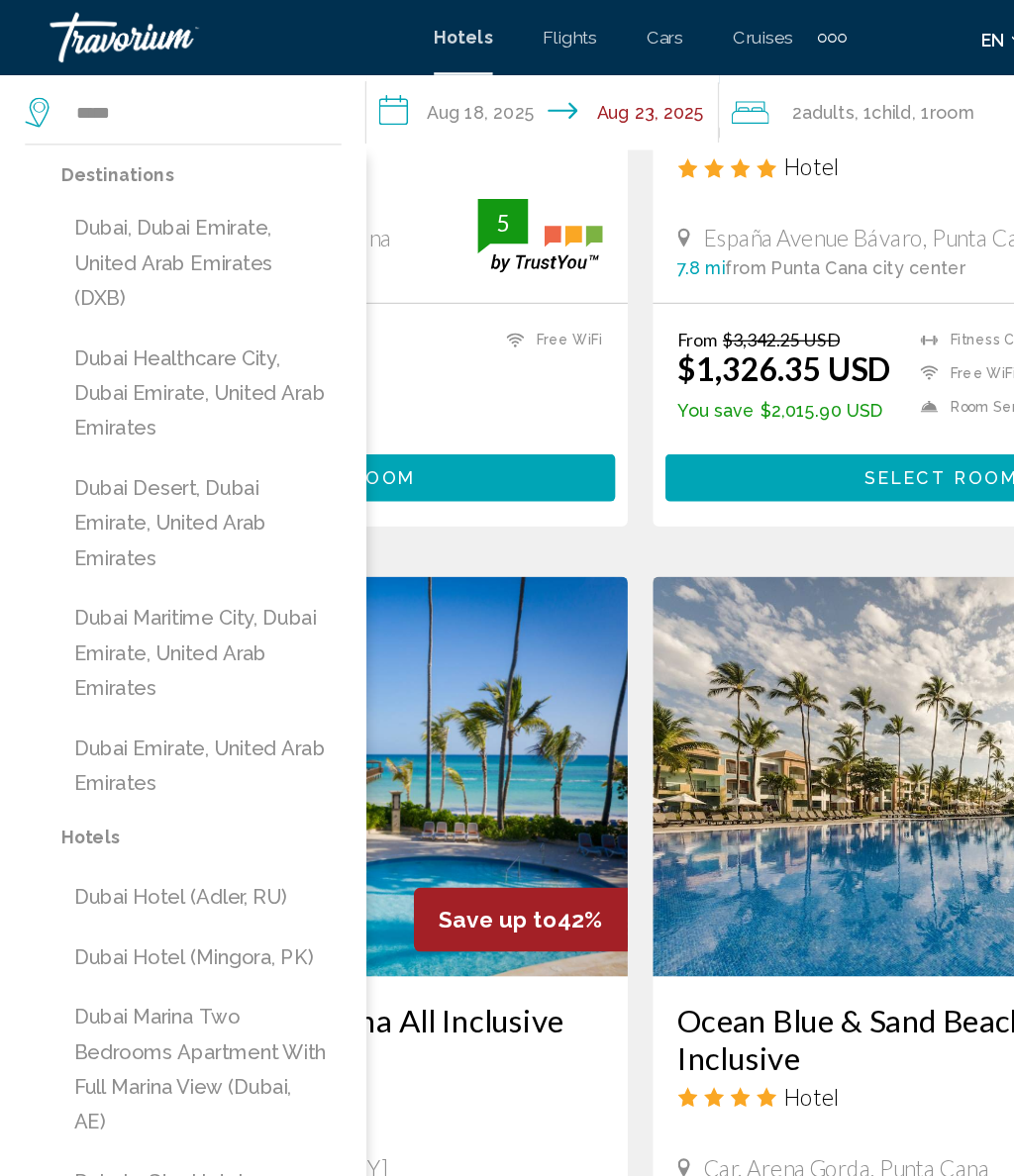 click on "Dubai, Dubai Emirate, United Arab Emirates (DXB)" at bounding box center [159, 209] 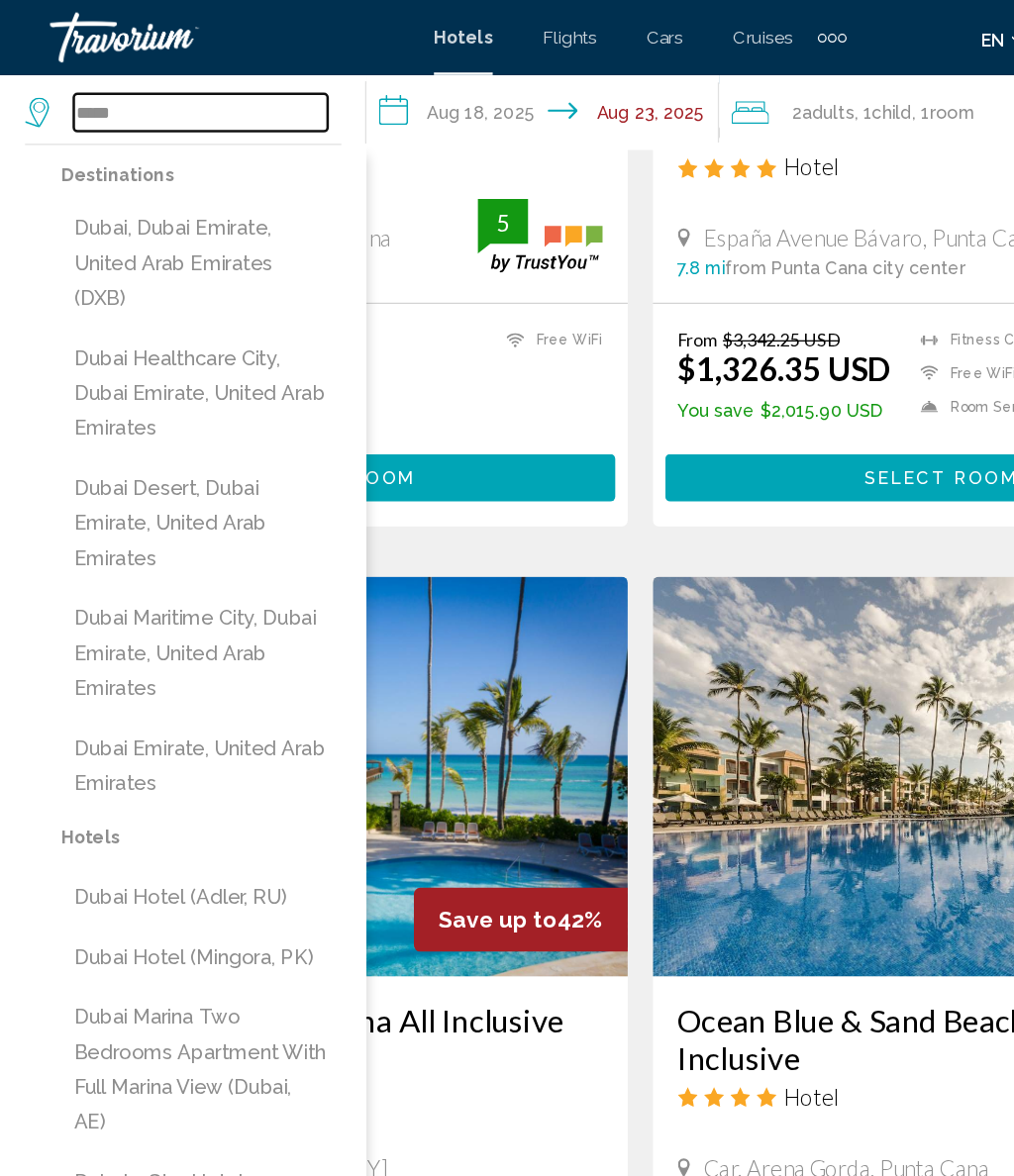 type on "**********" 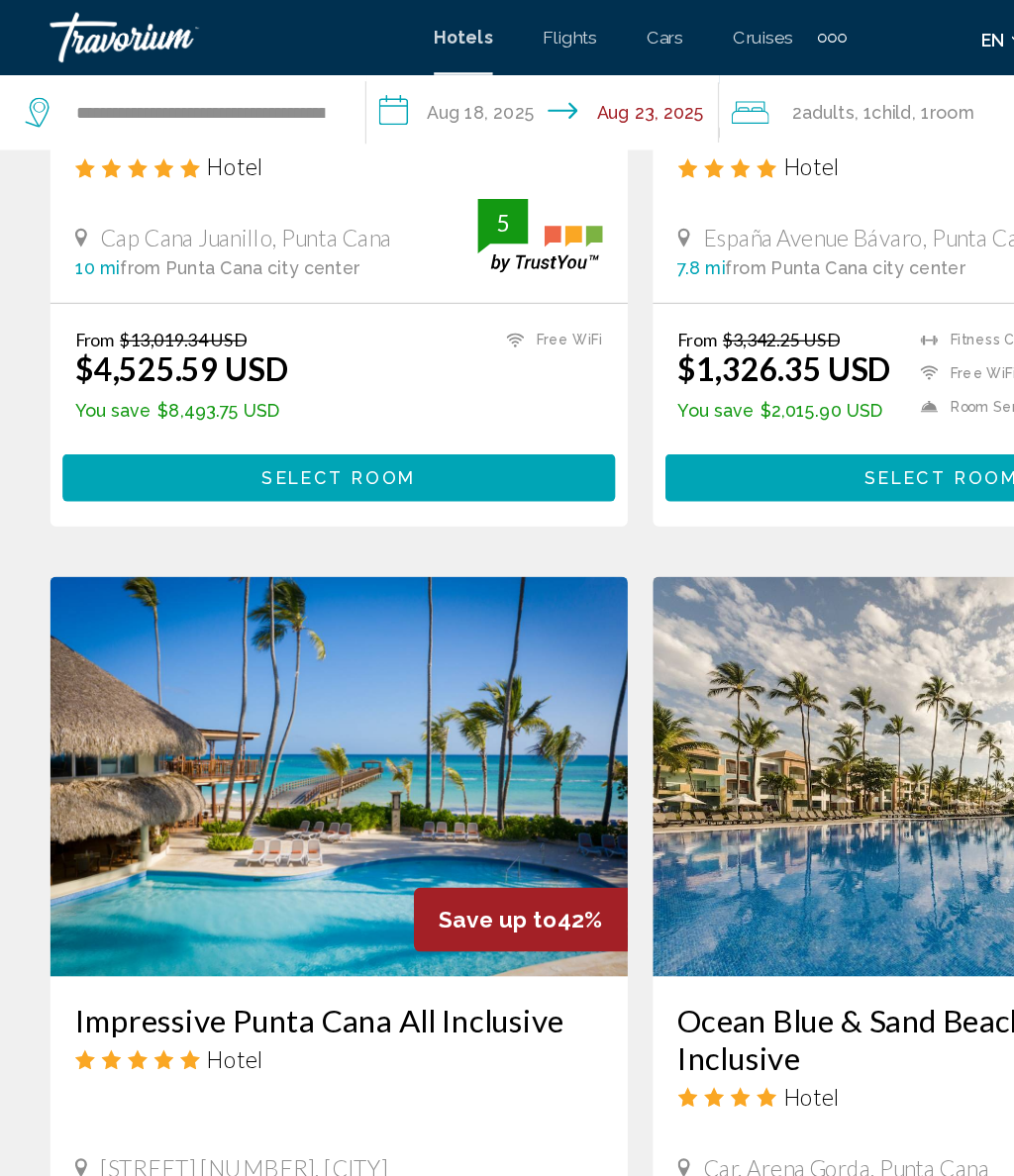 click on "**********" at bounding box center (434, 92) 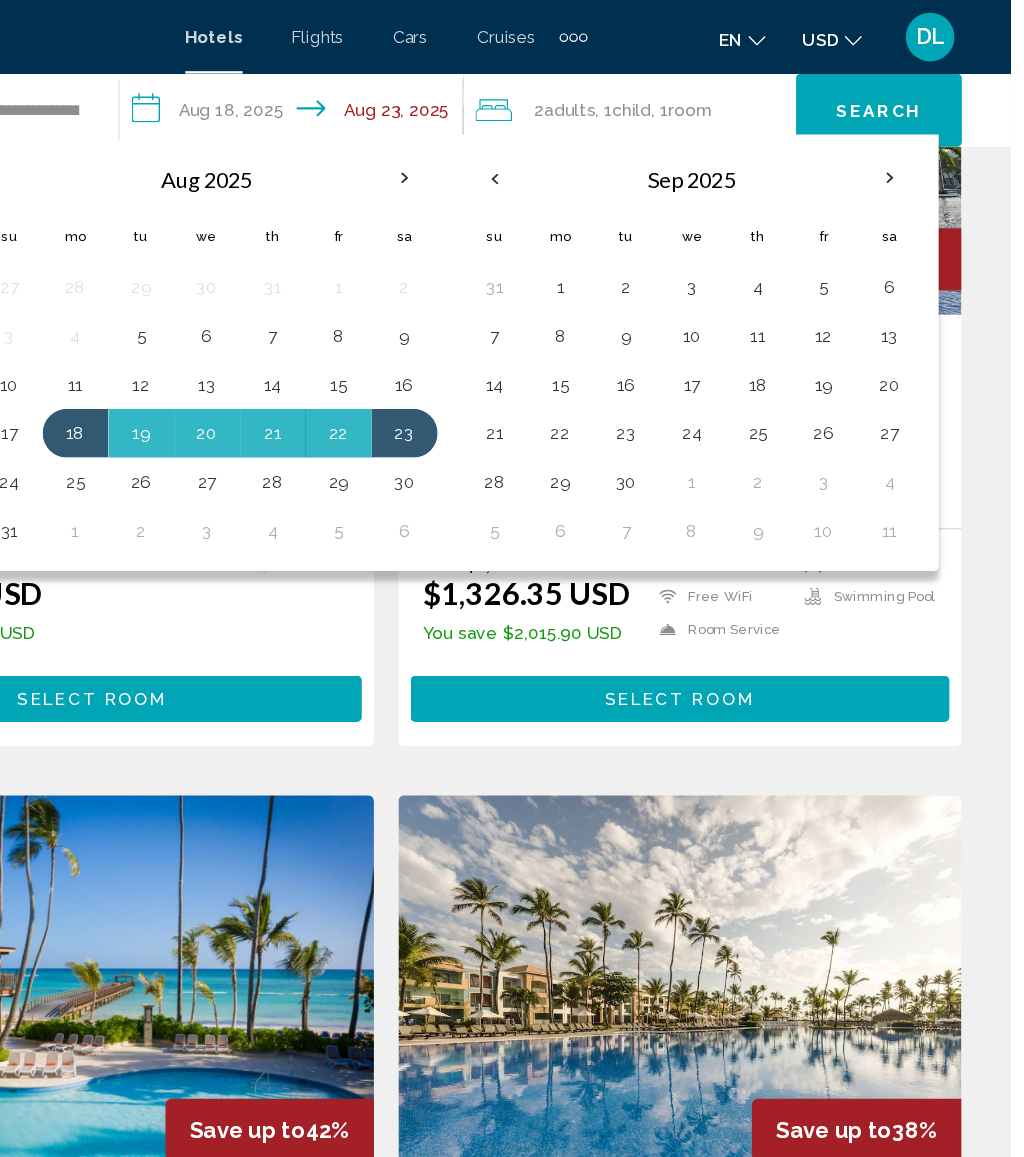 scroll, scrollTop: 251, scrollLeft: 0, axis: vertical 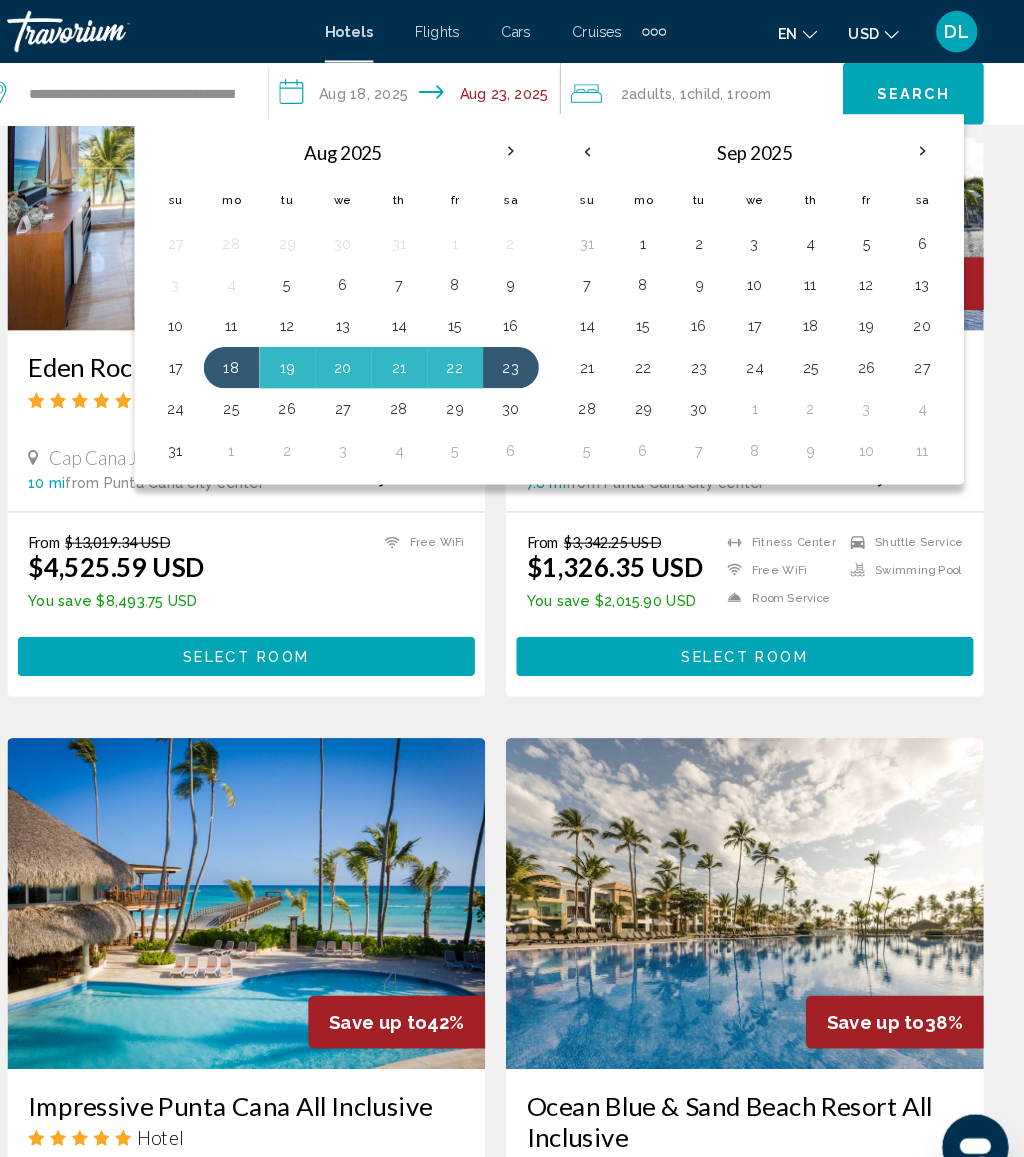 click on "11" at bounding box center (817, 275) 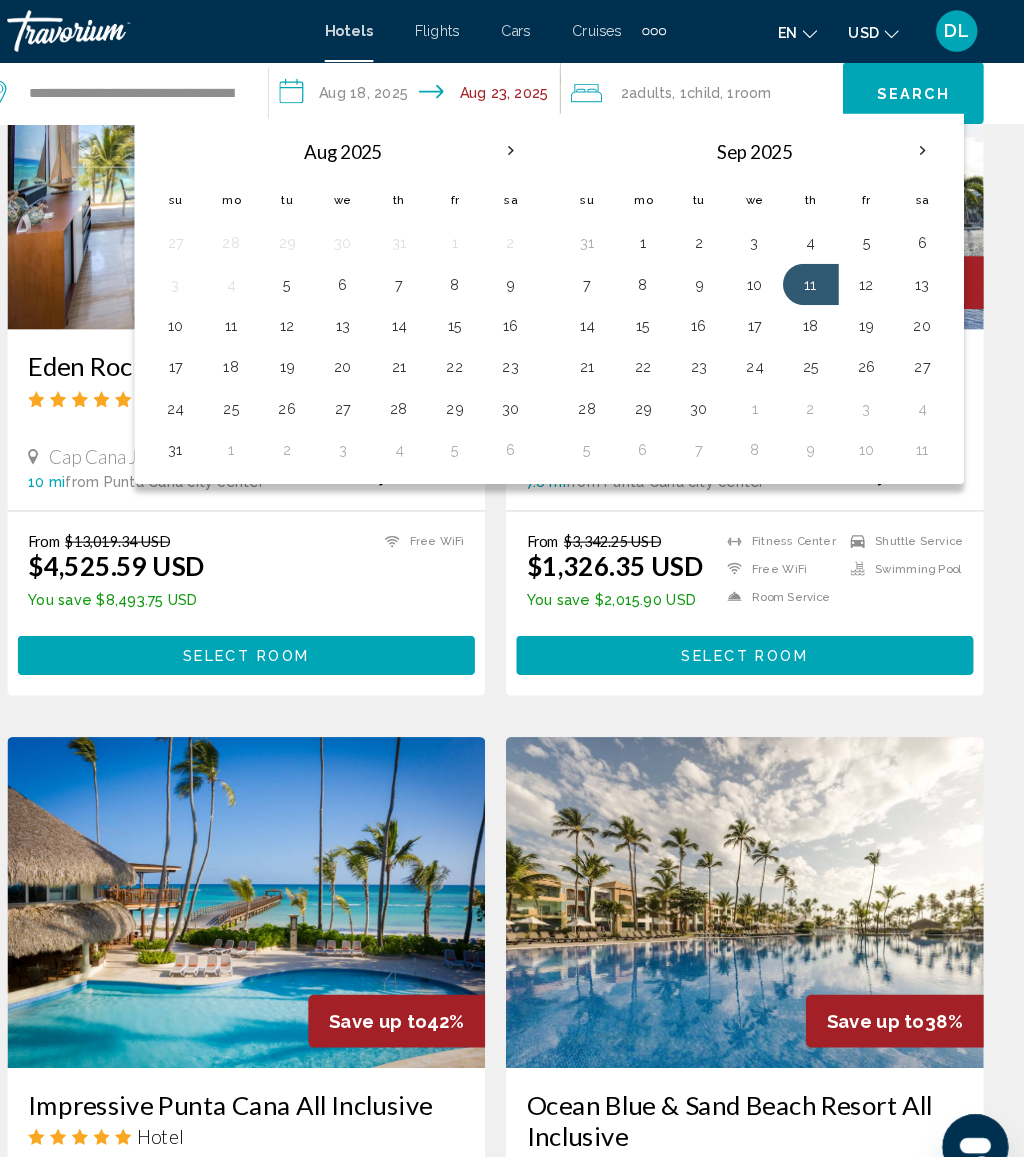 click on "18" at bounding box center [817, 315] 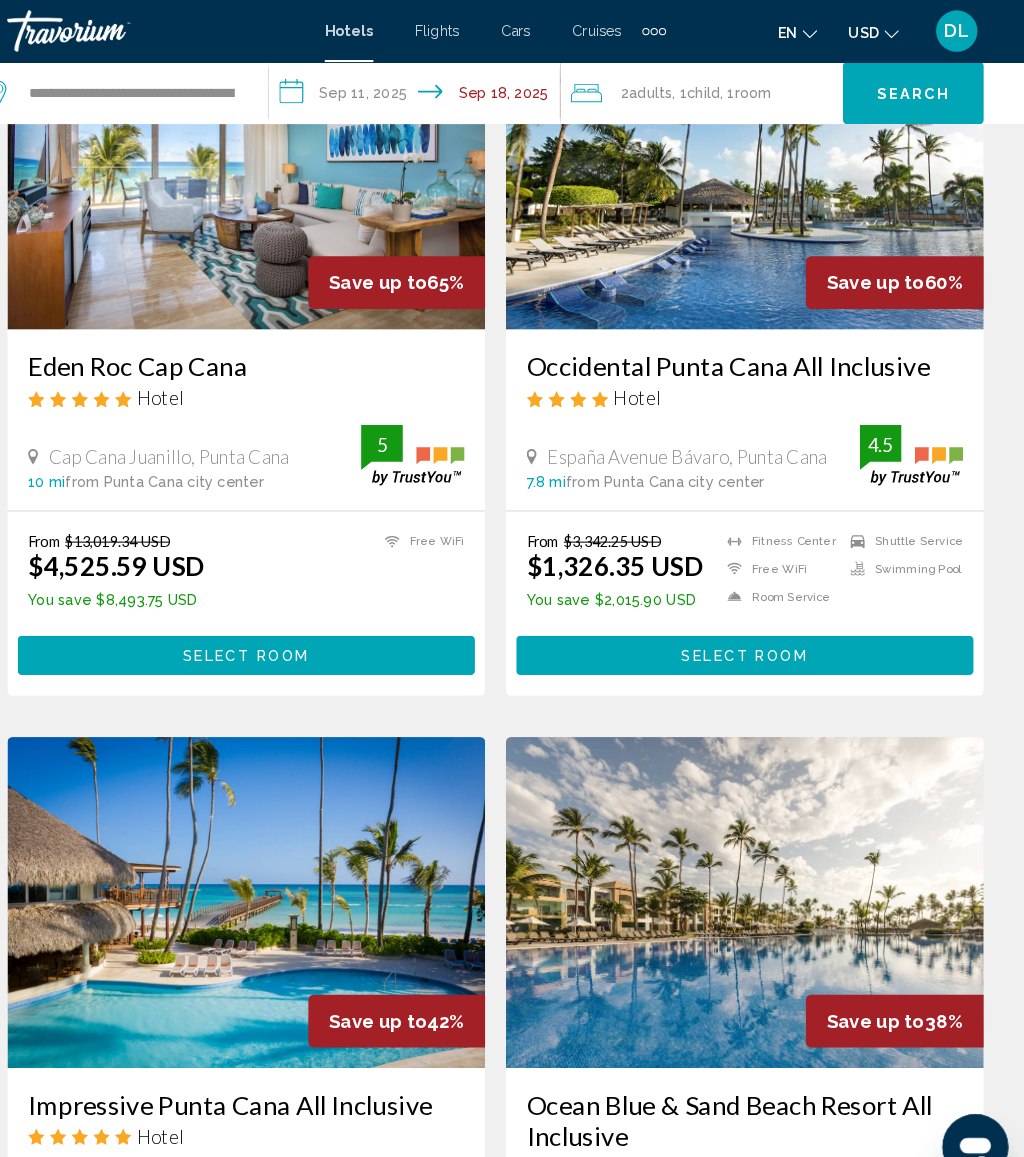 click on "2  Adult Adults , 1  Child Children , 1  Room rooms" 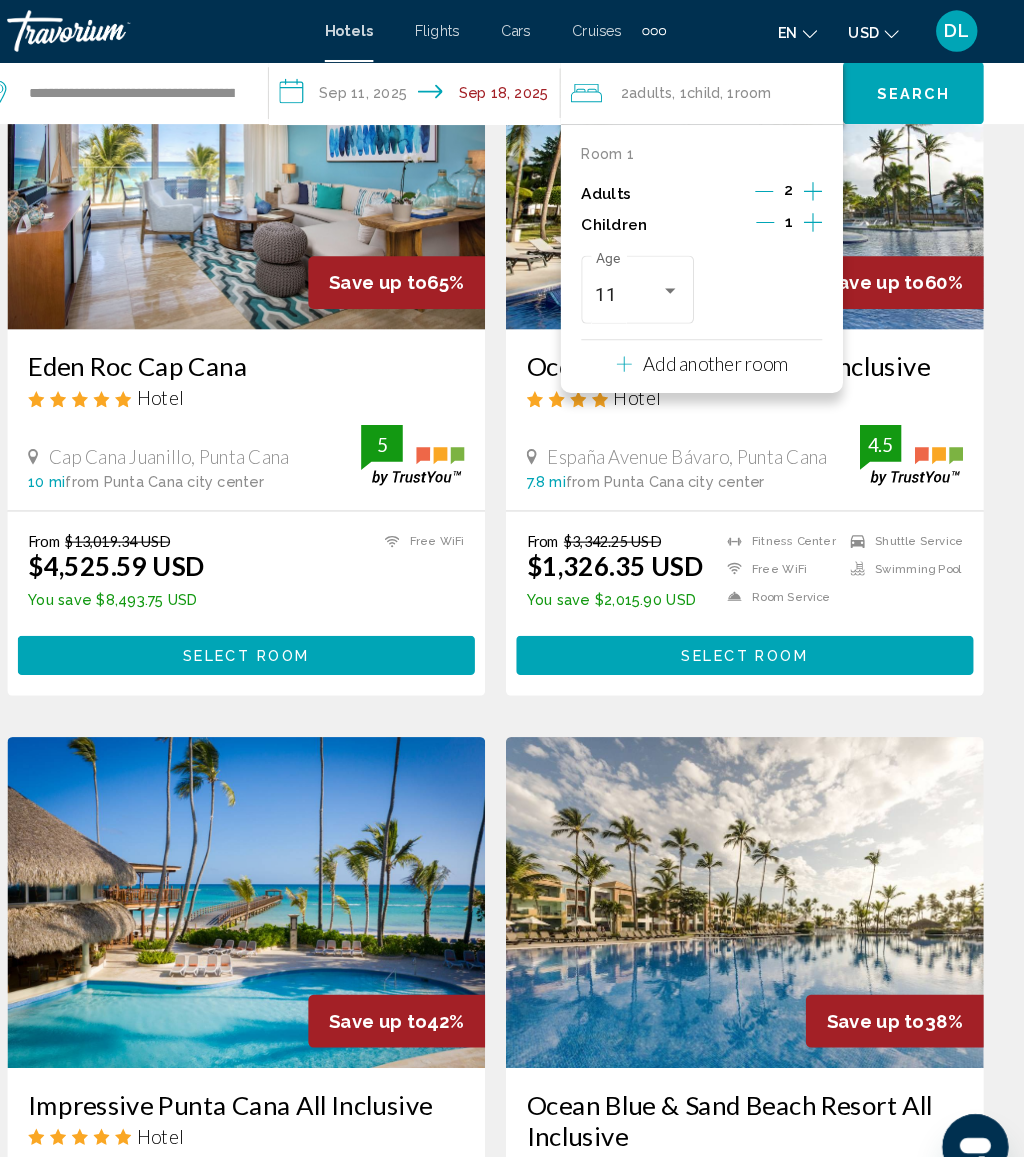 click on "Search" 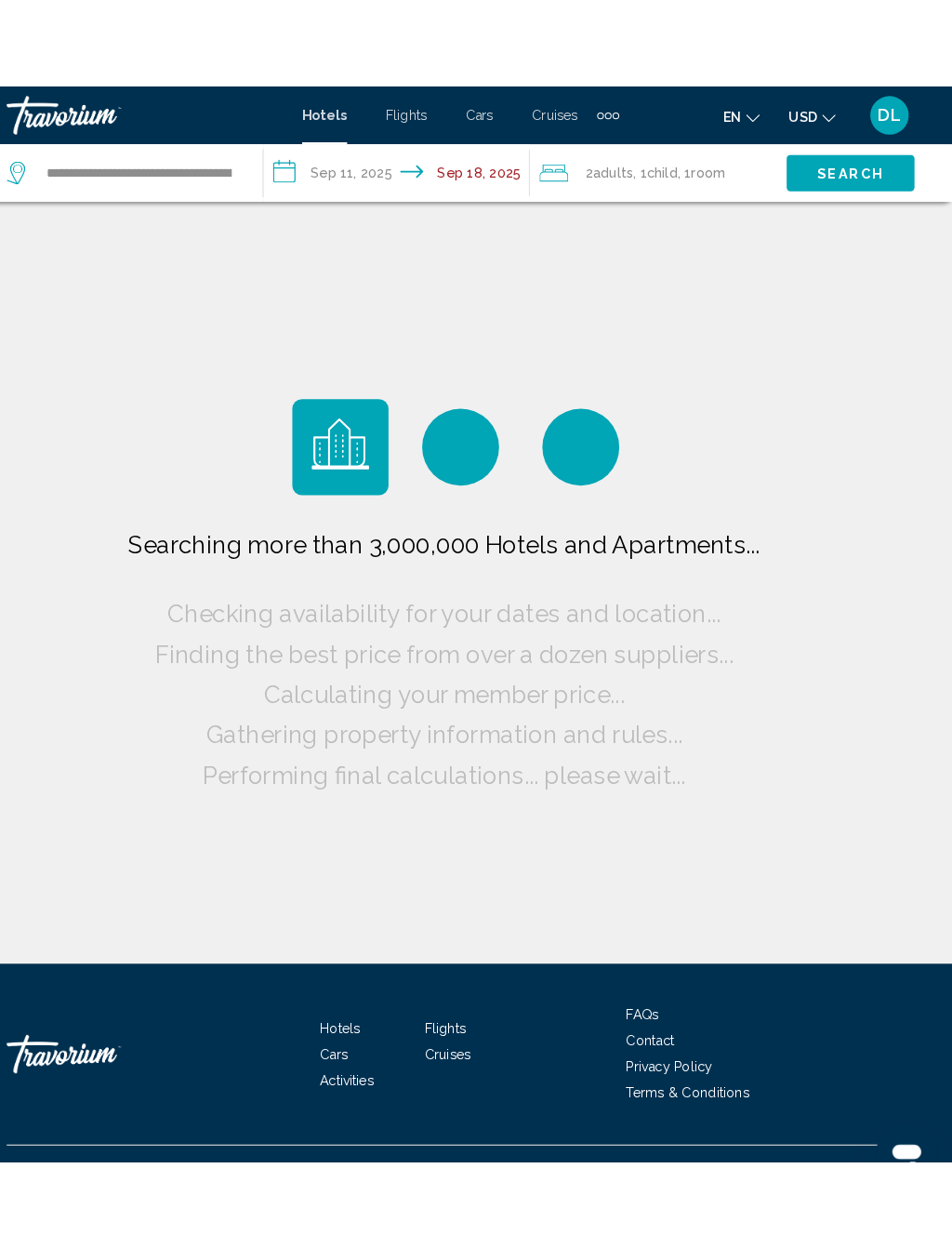 scroll, scrollTop: 0, scrollLeft: 0, axis: both 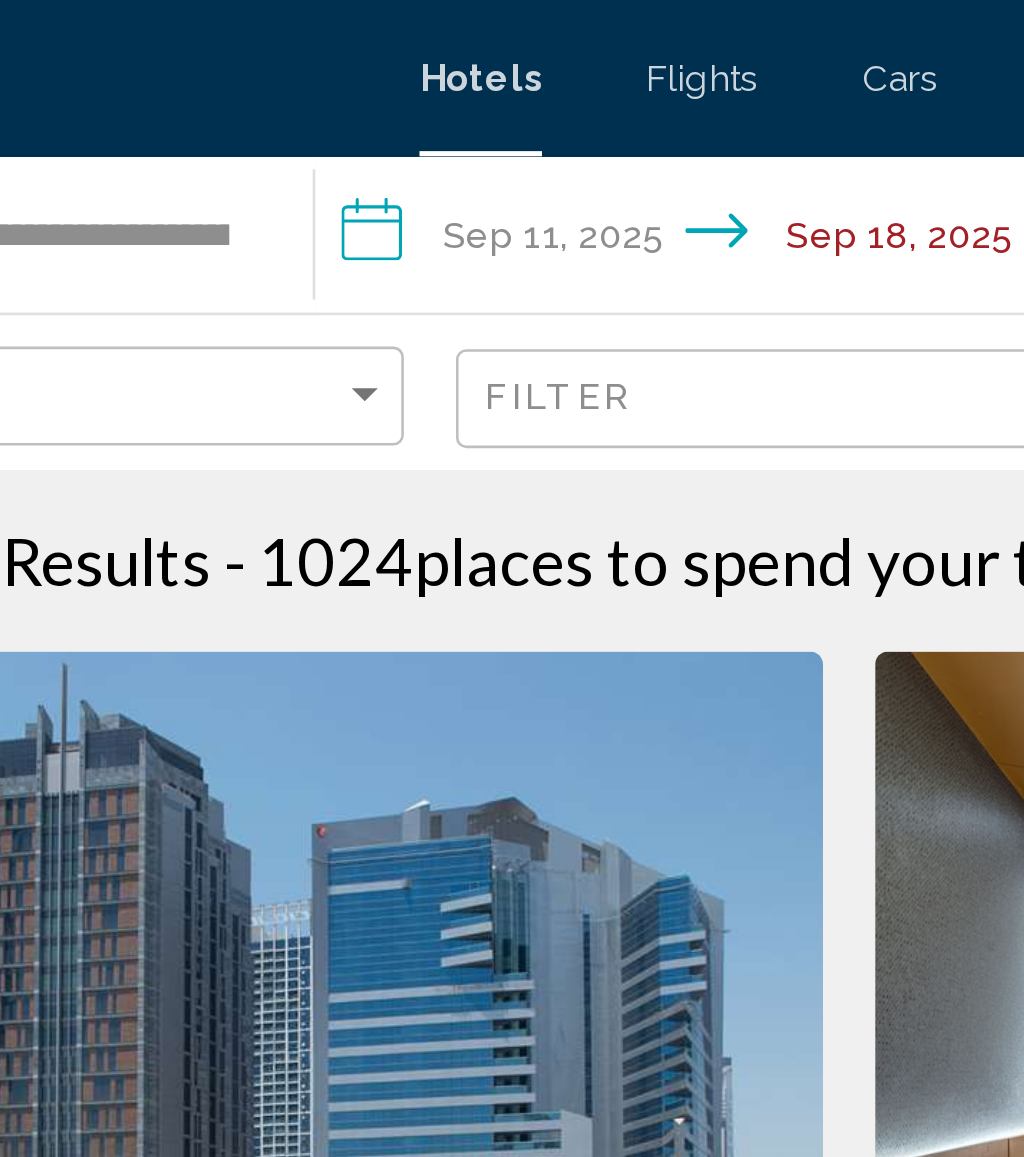 click on "**********" at bounding box center (449, 93) 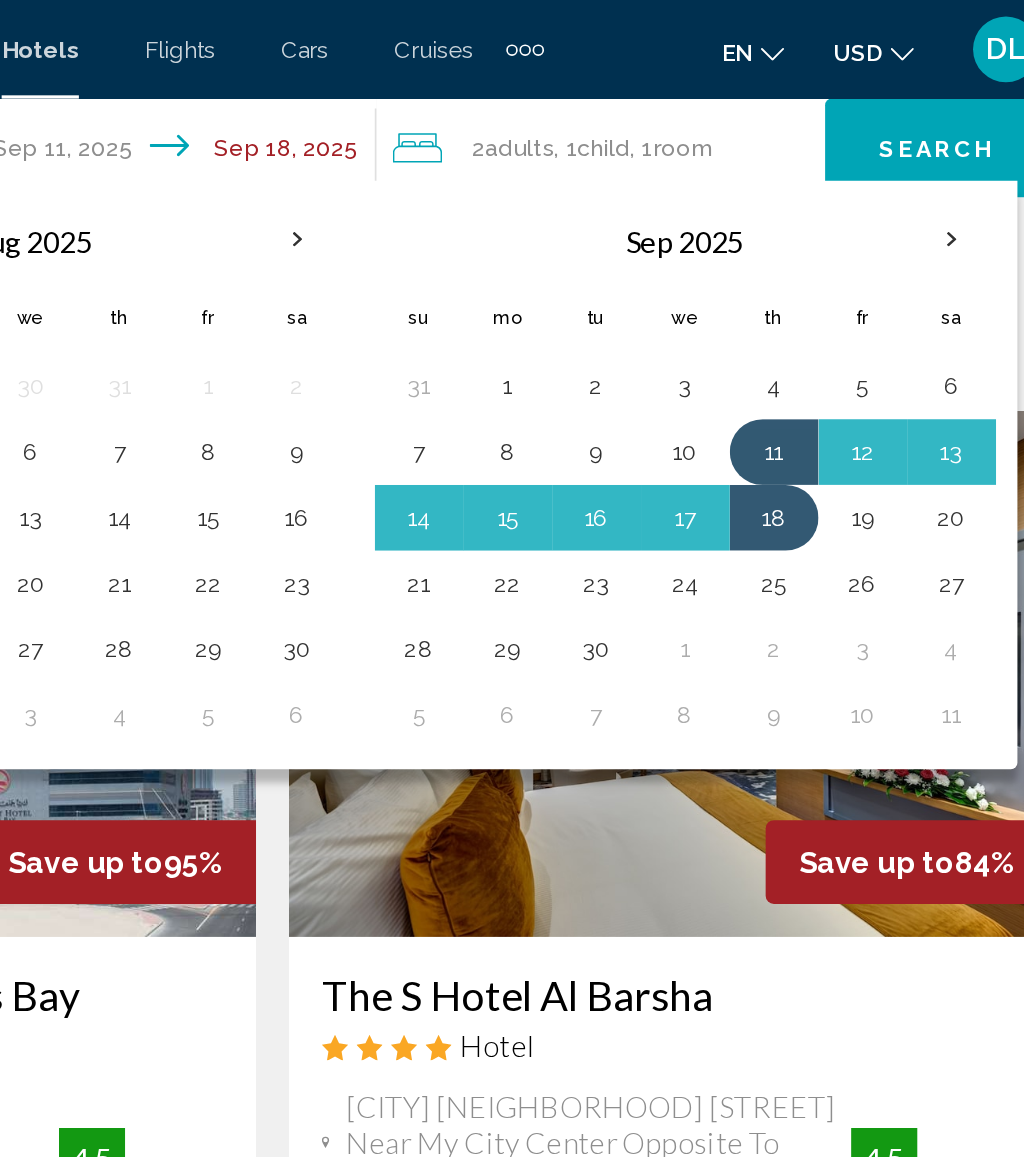 click on "23" at bounding box center [709, 355] 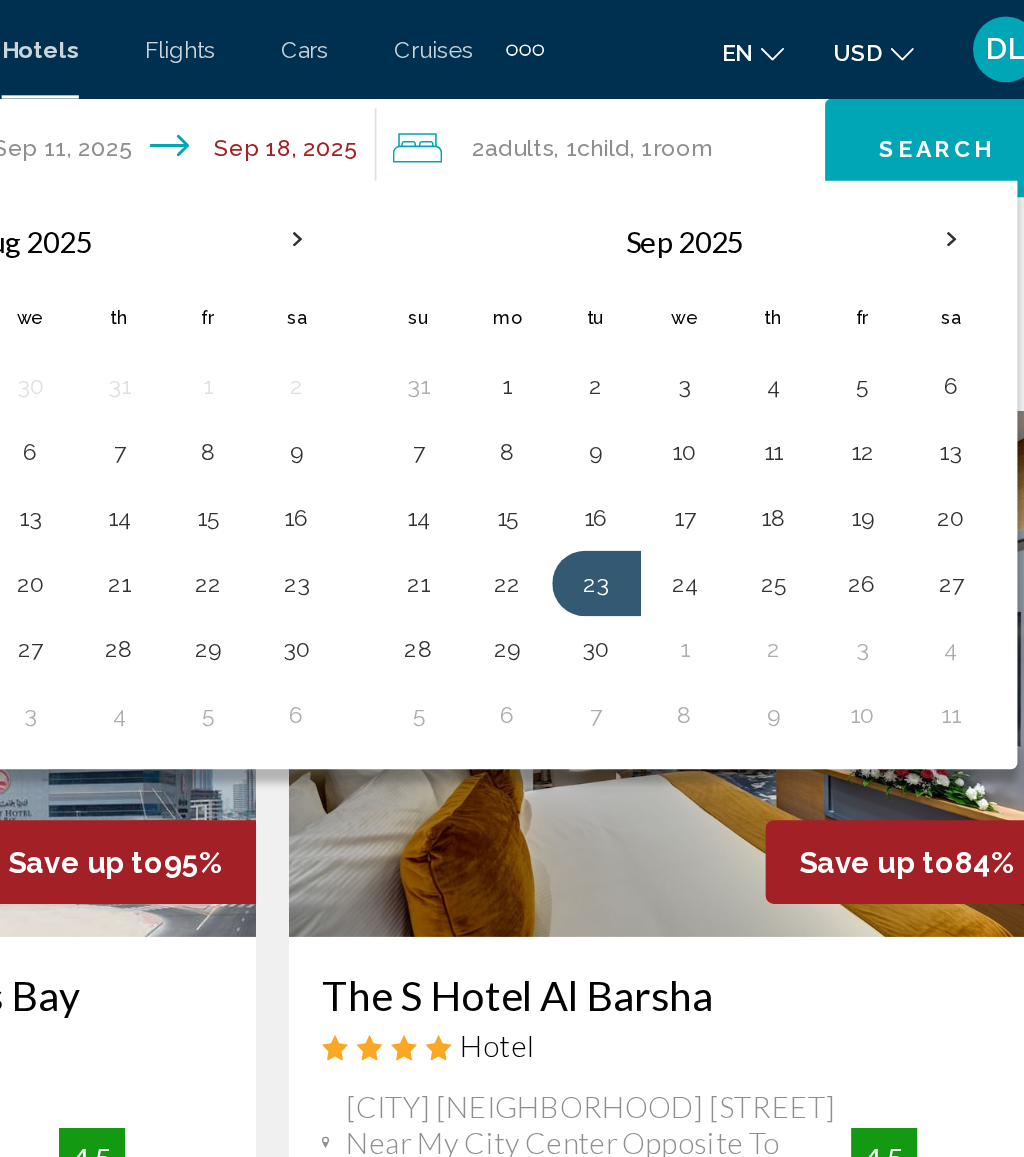 click on "30" at bounding box center (709, 395) 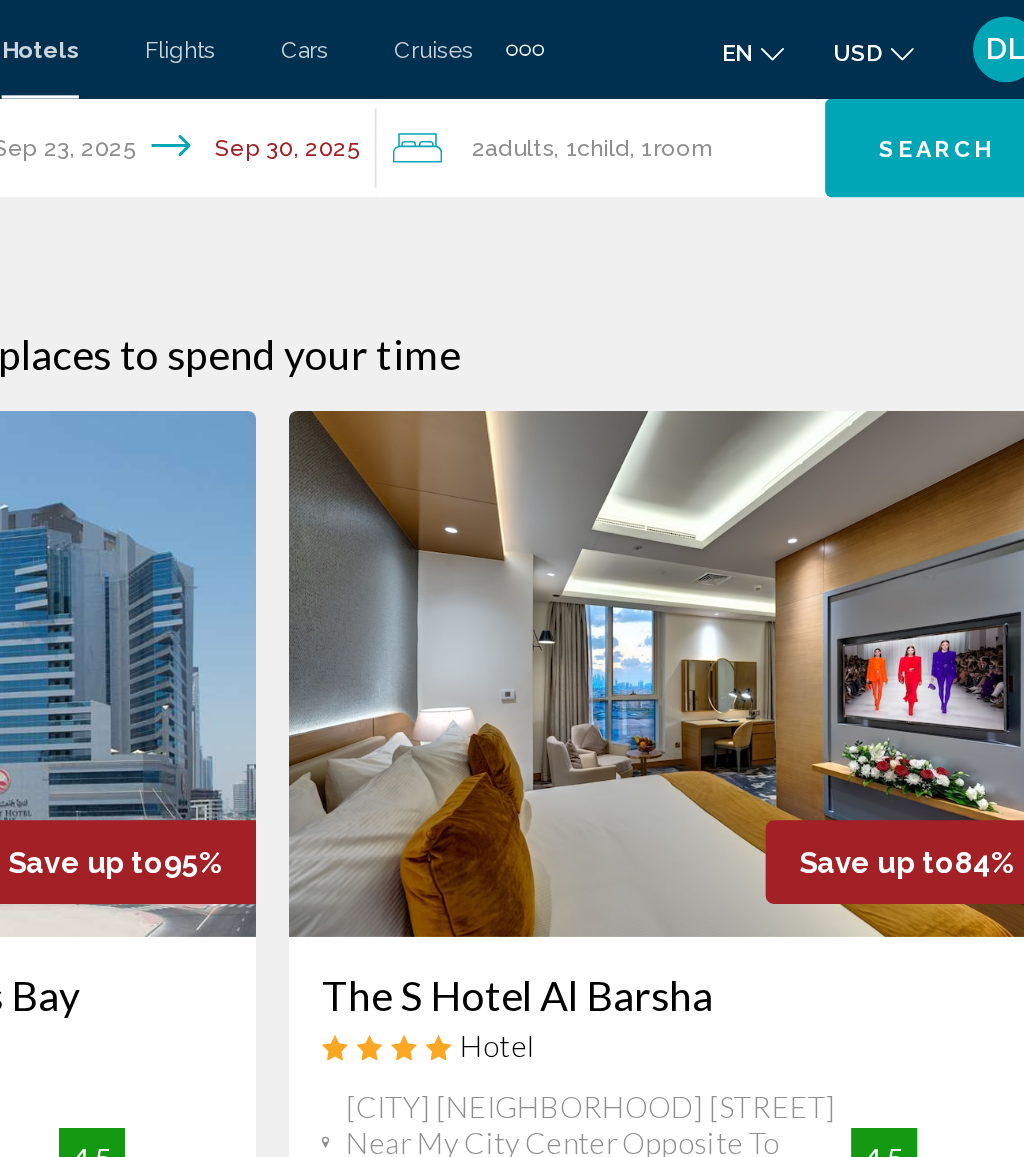 click on "Search" 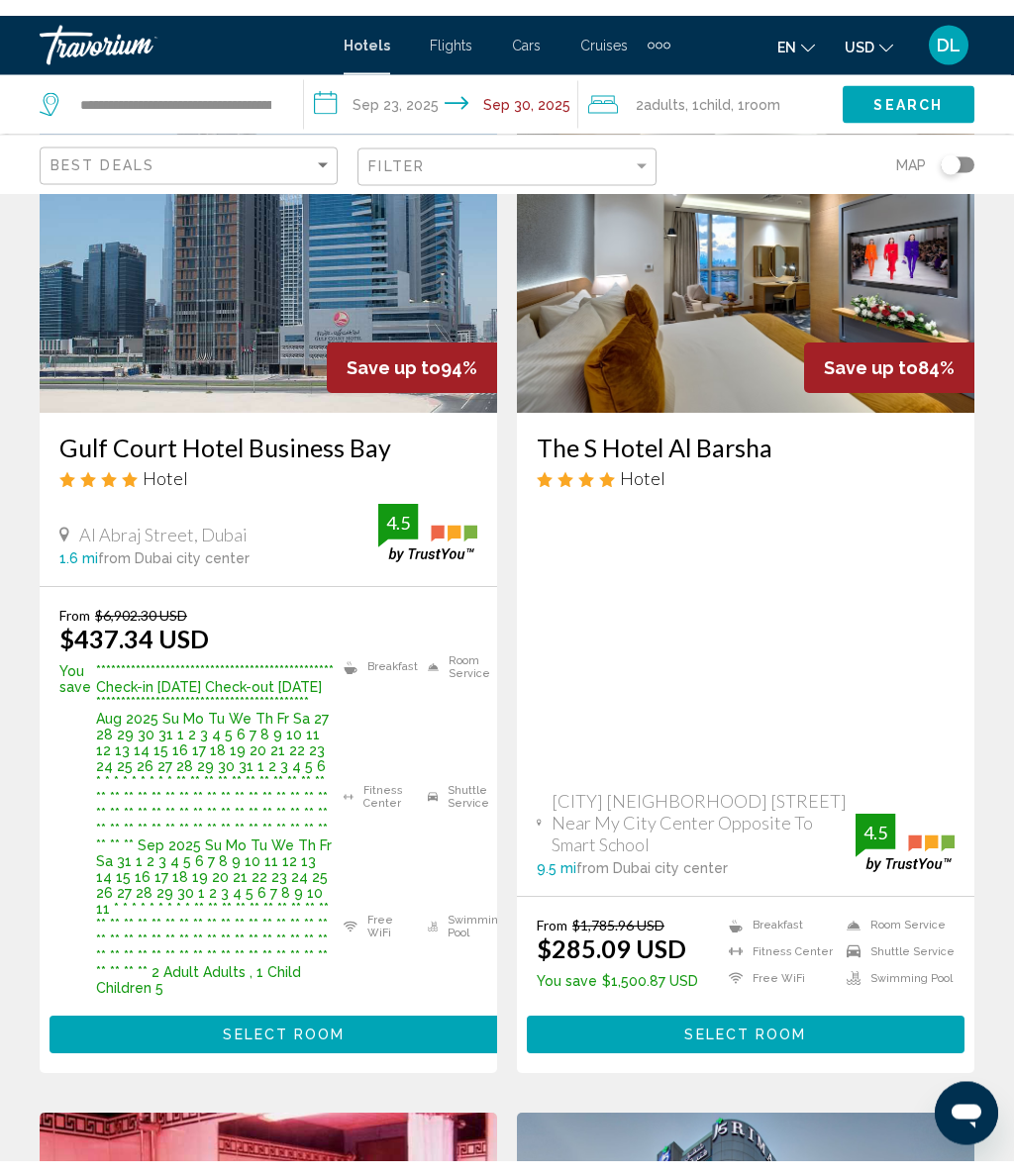 scroll, scrollTop: 0, scrollLeft: 0, axis: both 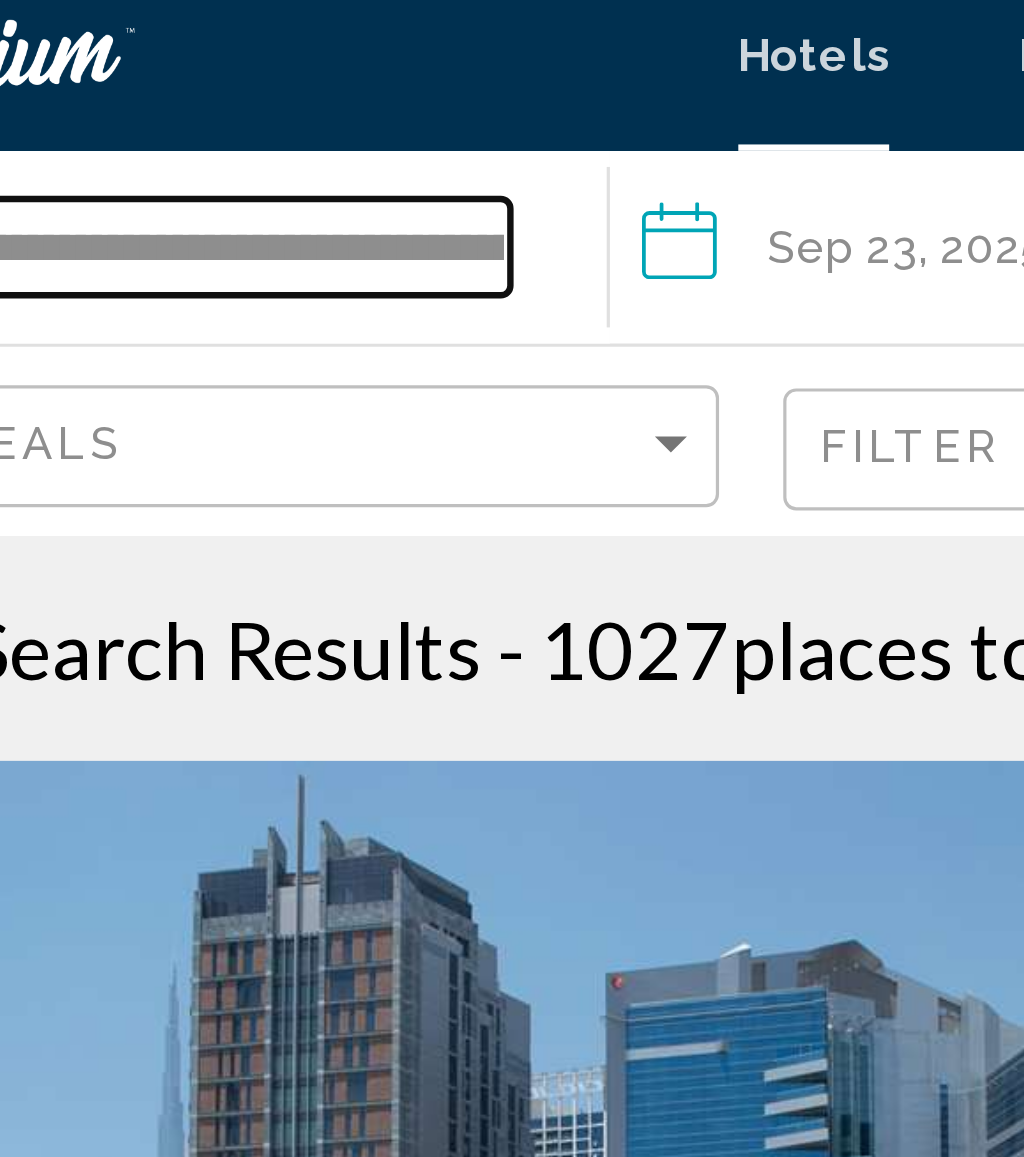 click on "**********" at bounding box center [177, 90] 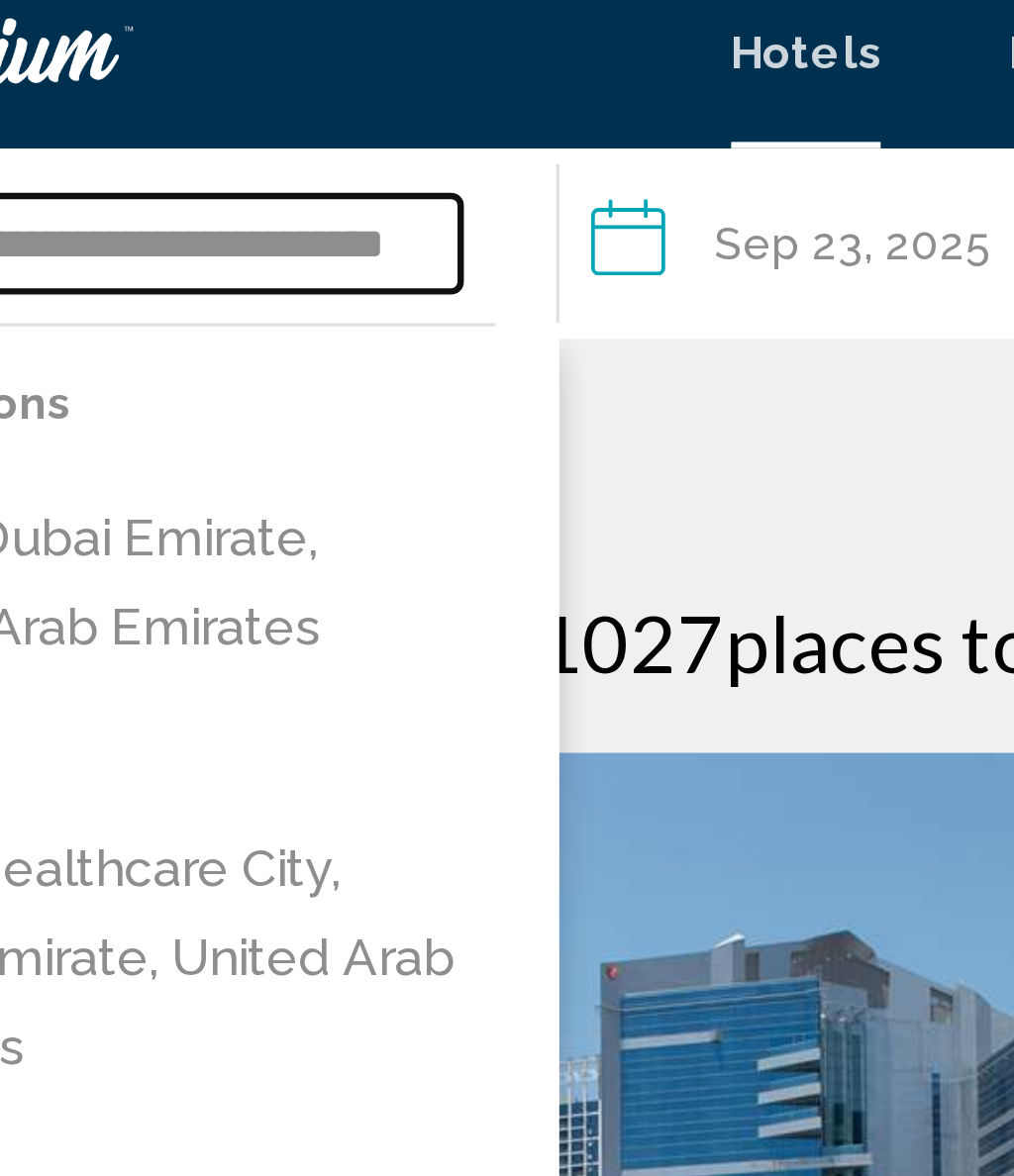click on "**********" at bounding box center [158, 89] 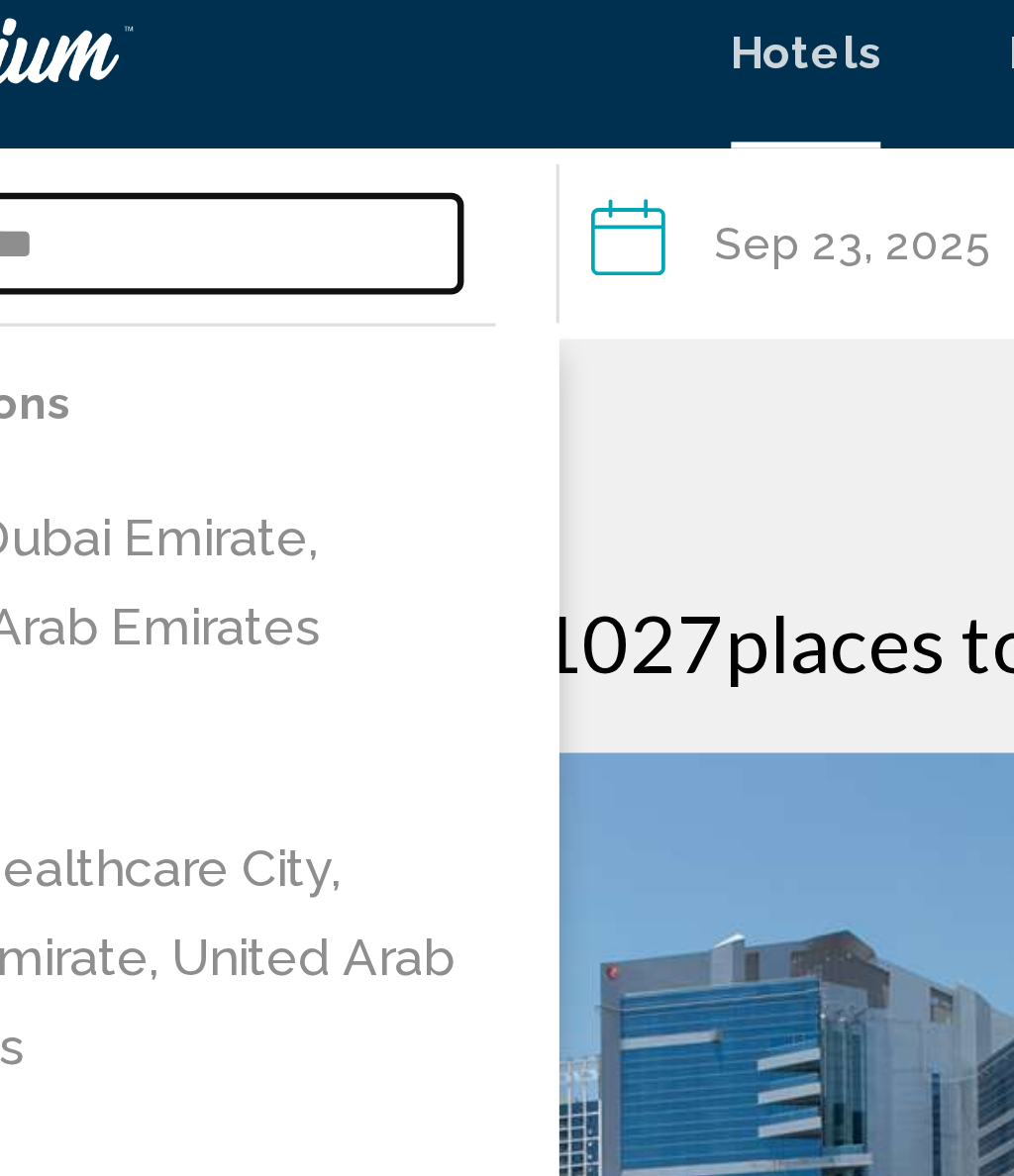 type on "******" 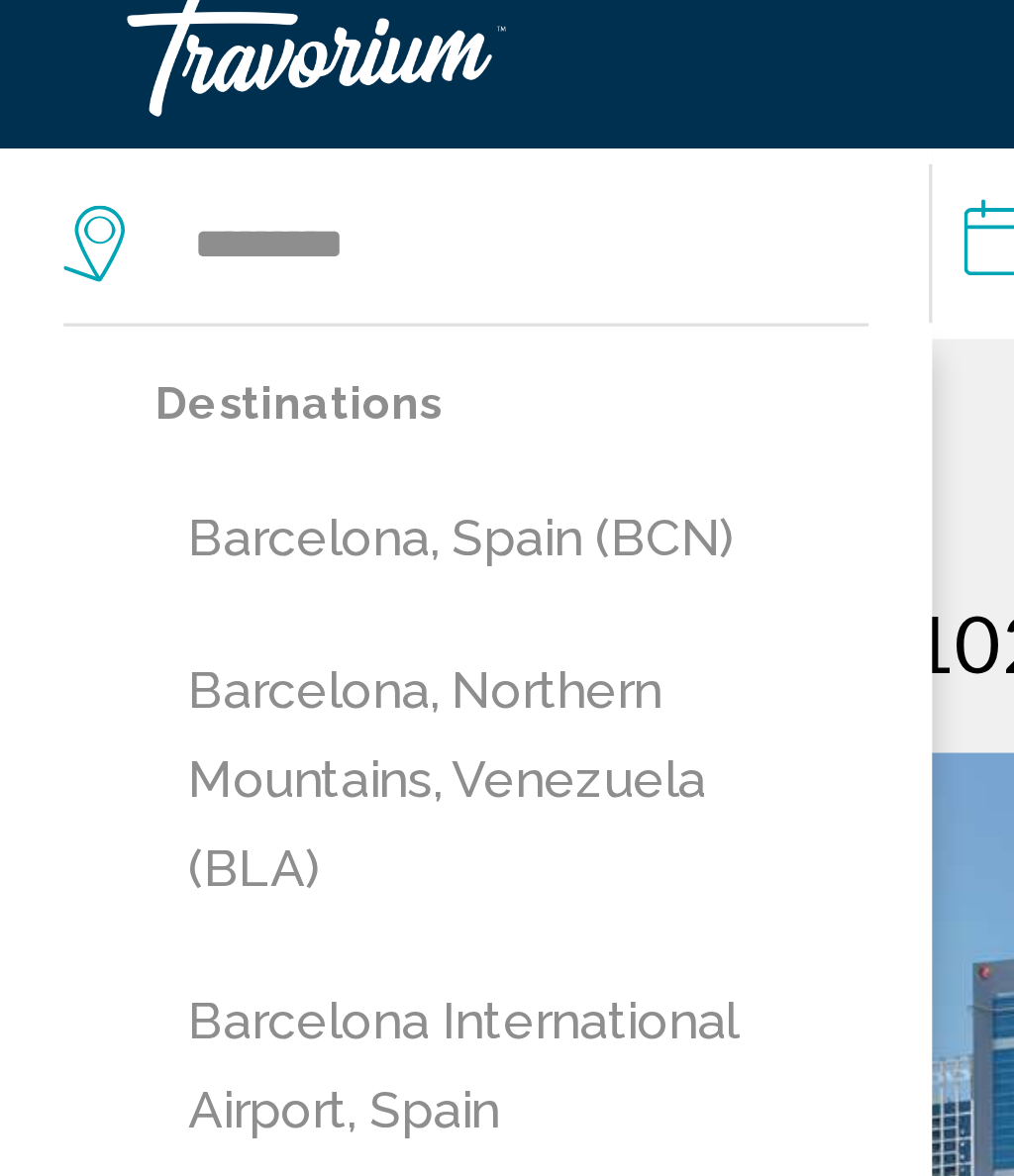 click on "Barcelona, Spain (BCN)" at bounding box center (159, 181) 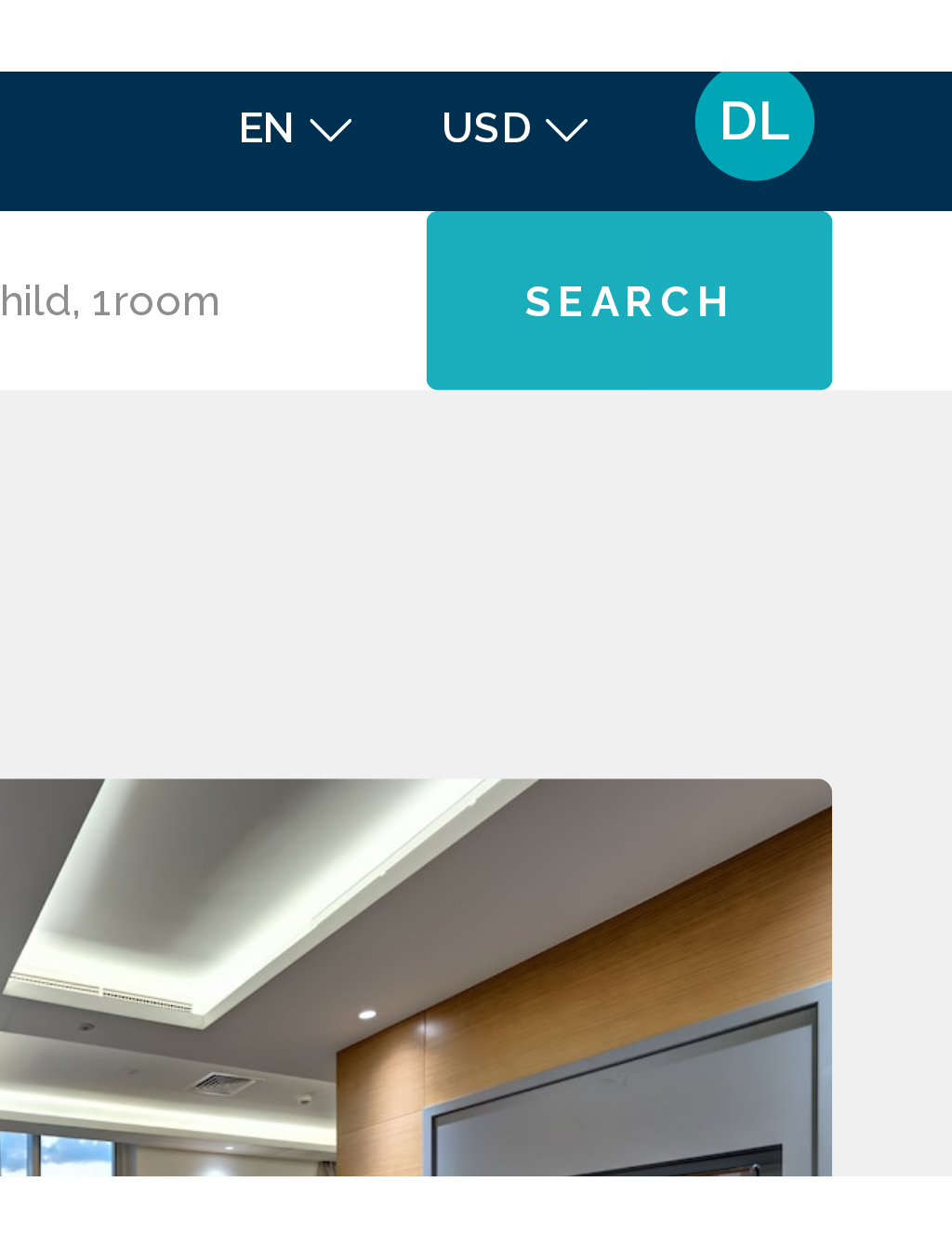 scroll, scrollTop: 0, scrollLeft: 0, axis: both 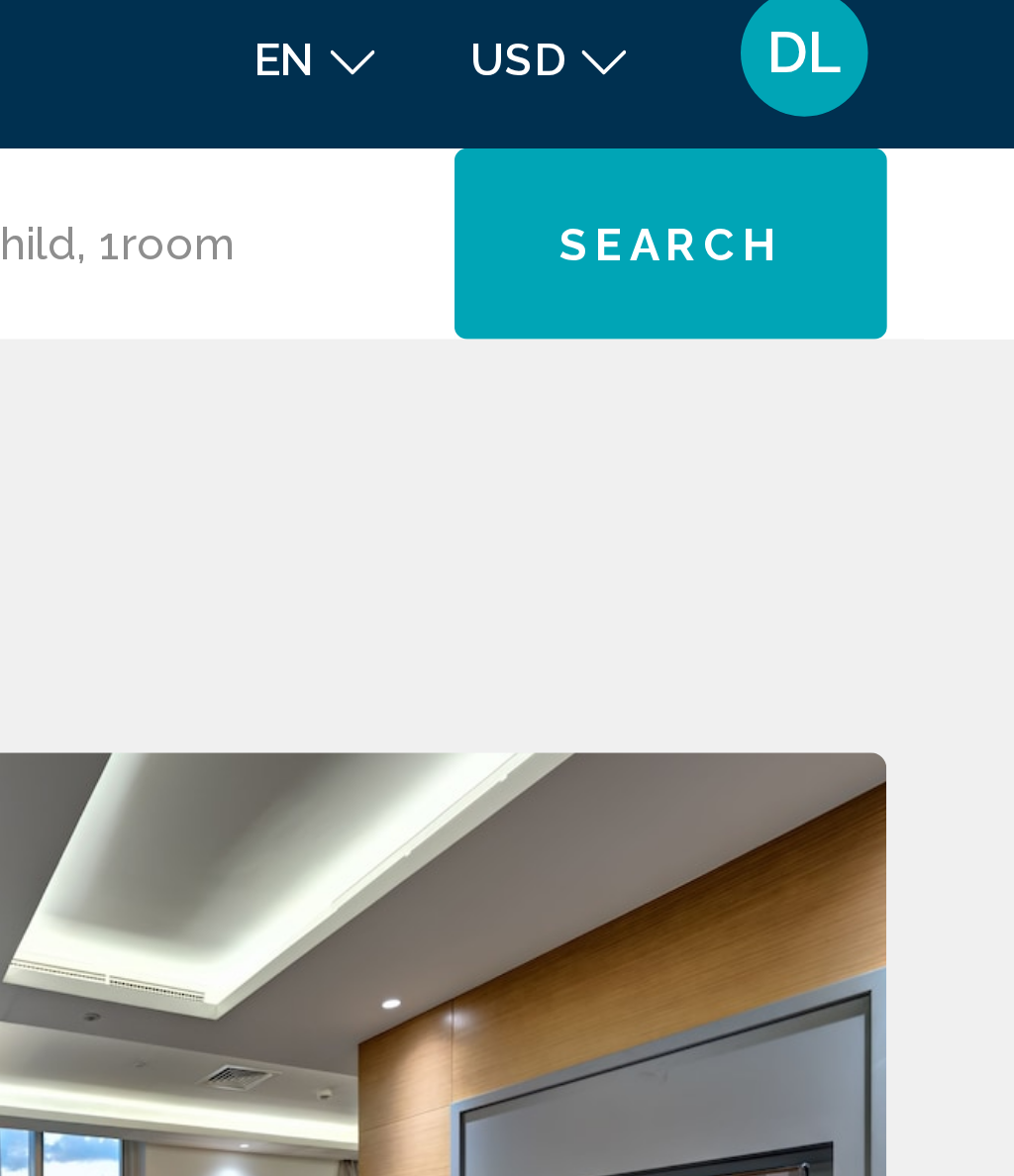 click on "Search" 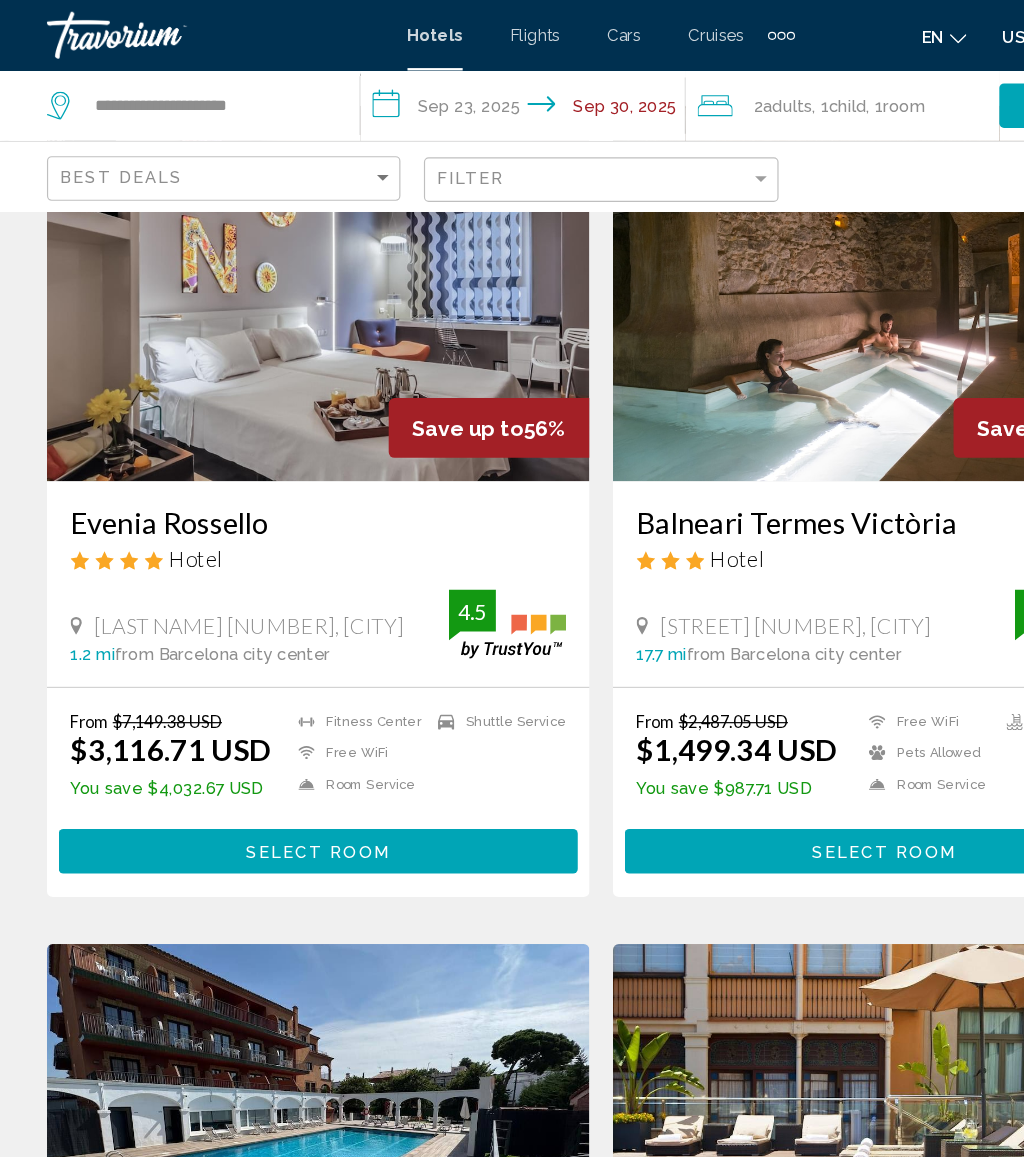 scroll, scrollTop: 0, scrollLeft: 0, axis: both 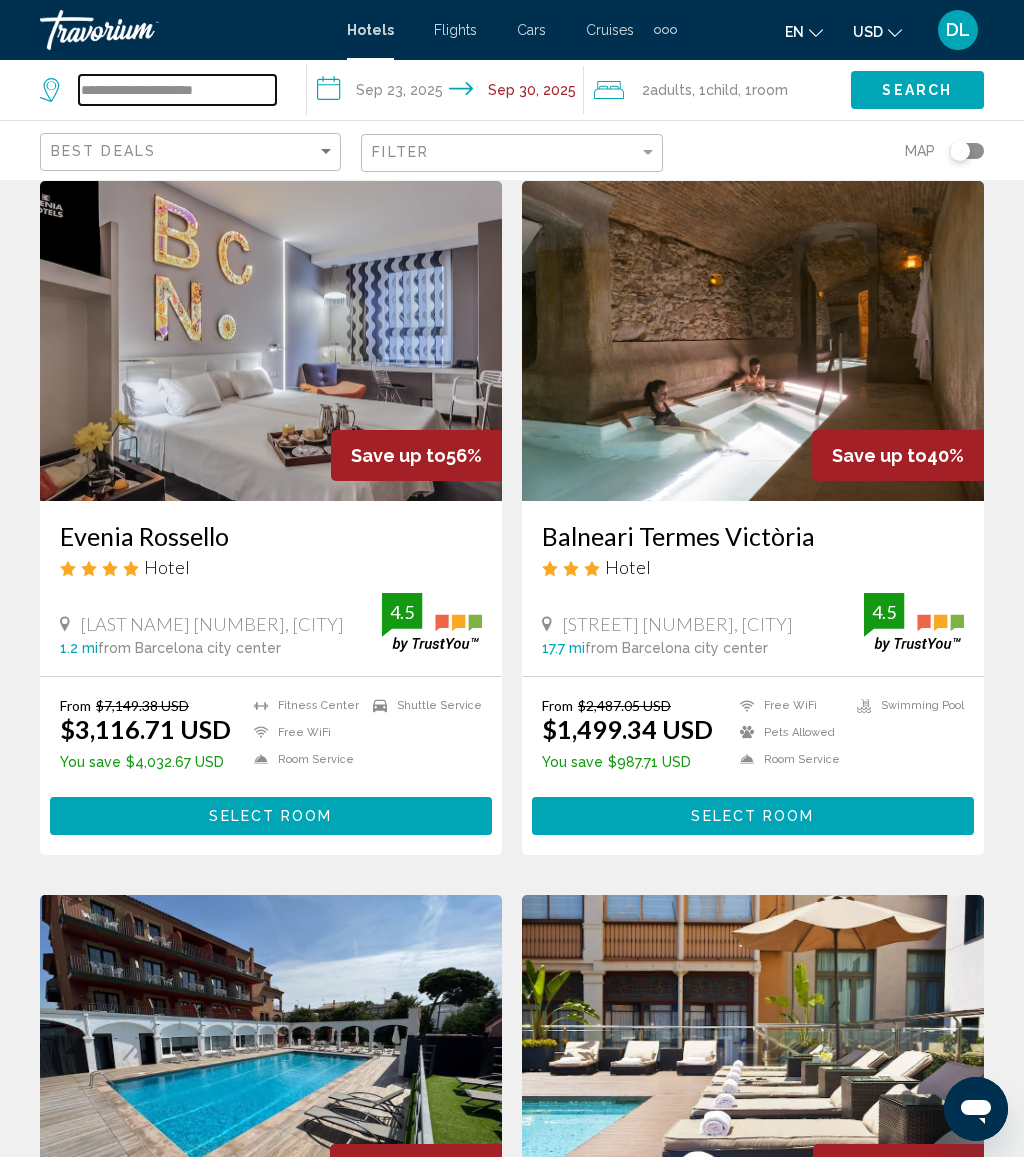 click on "**********" at bounding box center (177, 90) 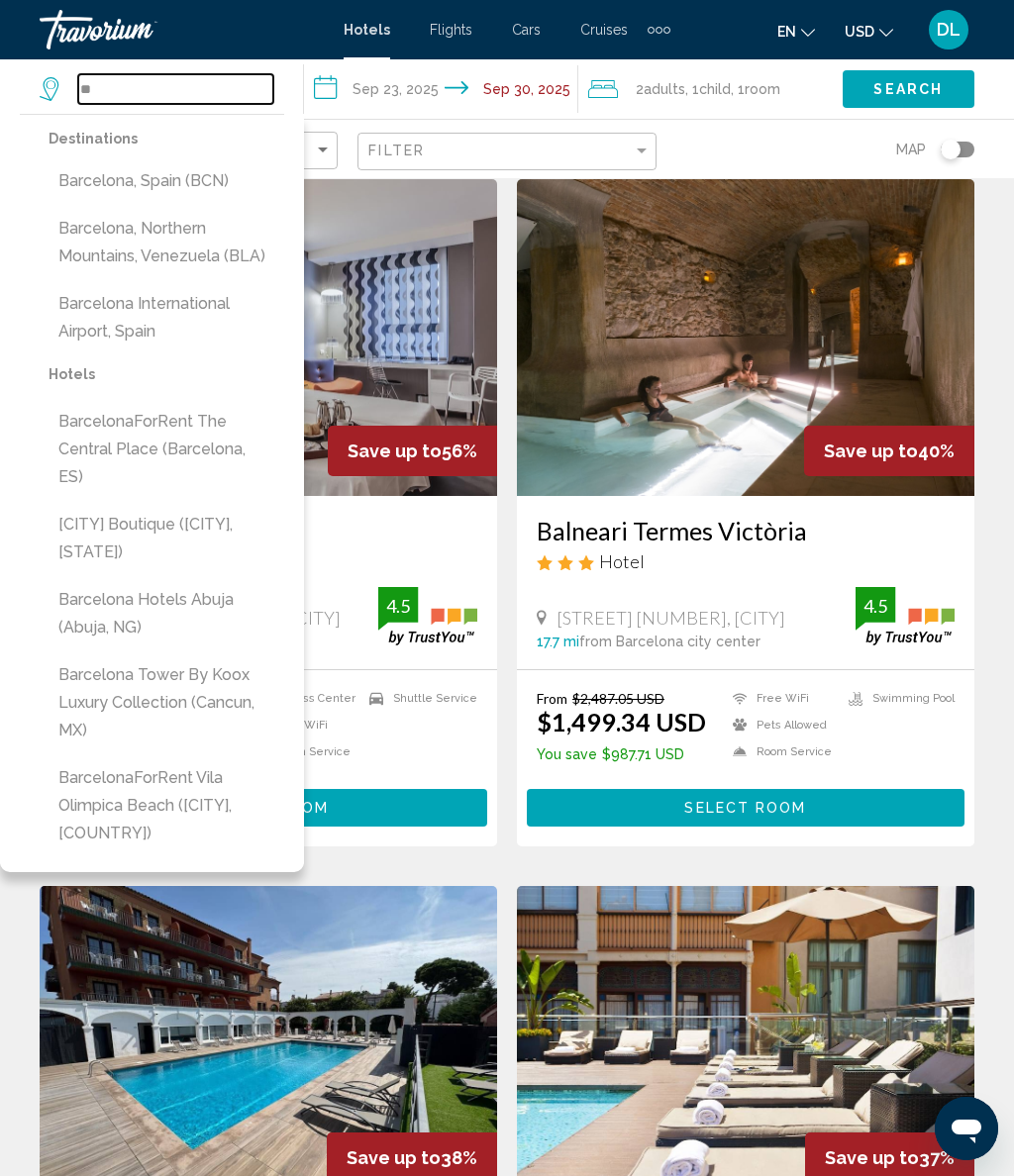 type on "*" 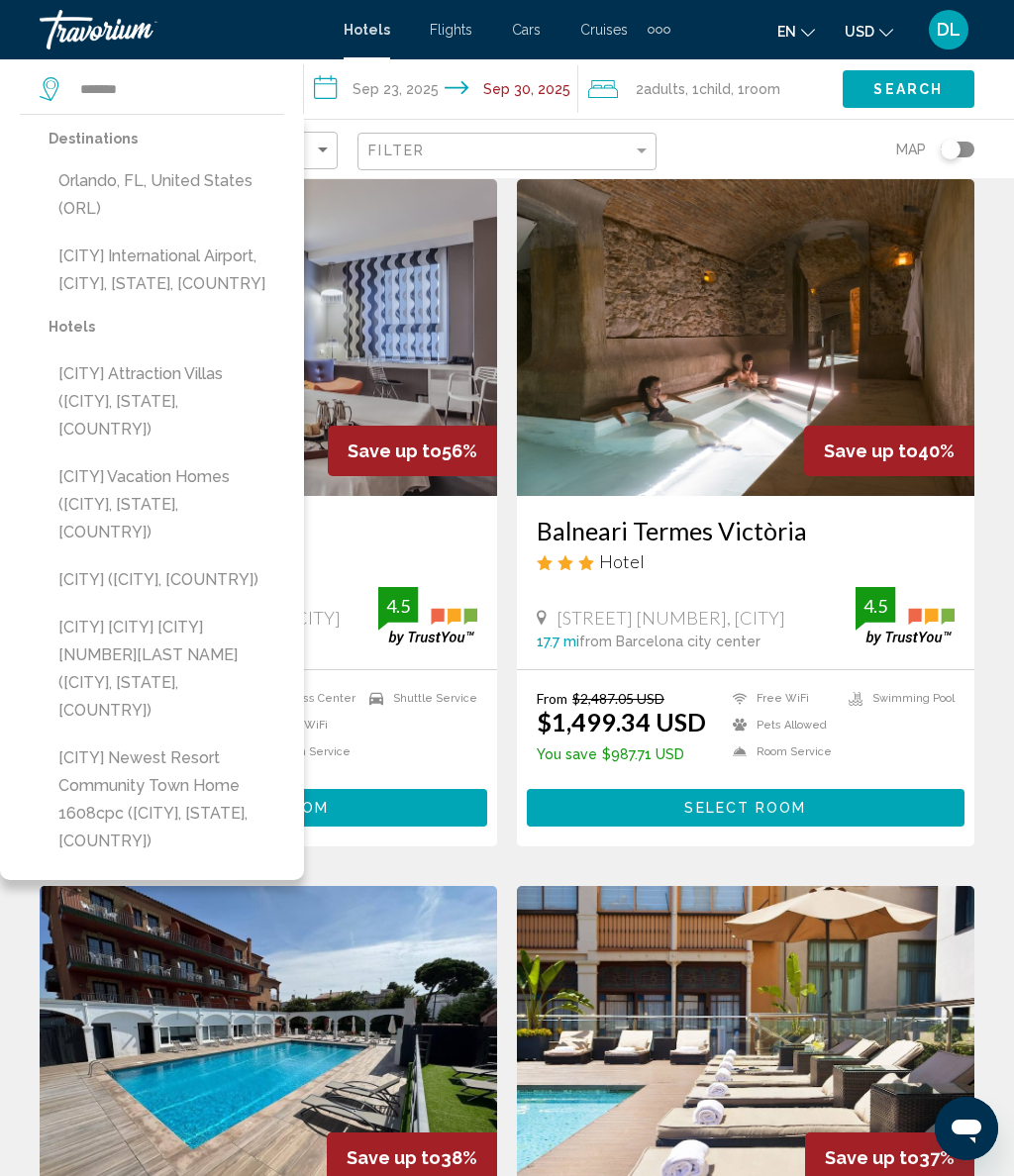 click on "Orlando, FL, United States (ORL)" at bounding box center (166, 195) 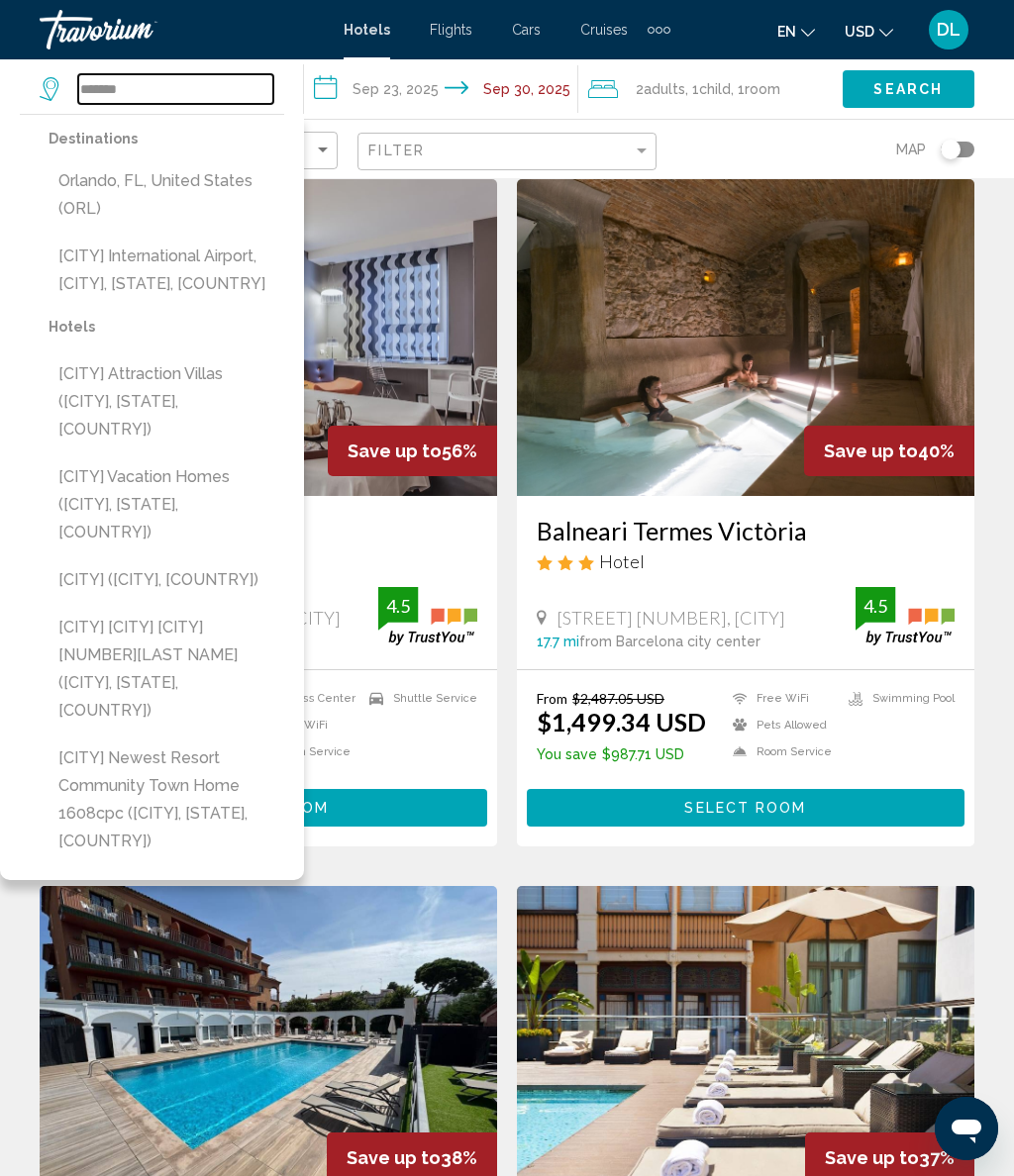 type on "**********" 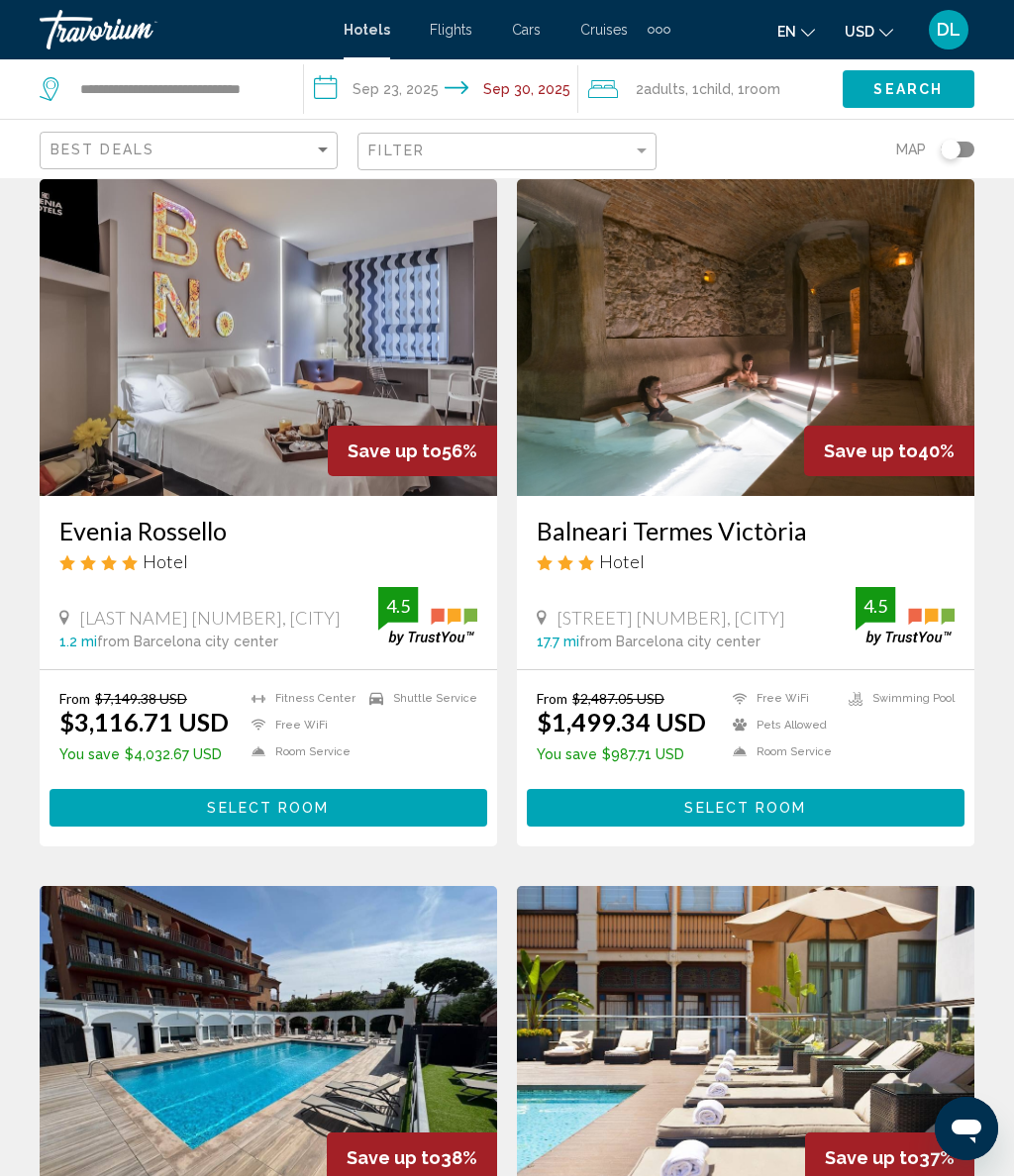 click on "**********" at bounding box center (445, 92) 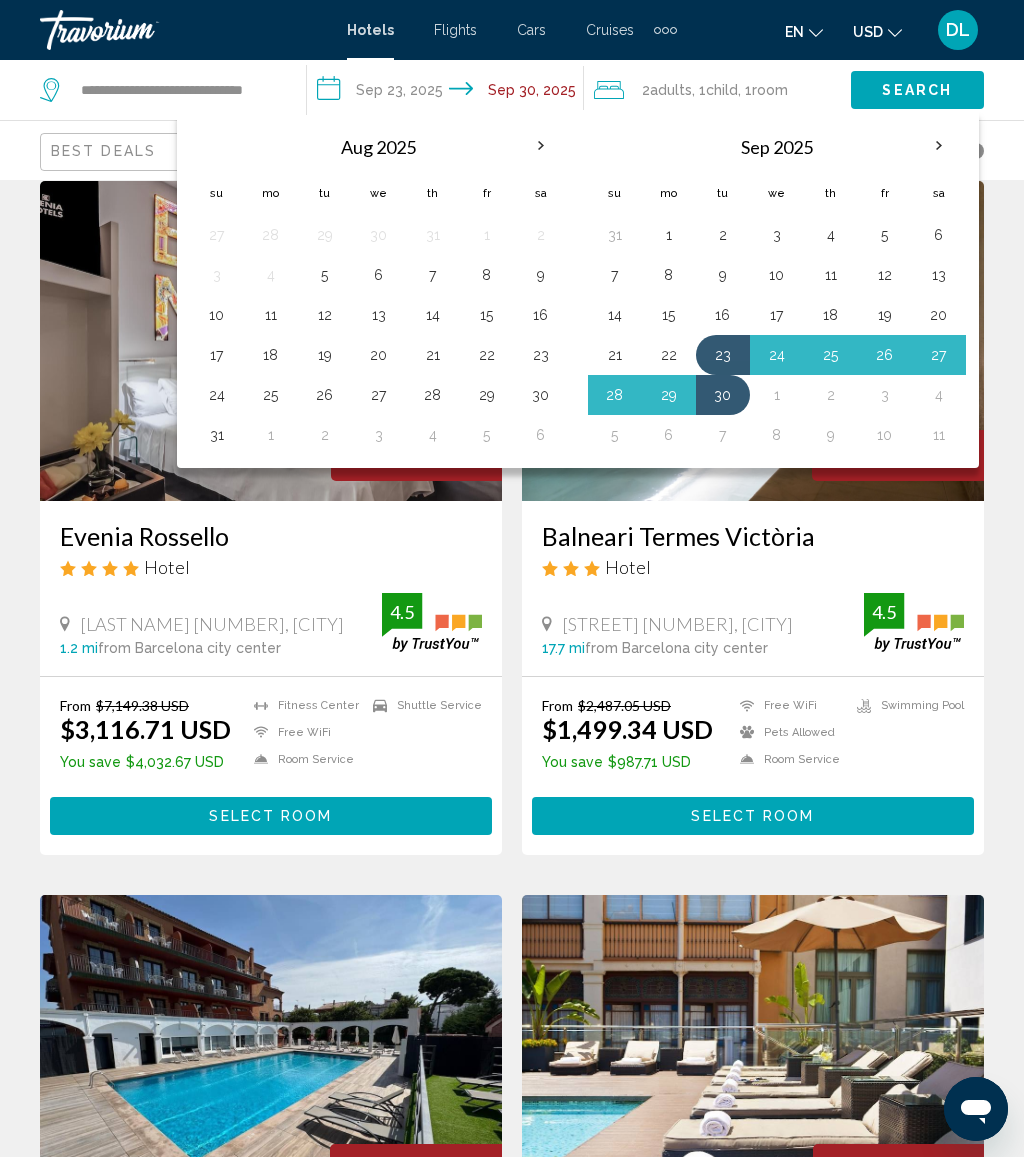 click on "13" at bounding box center [379, 315] 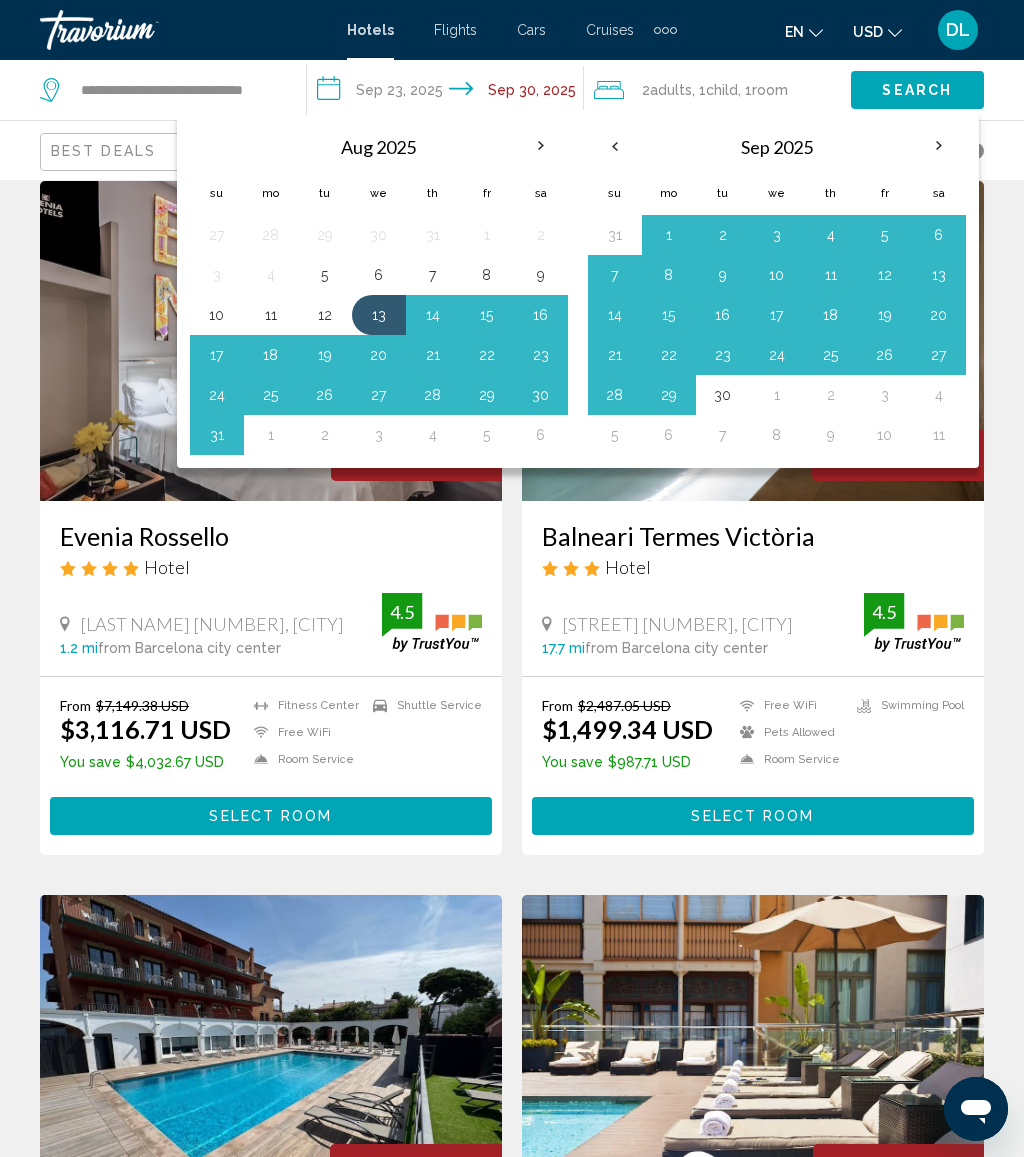 click on "16" at bounding box center (541, 315) 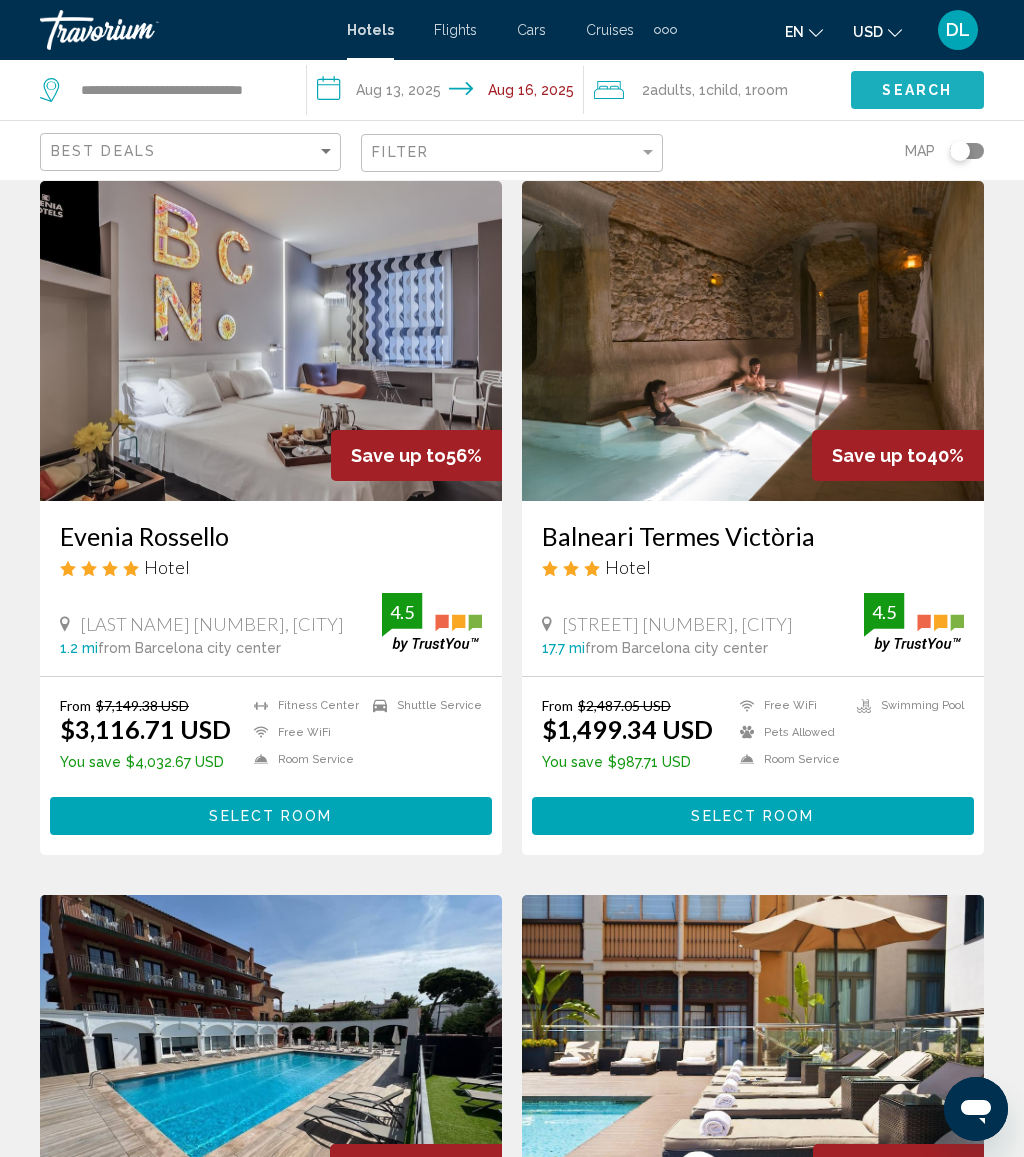 click on "Search" 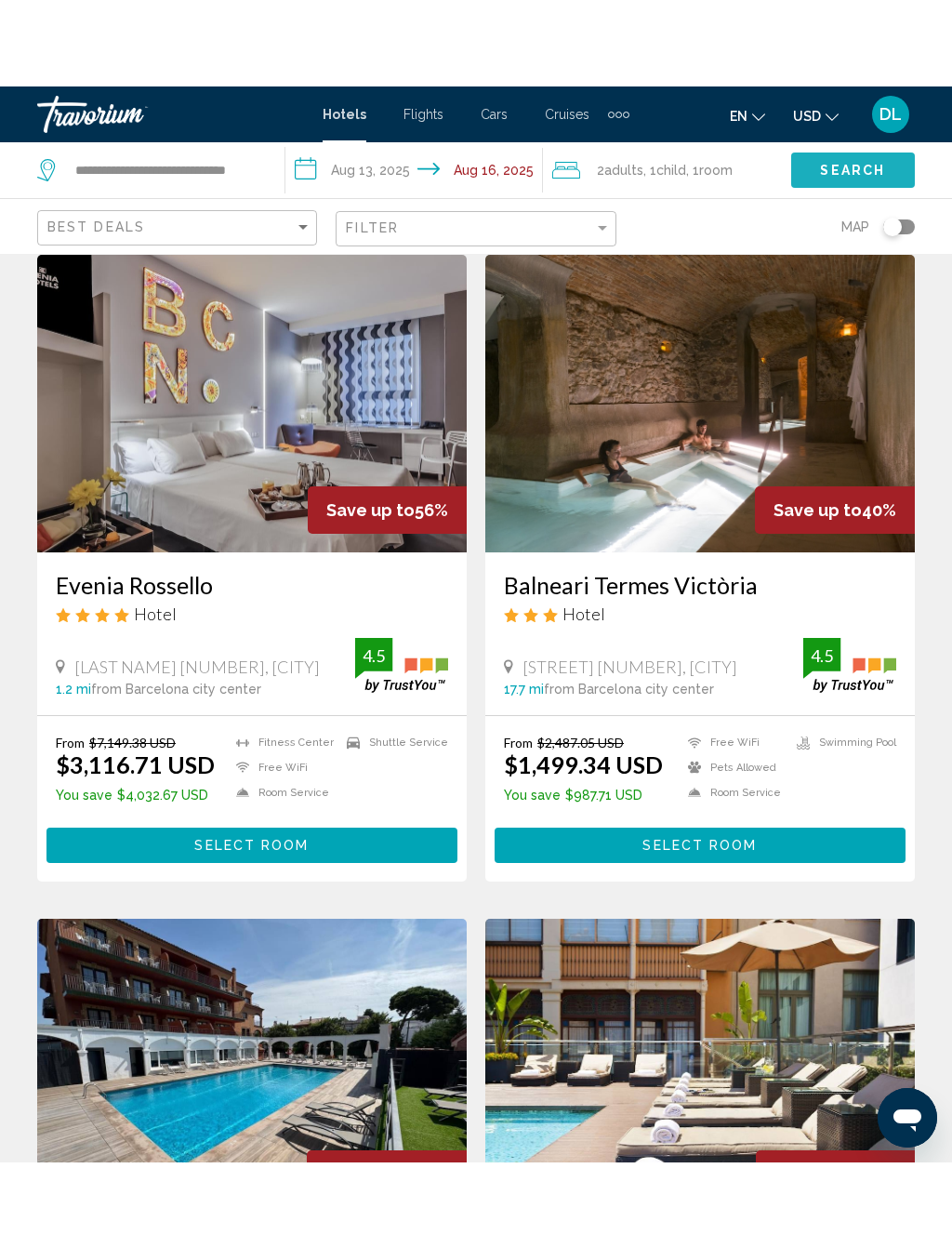 scroll, scrollTop: 0, scrollLeft: 0, axis: both 